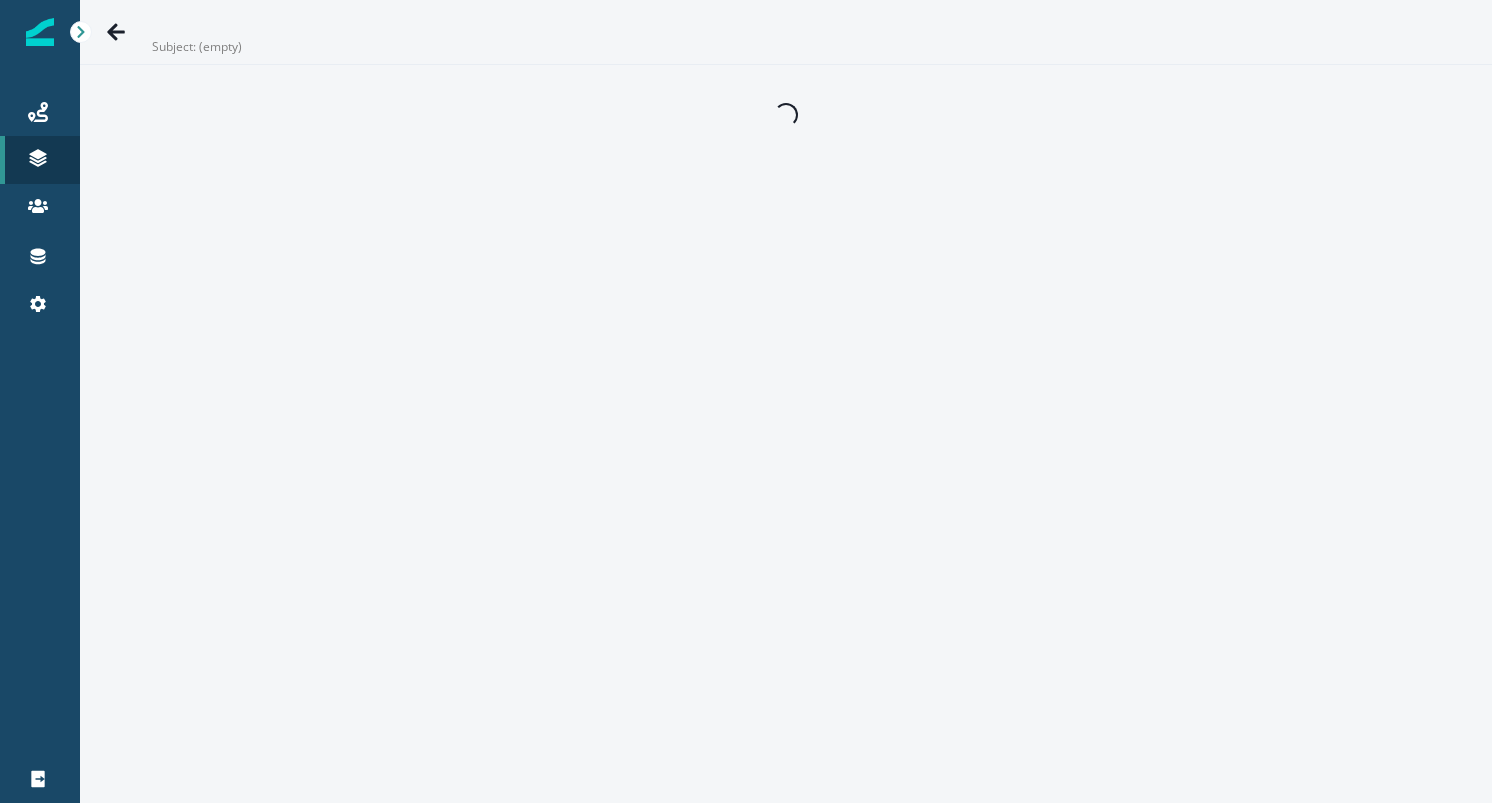 scroll, scrollTop: 0, scrollLeft: 0, axis: both 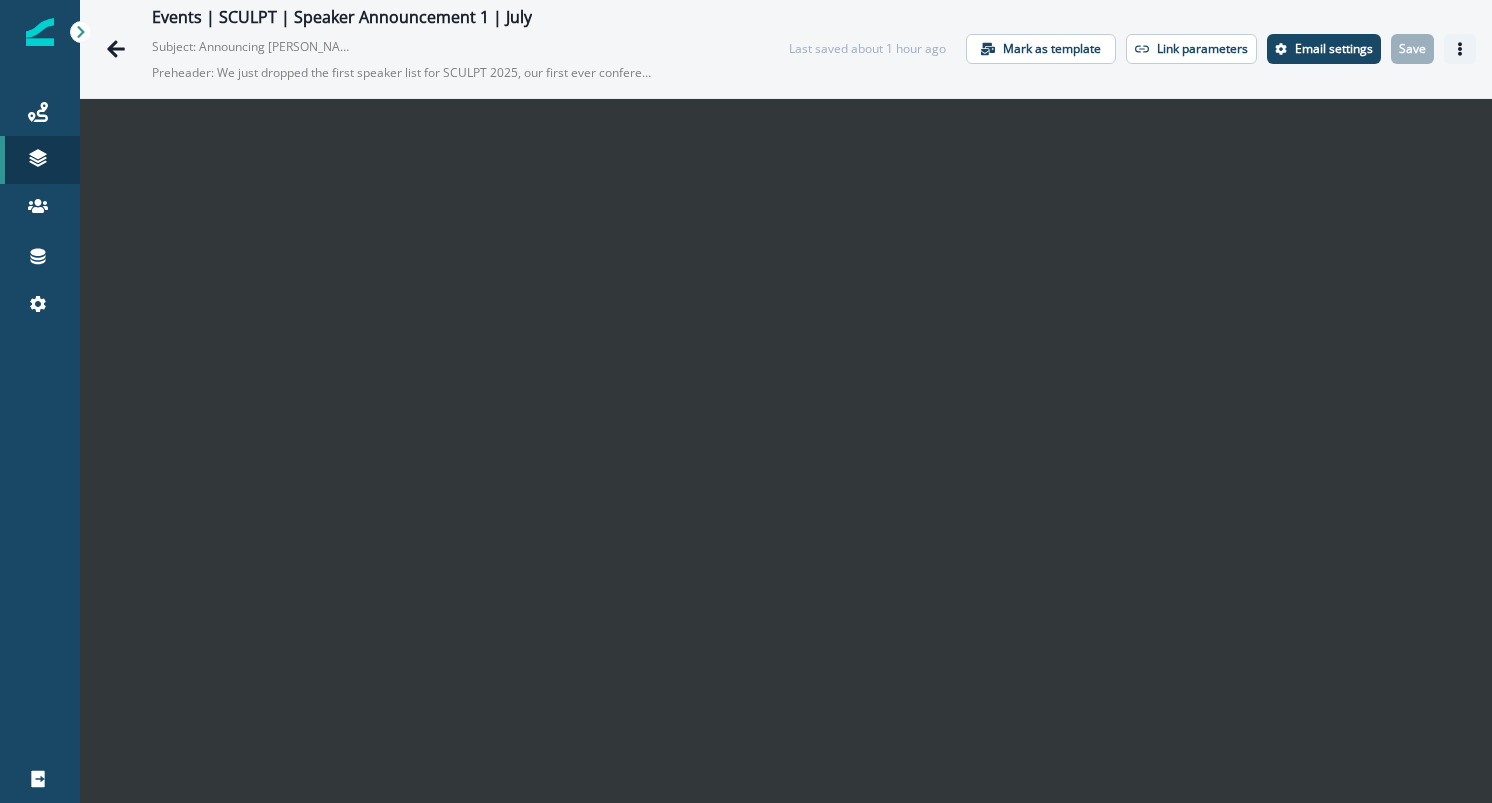 click at bounding box center (1460, 49) 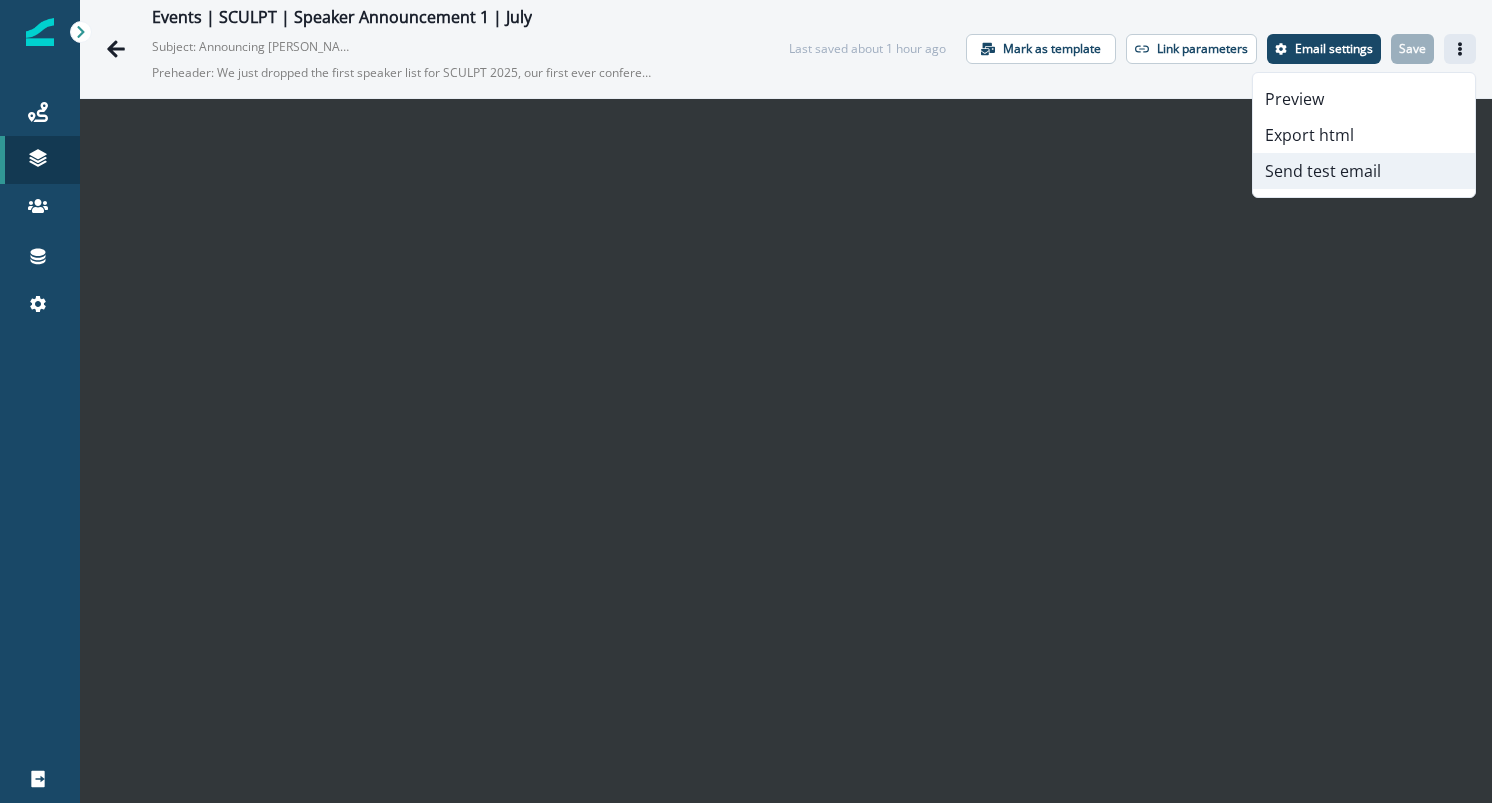 click on "Send test email" at bounding box center (1364, 171) 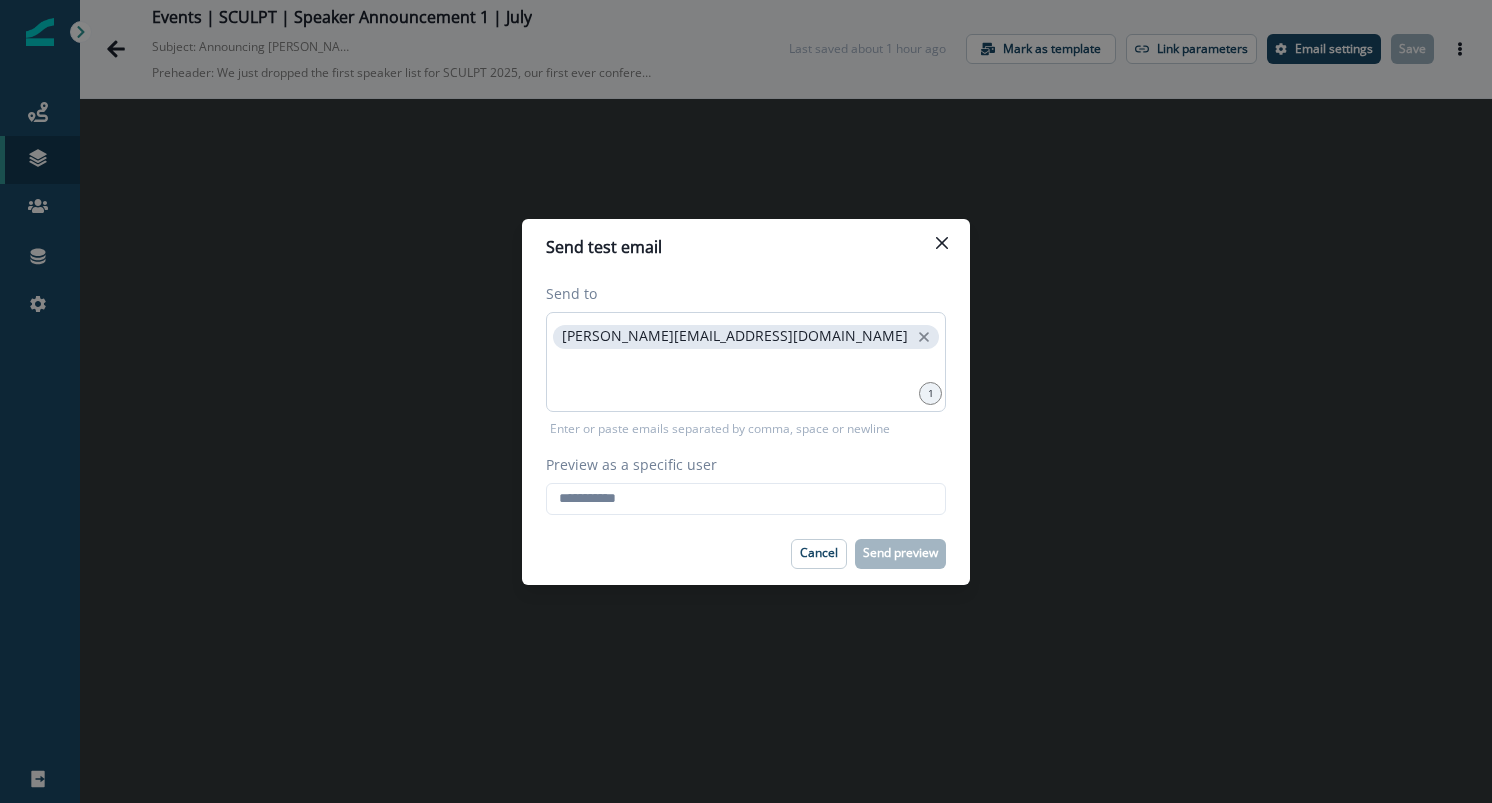 click on "mustafa.khan@clay.com" at bounding box center [735, 336] 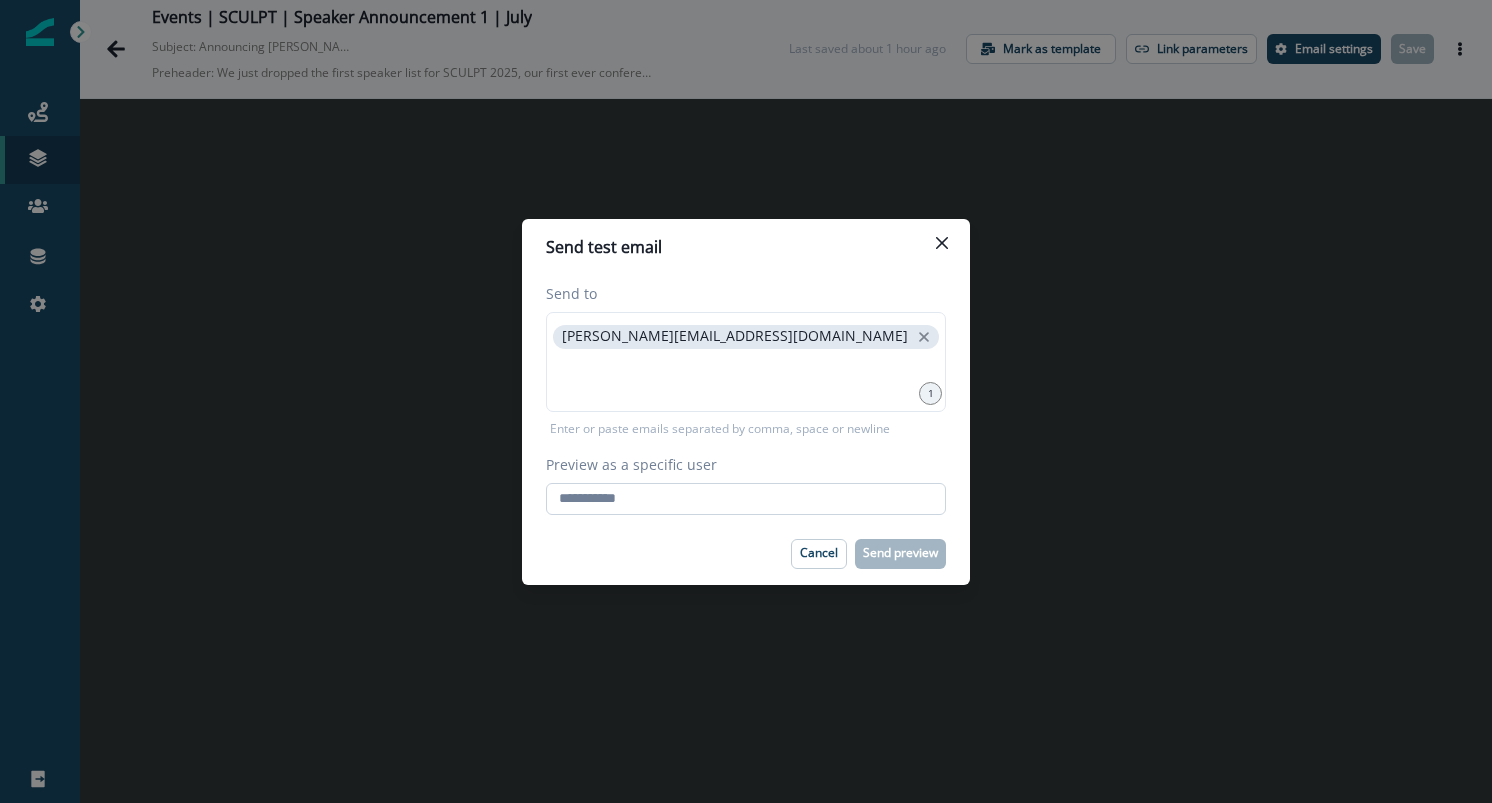 click on "Preview as a specific user" at bounding box center [746, 499] 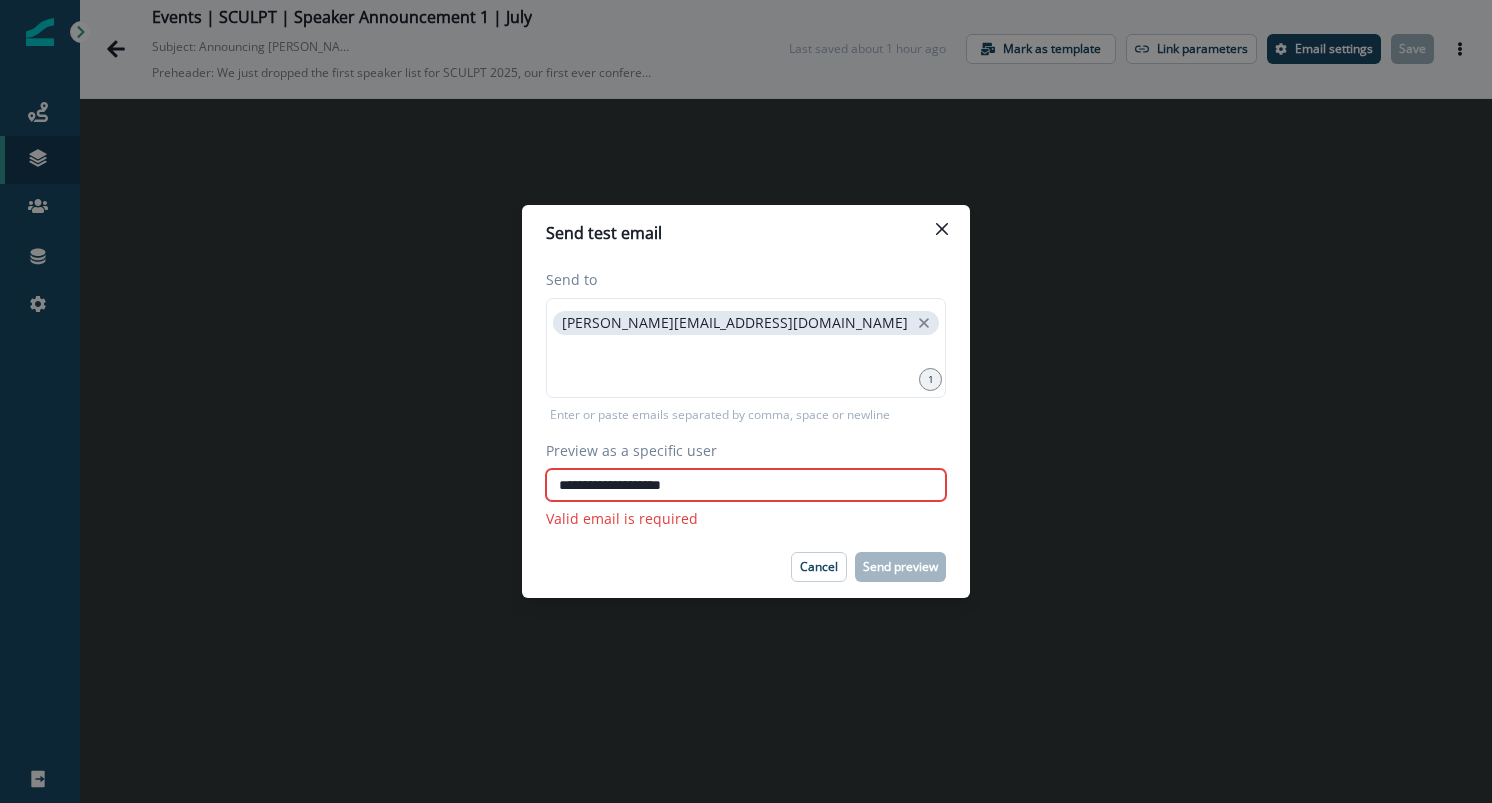type on "**********" 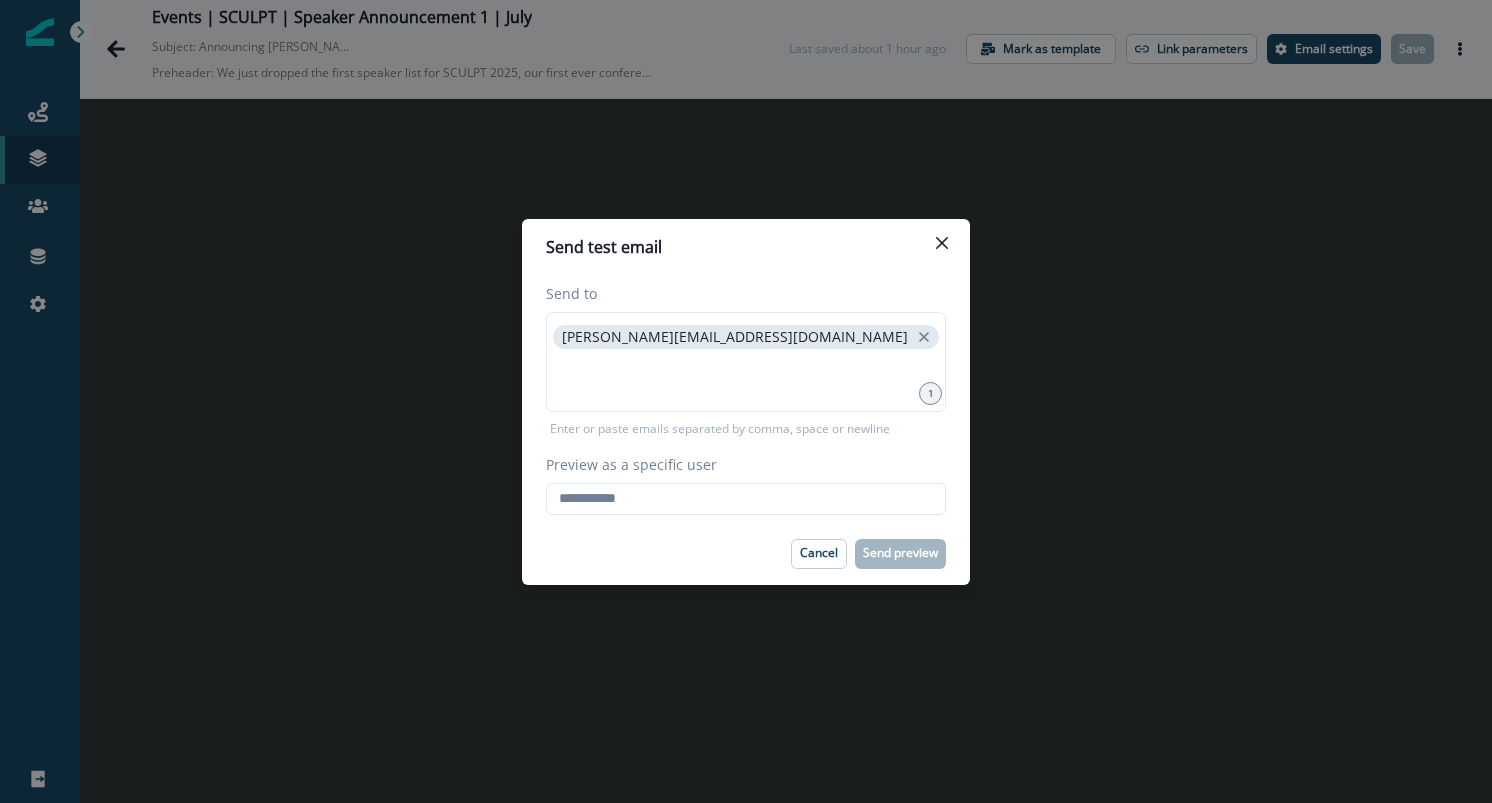 paste on "**********" 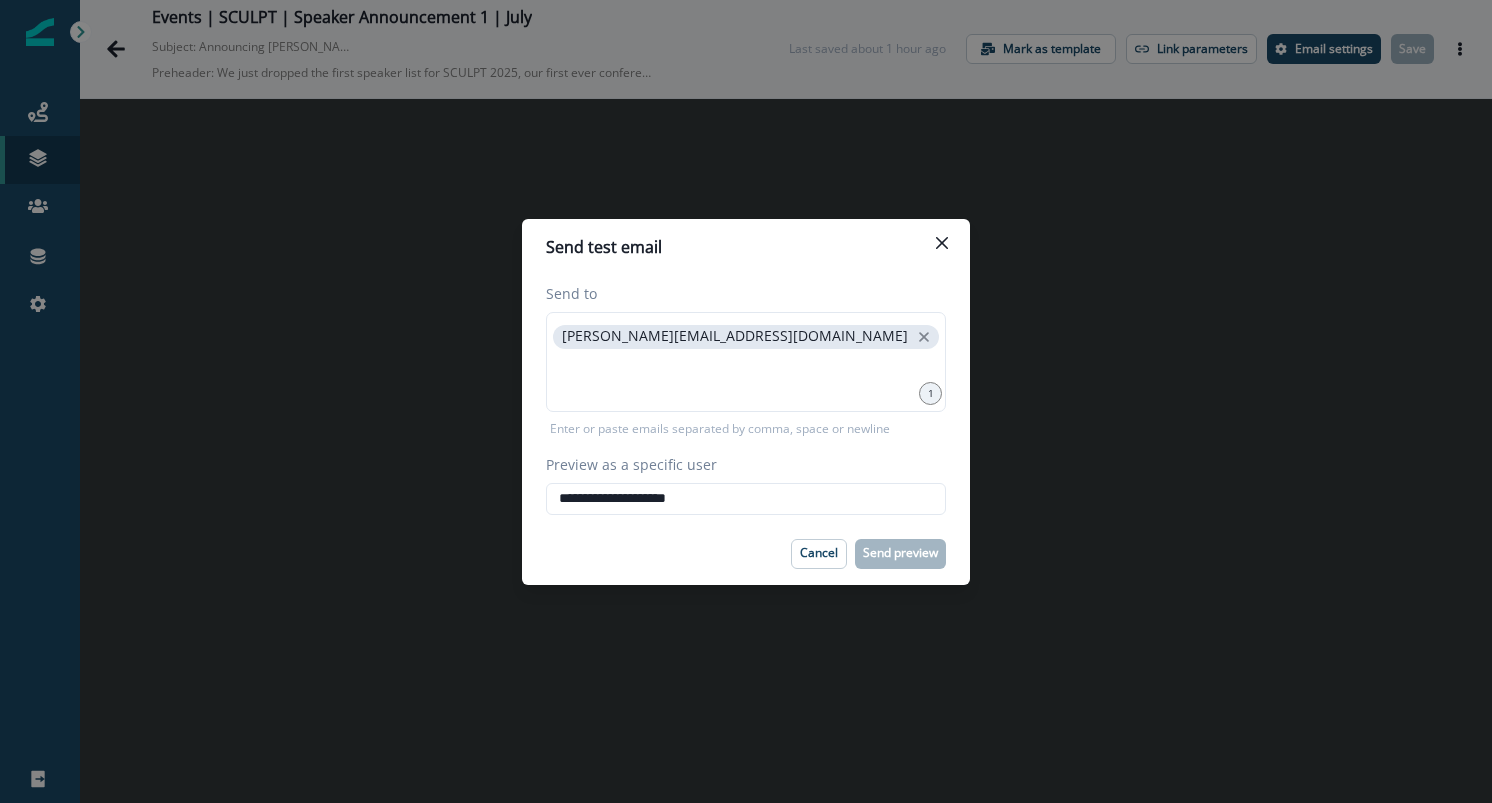 type on "**********" 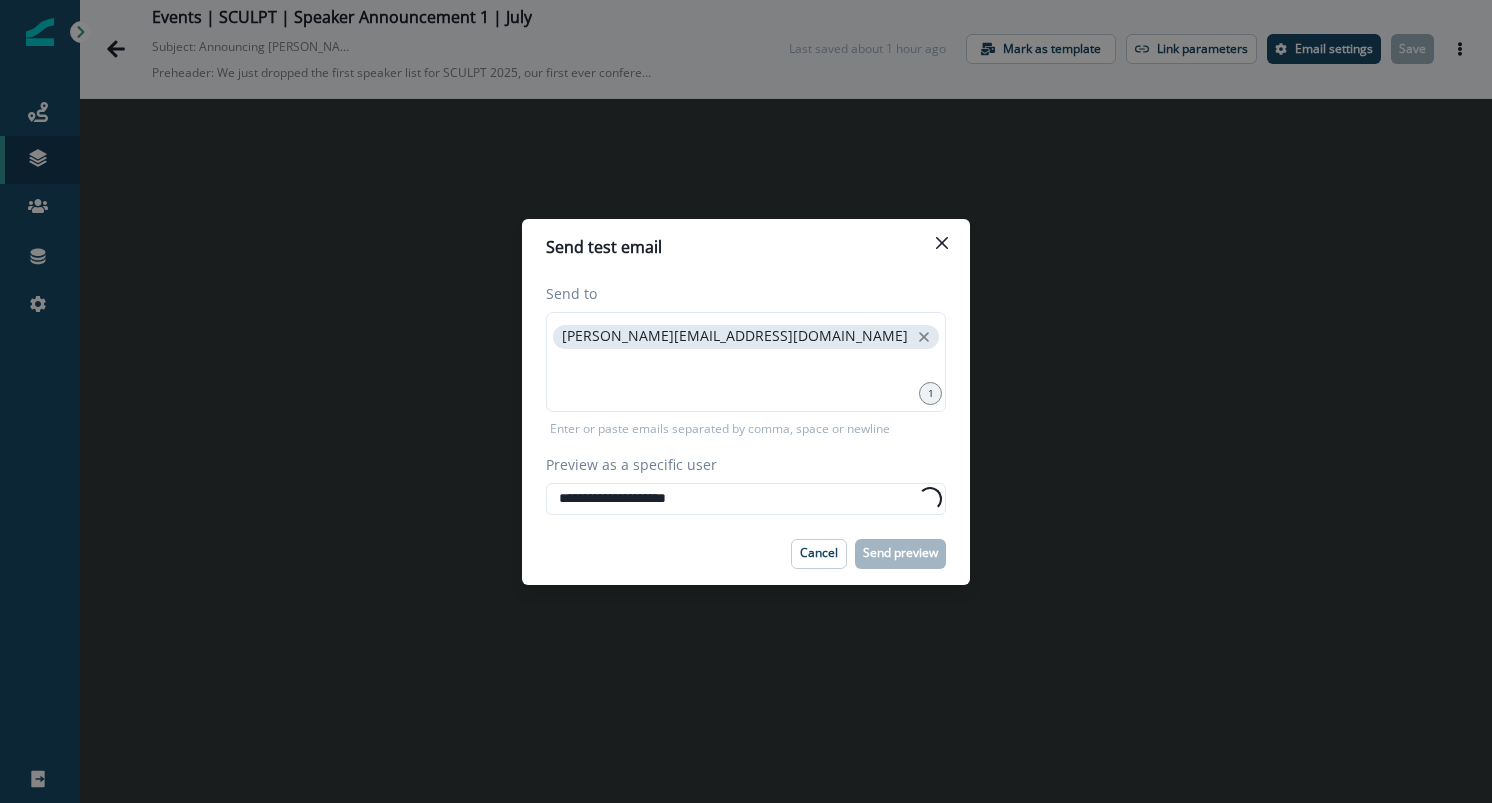 click on "Preview as a specific user" at bounding box center (740, 464) 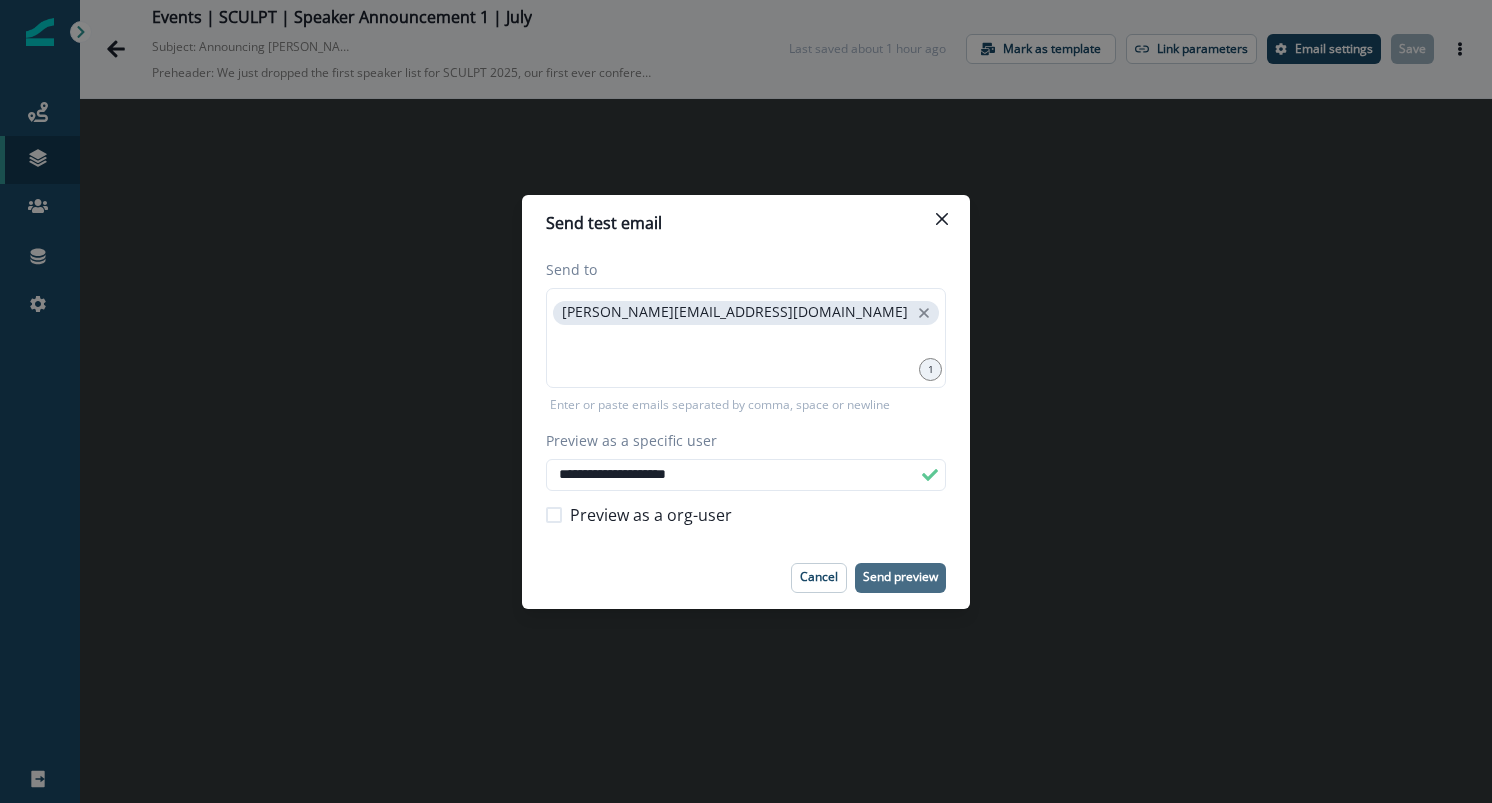 click on "Send preview" at bounding box center [900, 577] 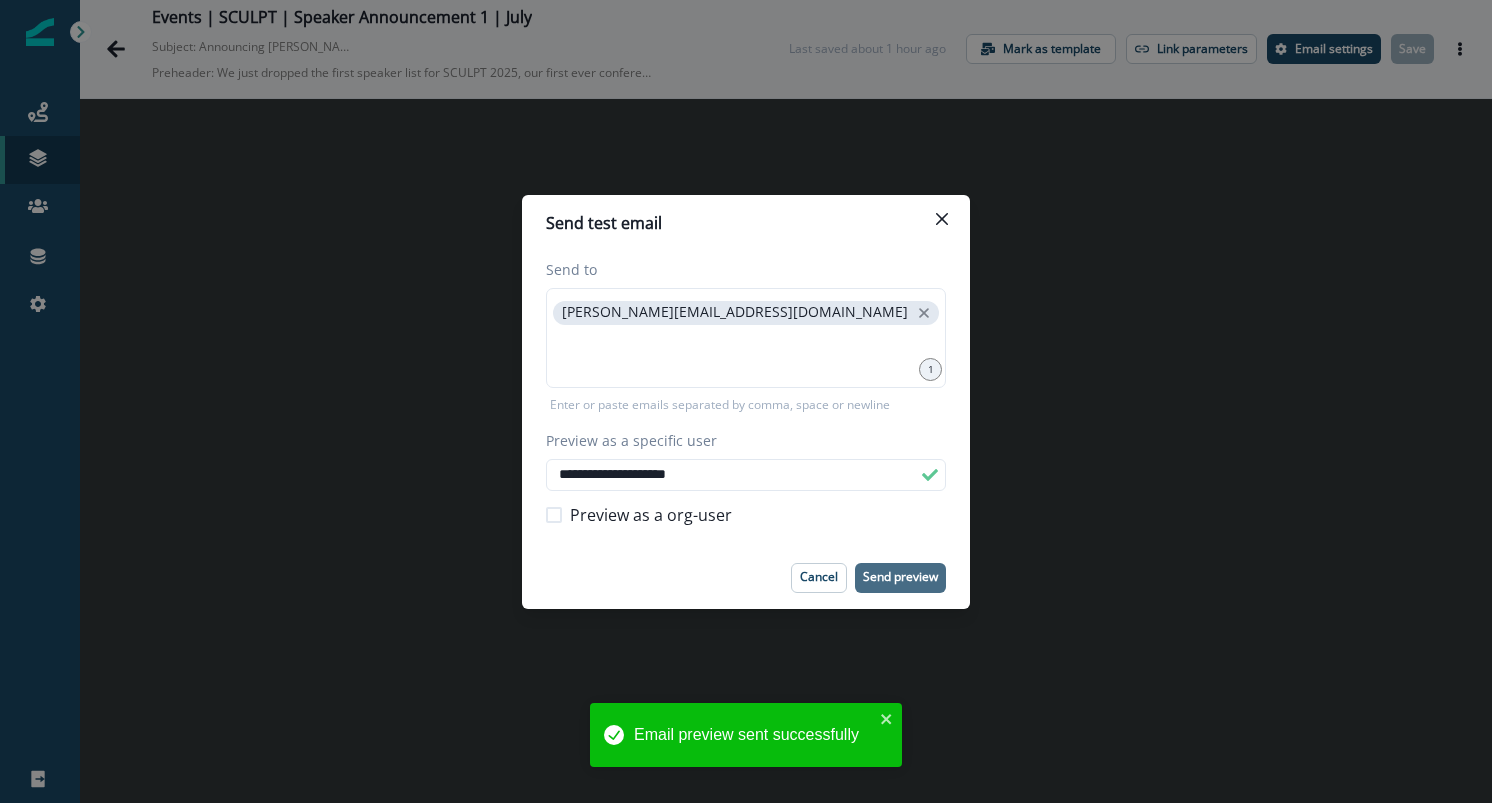 type 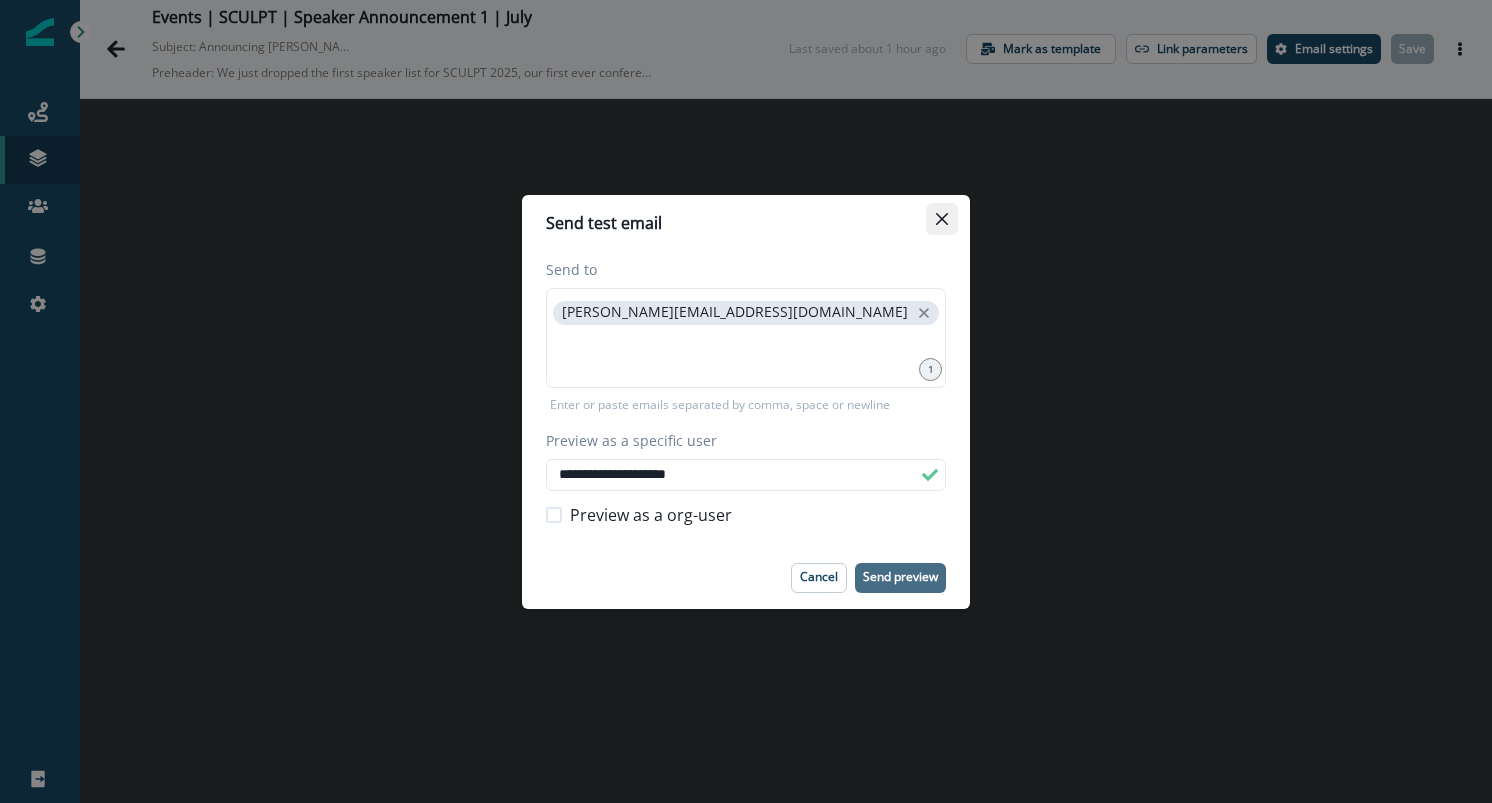 click at bounding box center [942, 219] 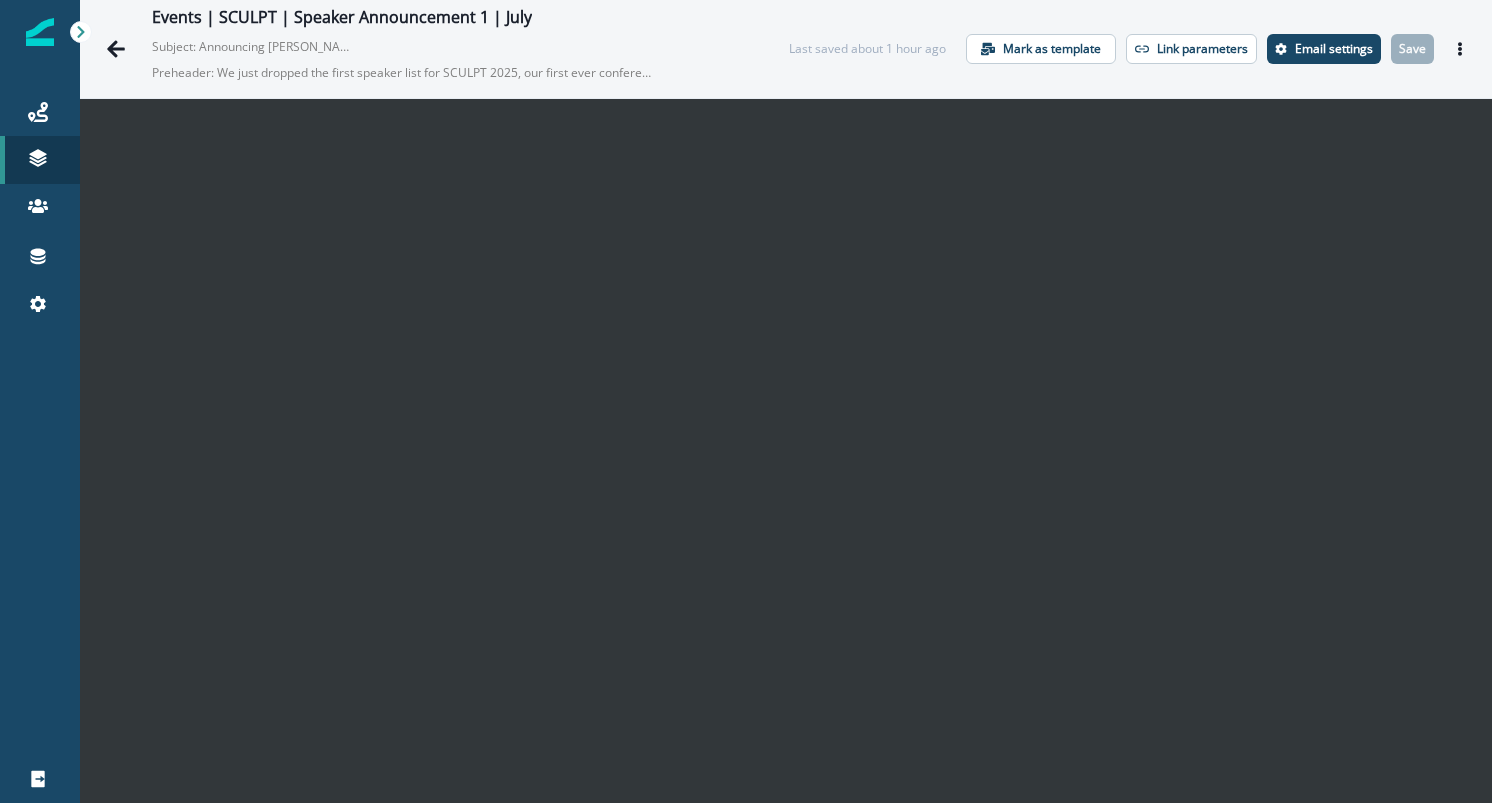 click on "Subject: Announcing Jordan Topoleski, COO at Cursor, and other star speakers at Sculpt" at bounding box center [252, 43] 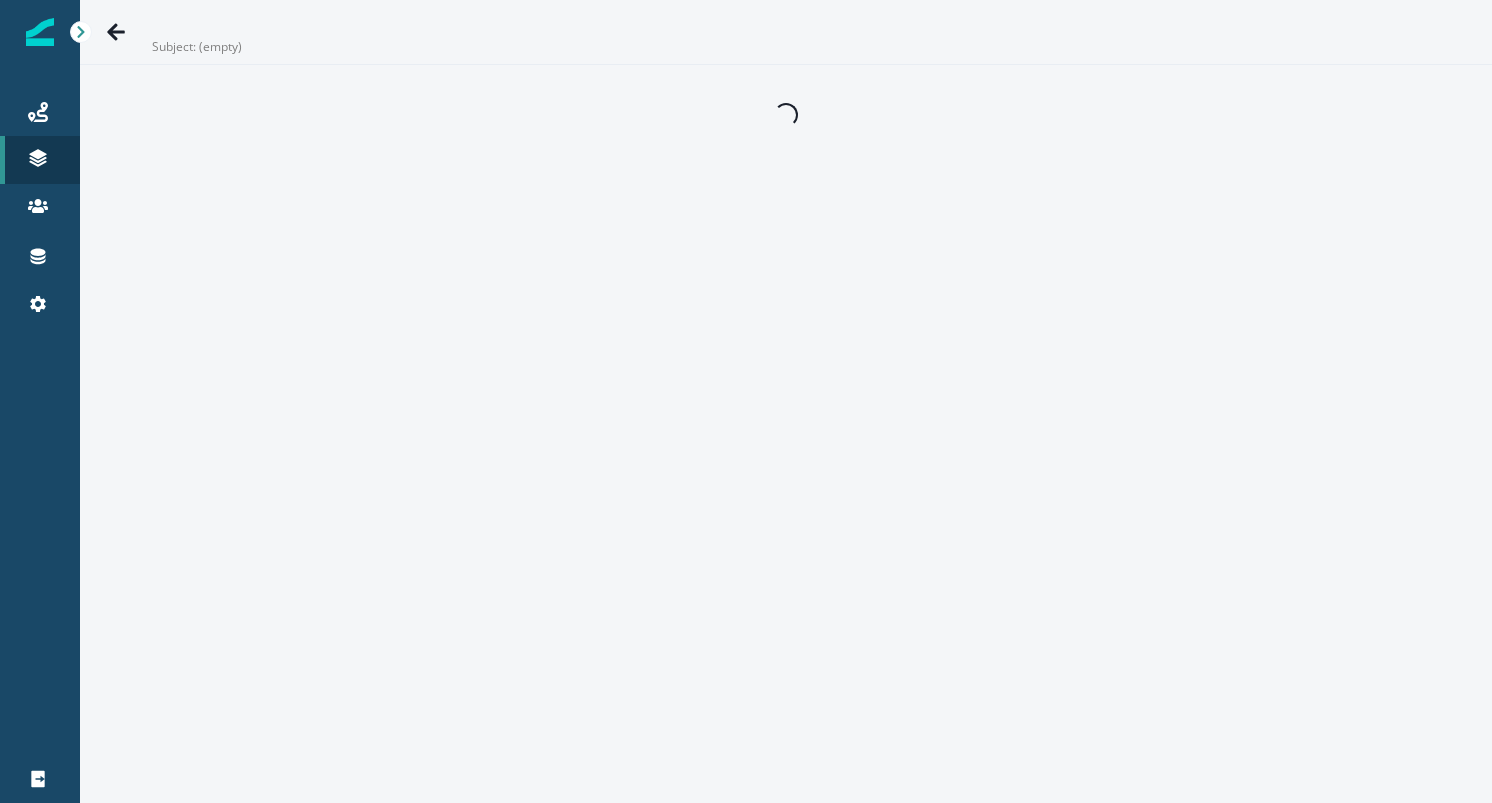 scroll, scrollTop: 0, scrollLeft: 0, axis: both 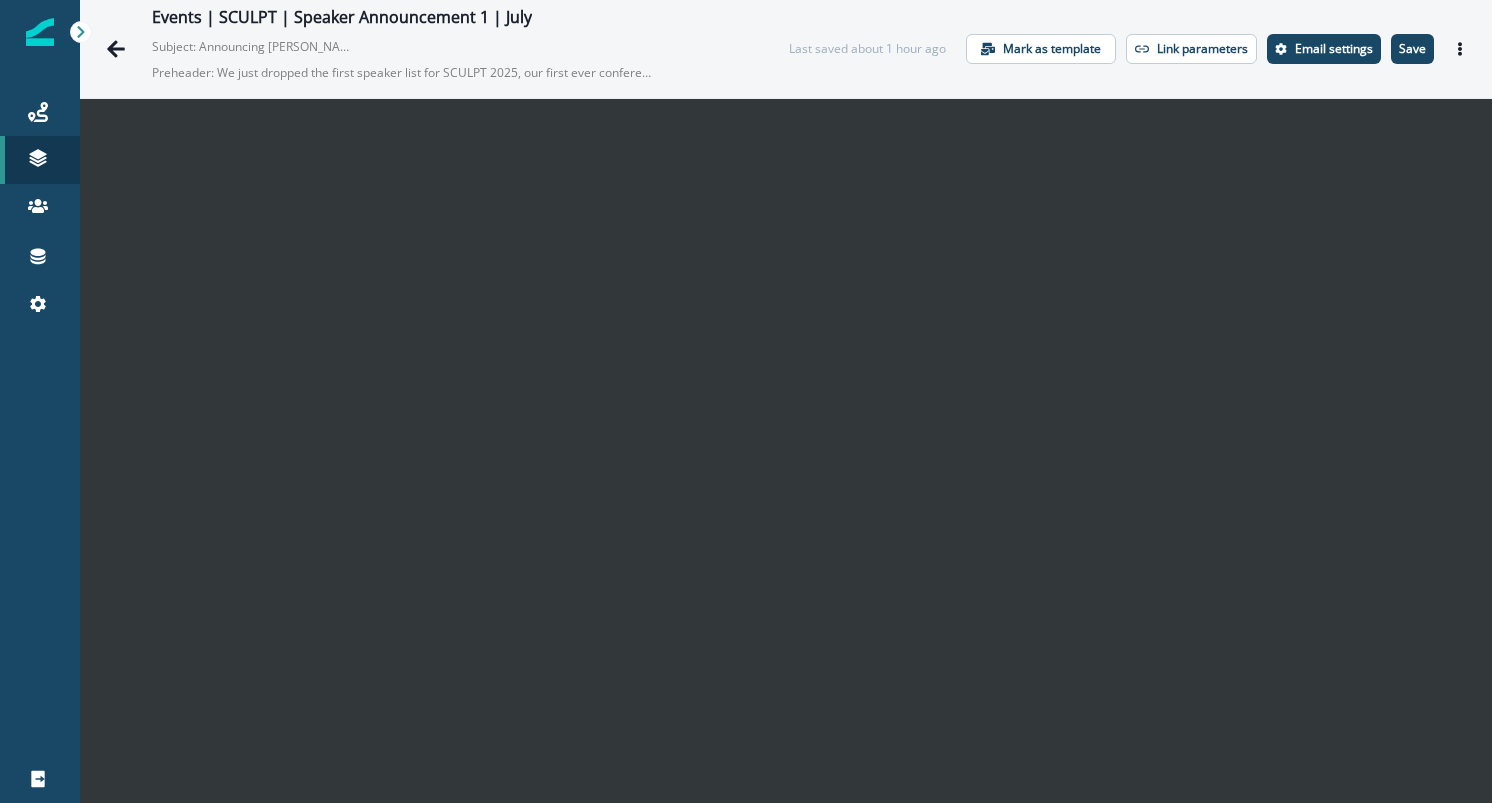 click on "Events | SCULPT | Speaker Announcement 1 | July  Subject: Announcing Jordan Topoleski, COO at Cursor, and other star speakers at Sculpt Preheader: We just dropped the first speaker list for SCULPT 2025, our first ever conference. Join us in San Francisco to learn from the best in GTM Last saved about 1 hour ago Mark as template Link parameters Email settings Save Preview Export html Send test email" at bounding box center (786, 49) 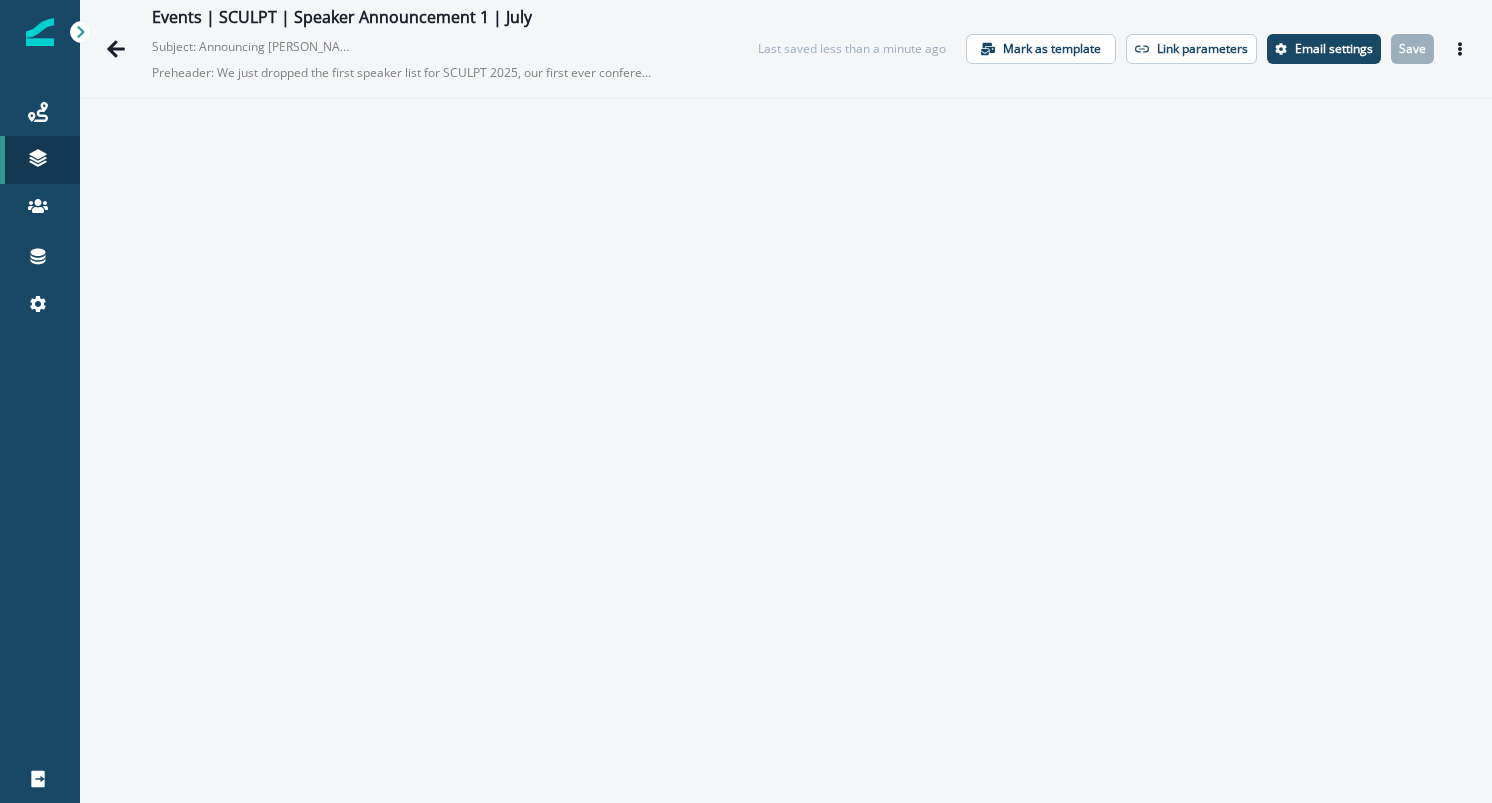 scroll, scrollTop: 0, scrollLeft: 0, axis: both 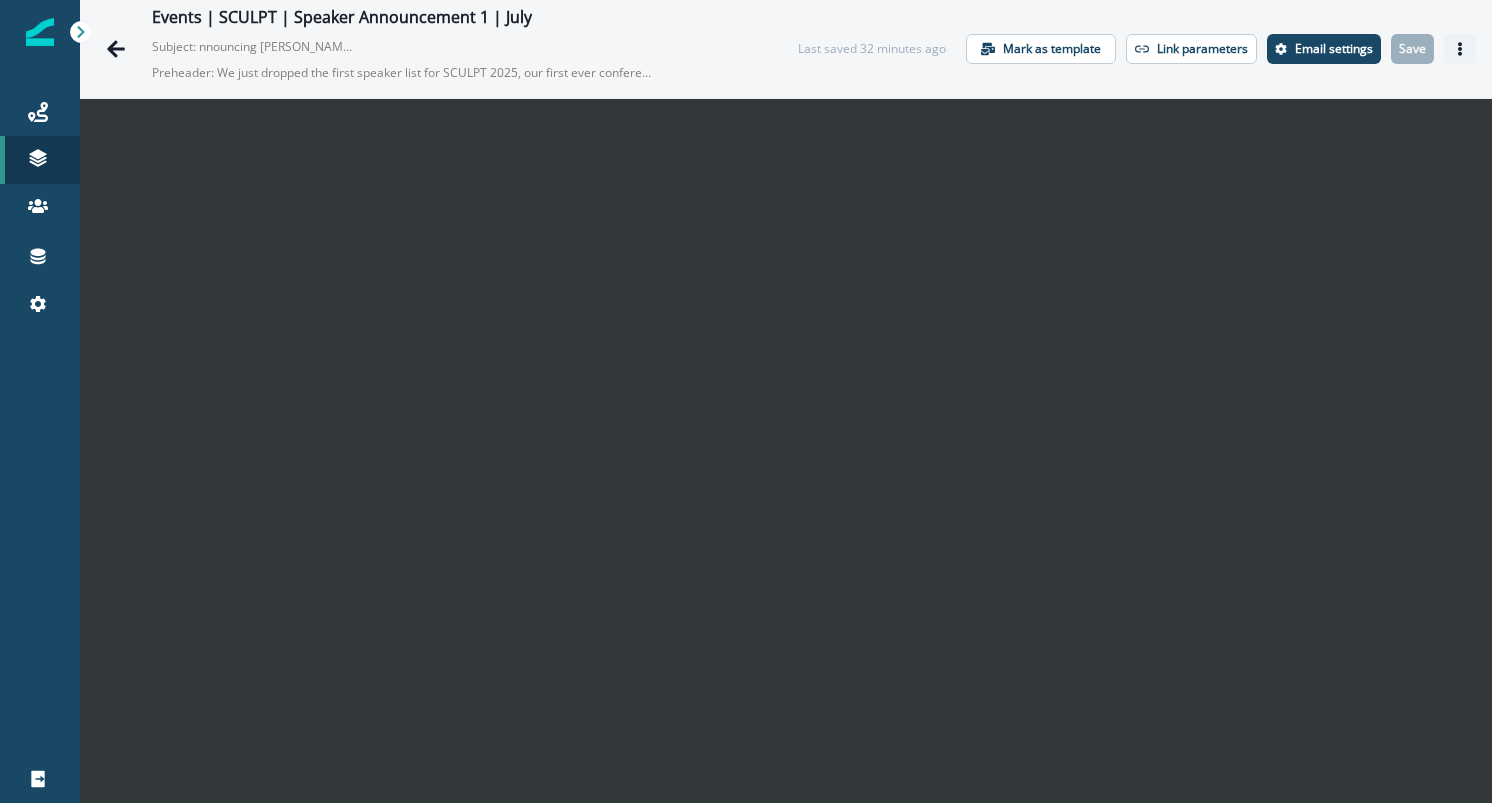 click 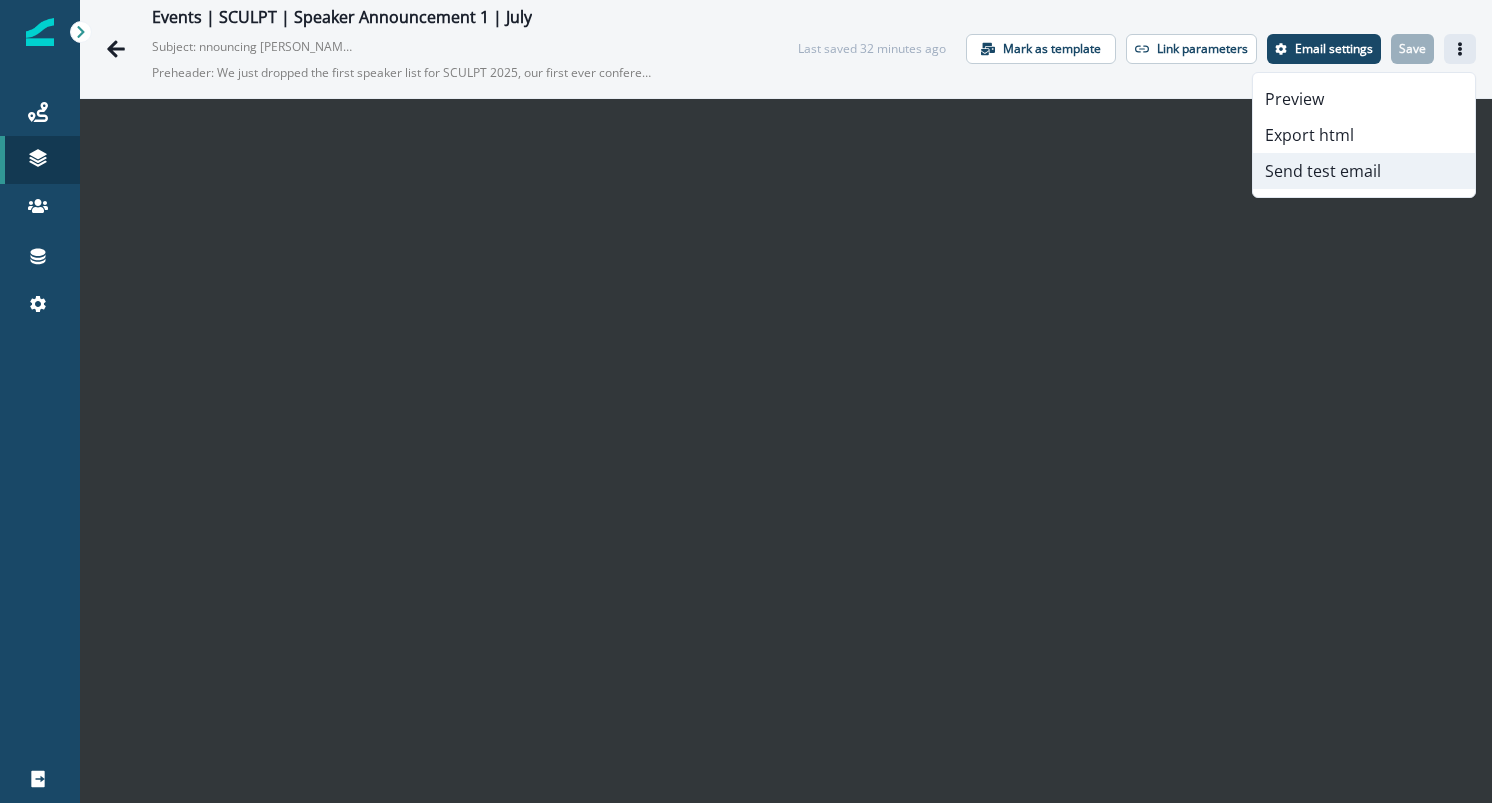 click on "Send test email" at bounding box center [1364, 171] 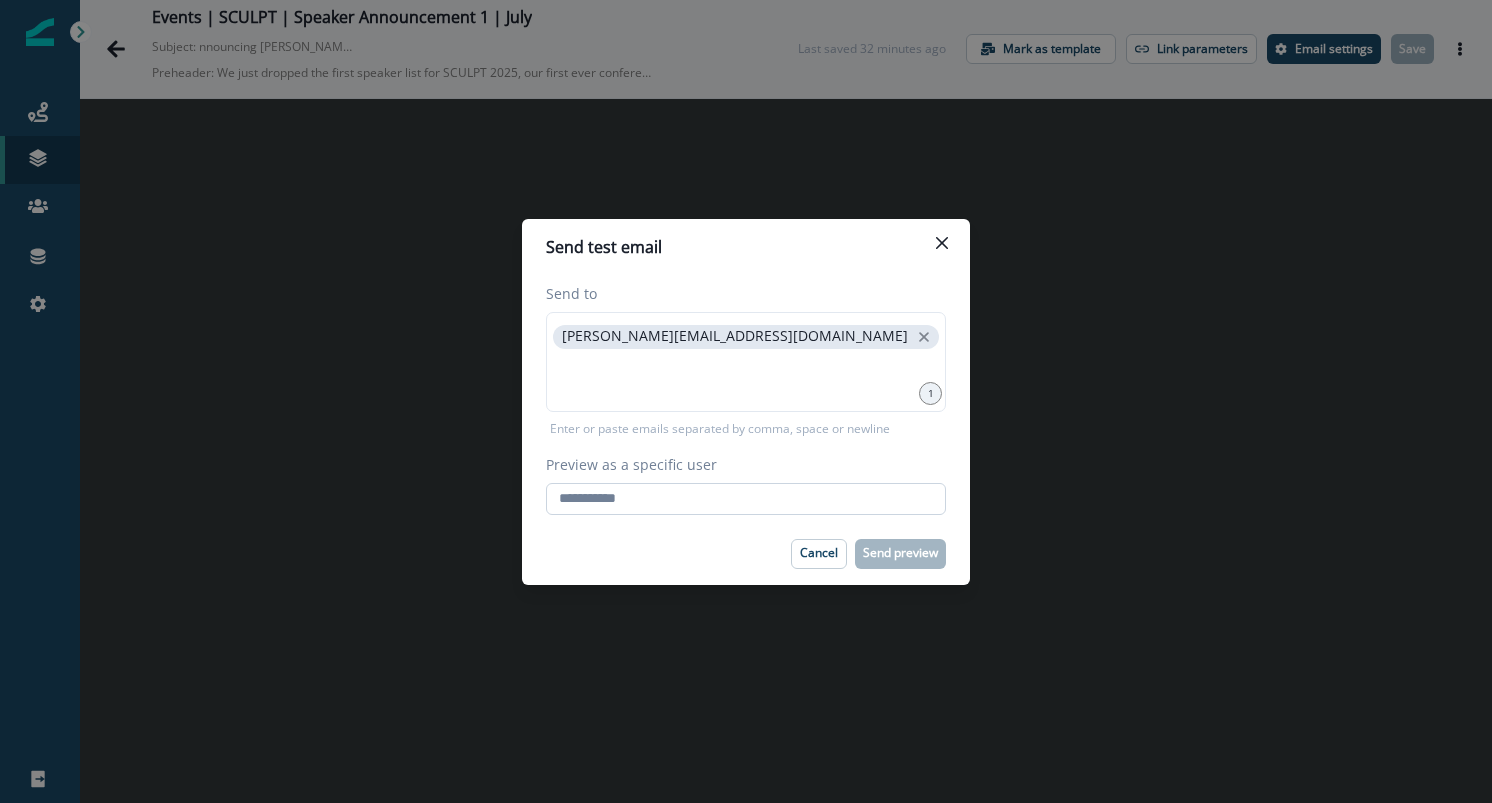 click on "Preview as a specific user" at bounding box center [746, 499] 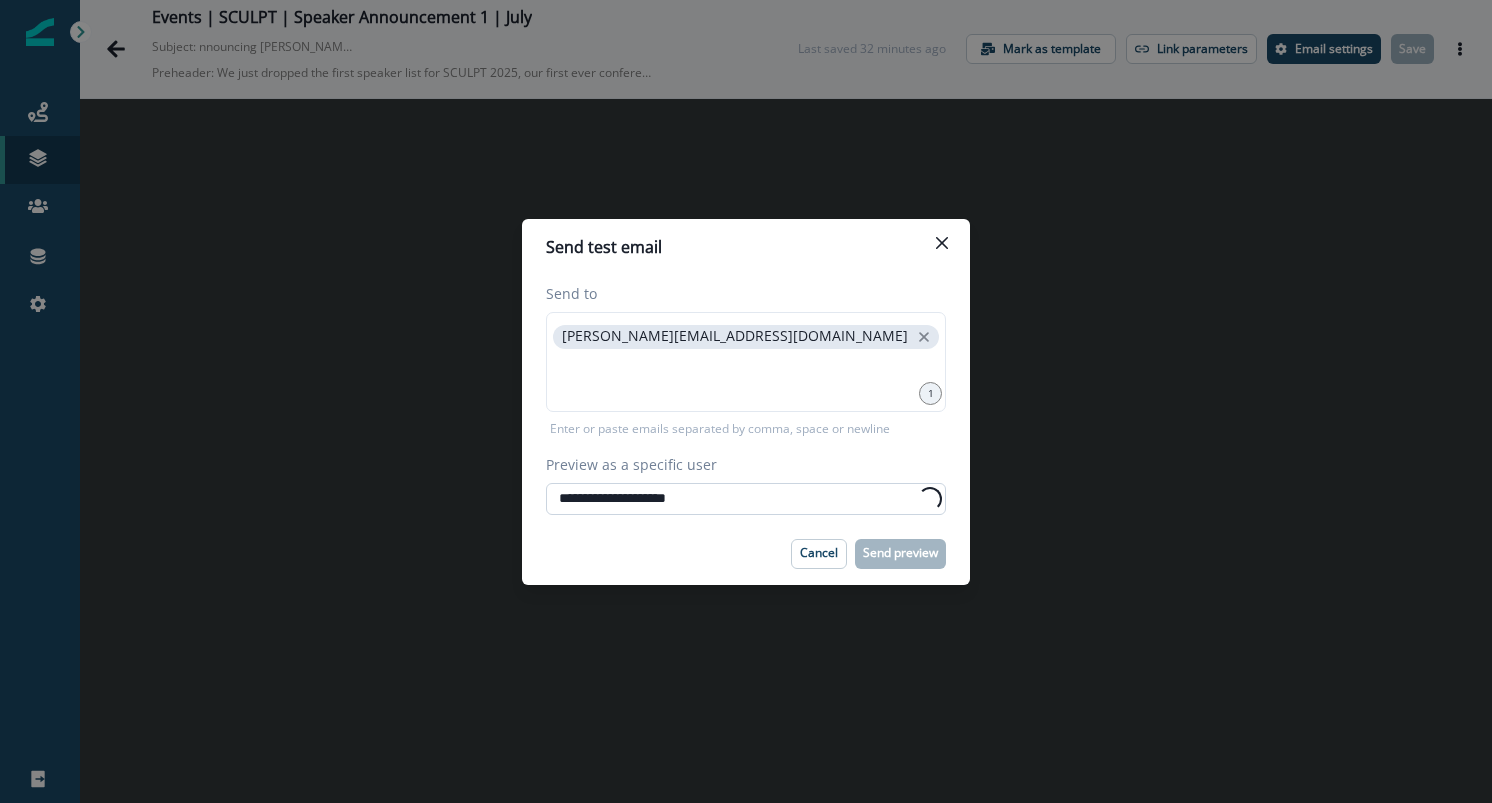 type on "**********" 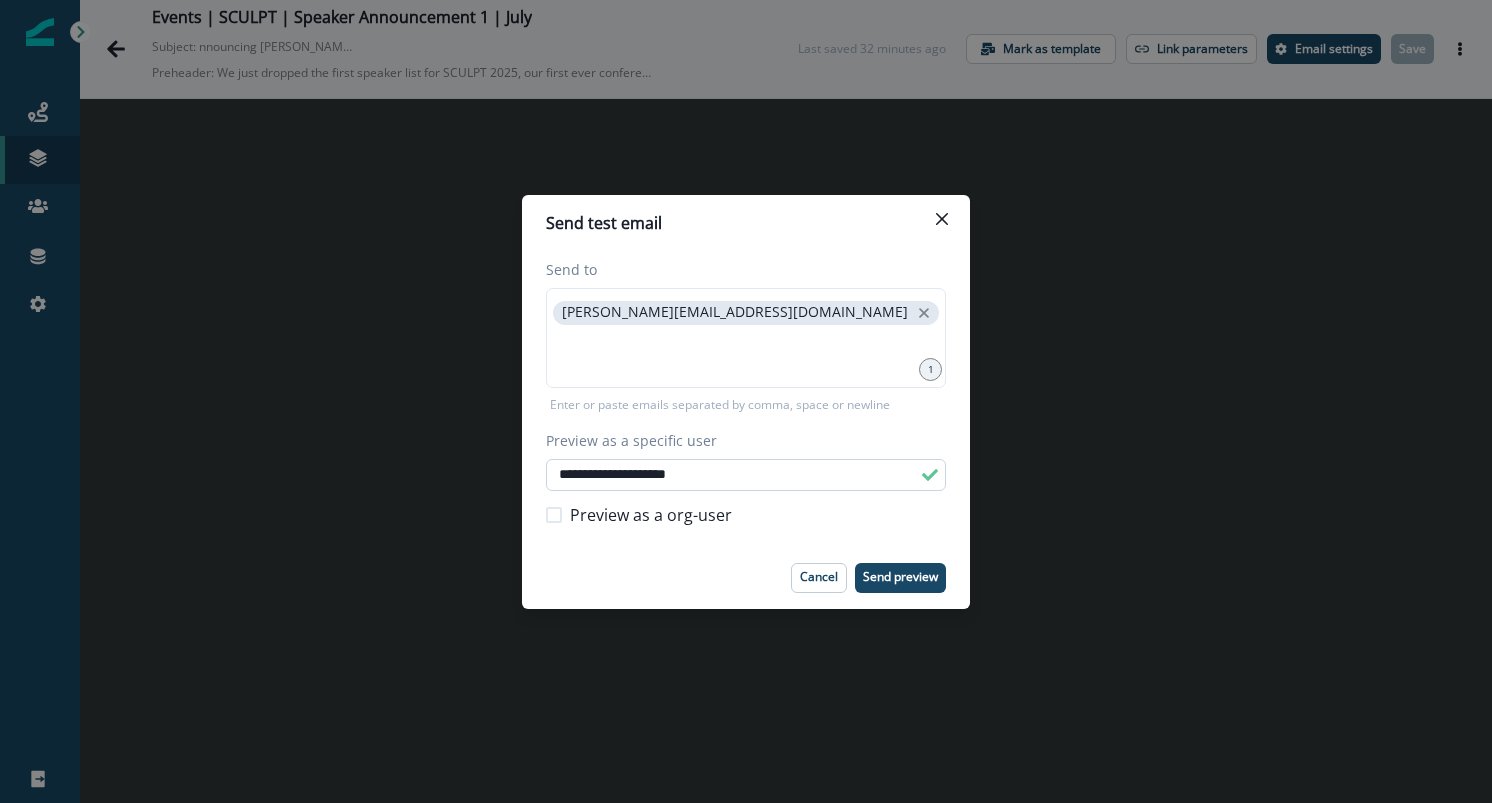 click on "**********" at bounding box center [746, 475] 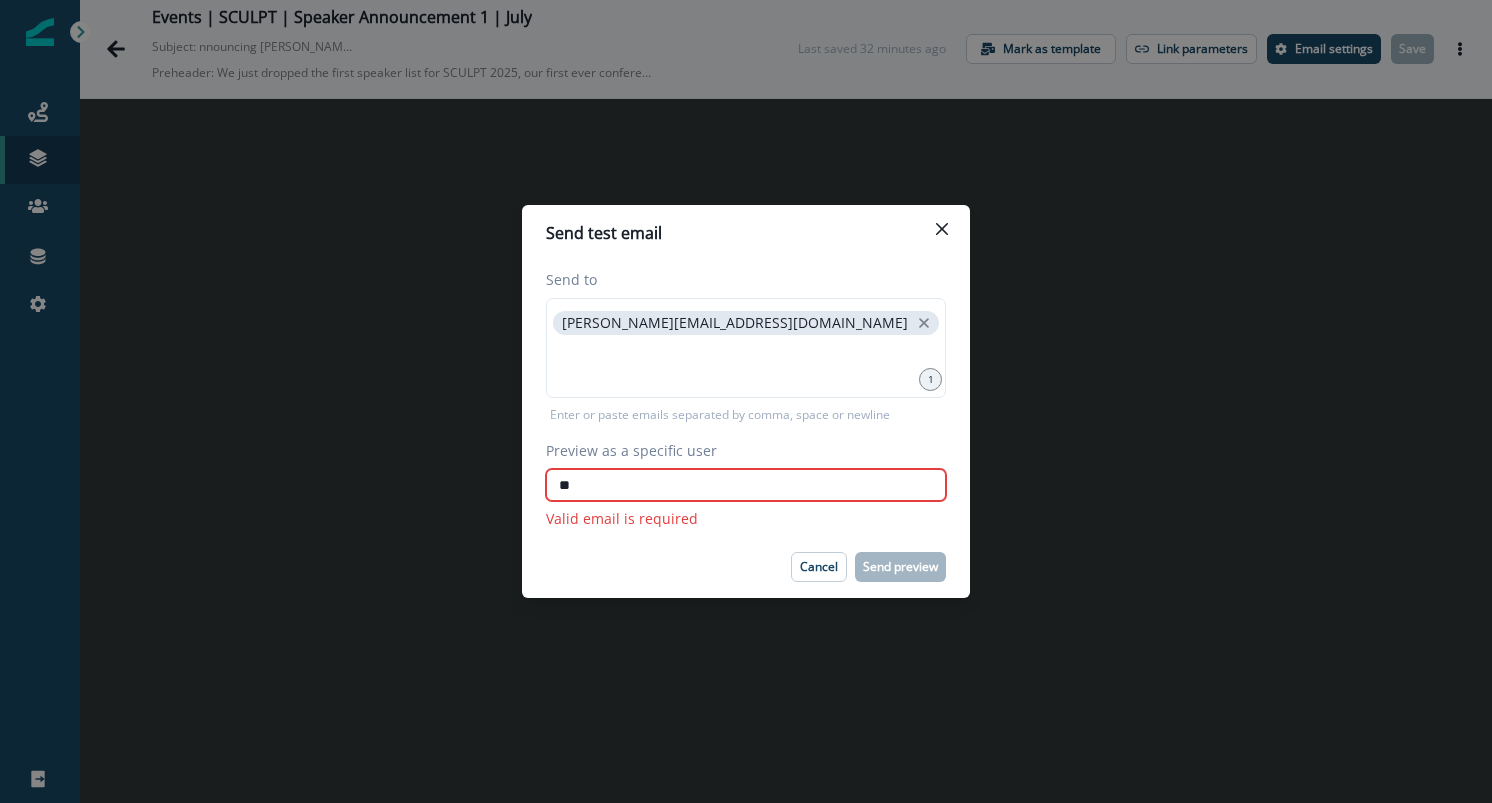 type on "*" 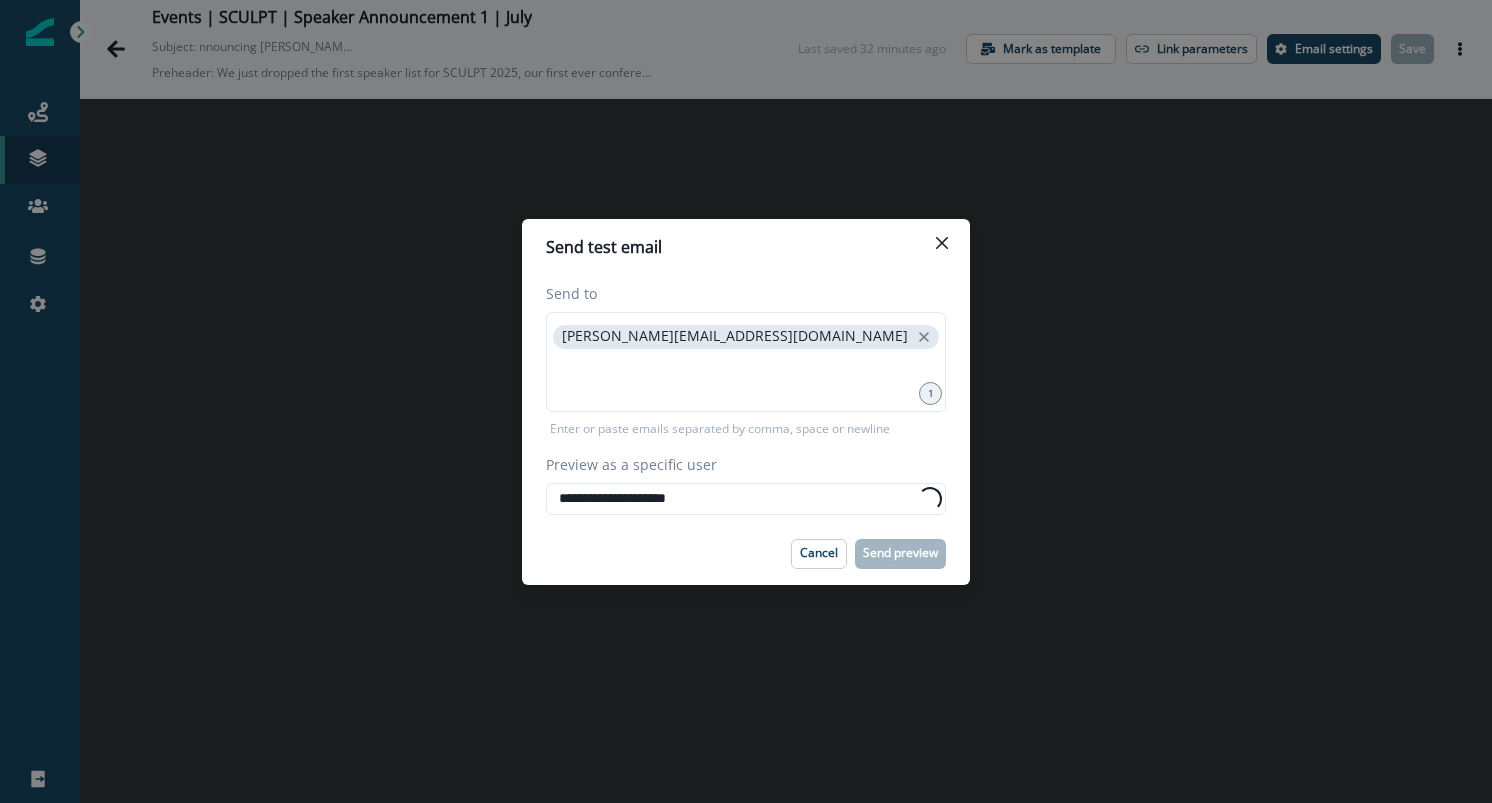 type on "**********" 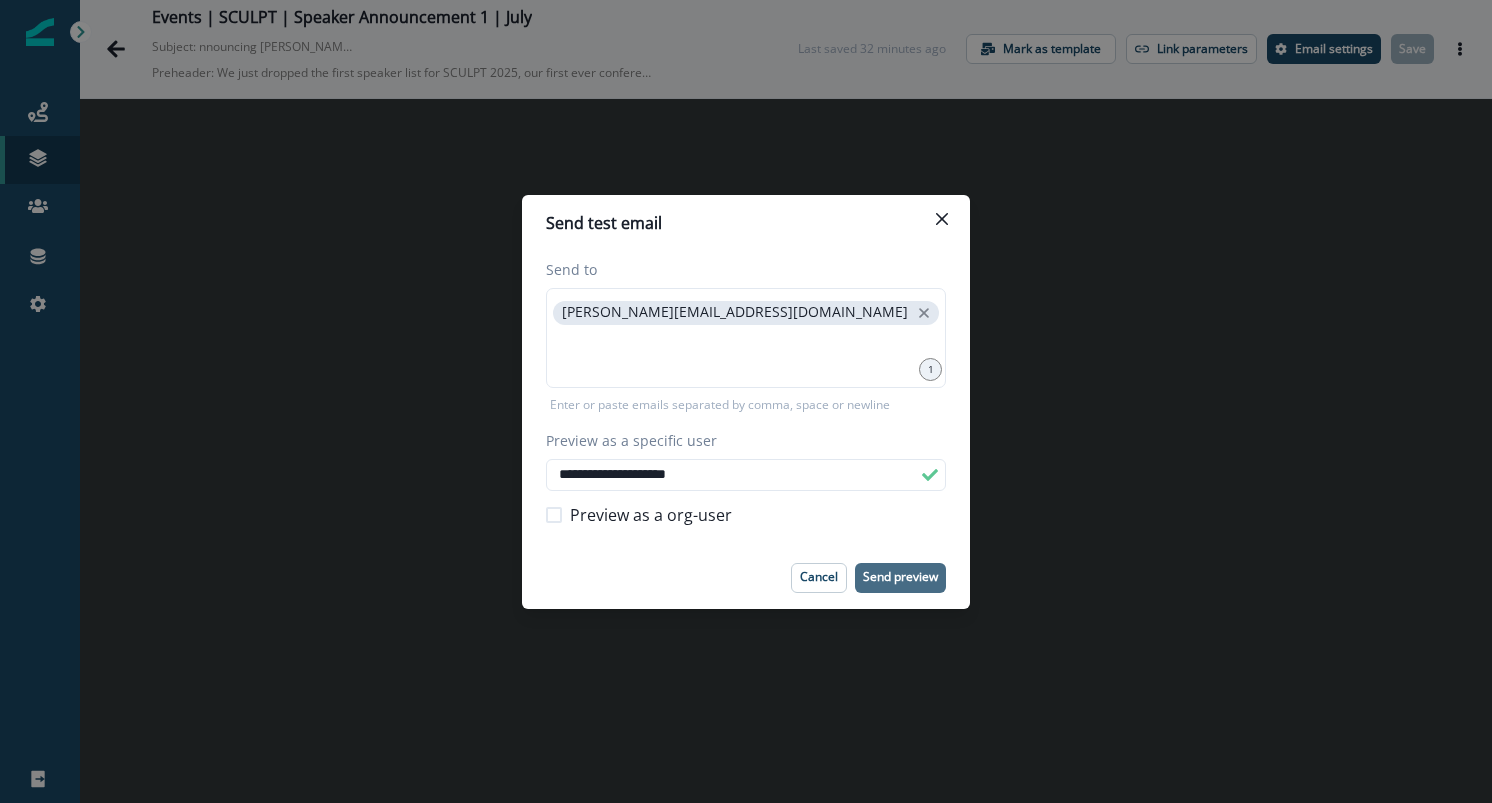 click on "Send preview" at bounding box center (900, 577) 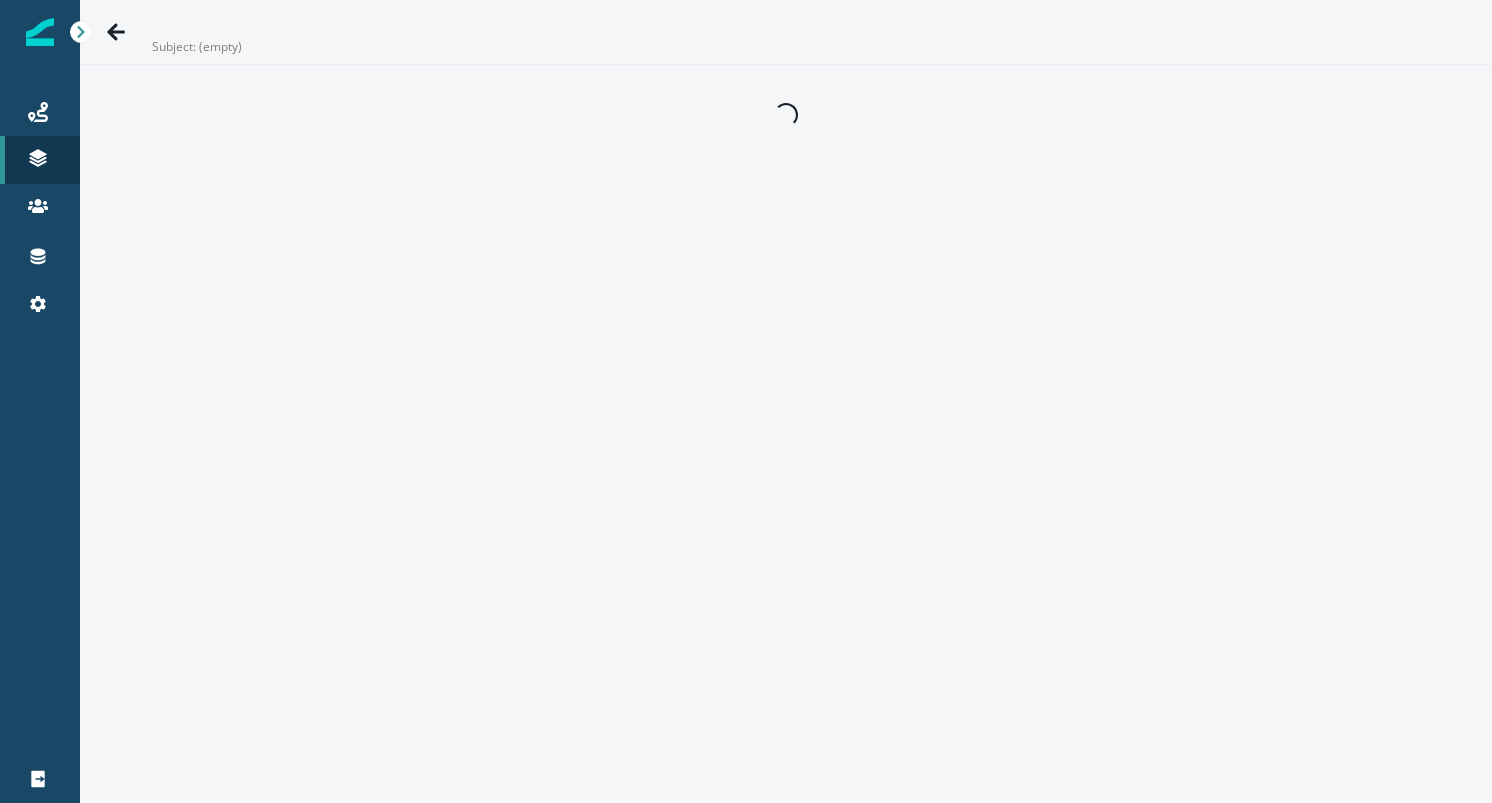 scroll, scrollTop: 0, scrollLeft: 0, axis: both 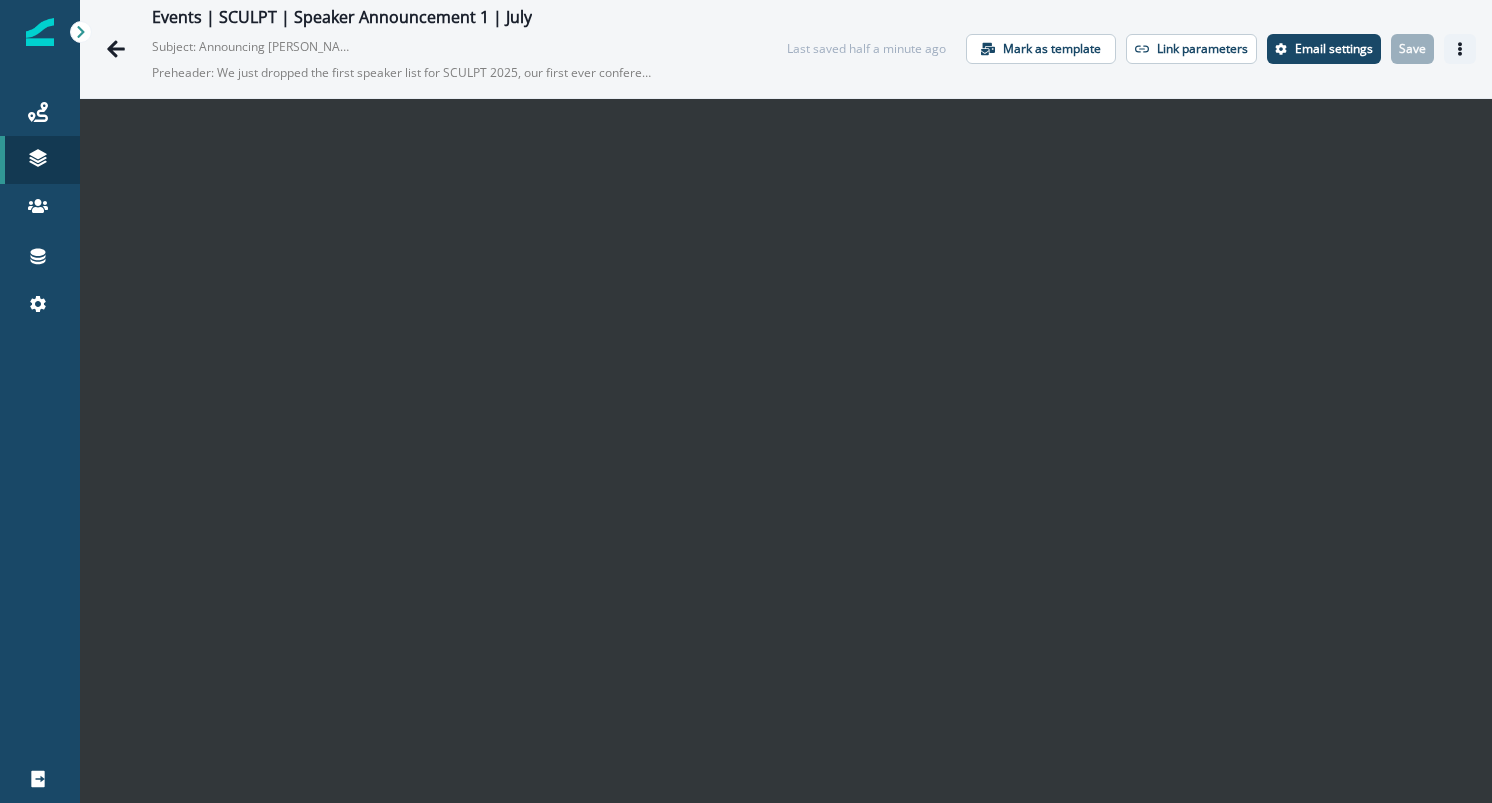 click 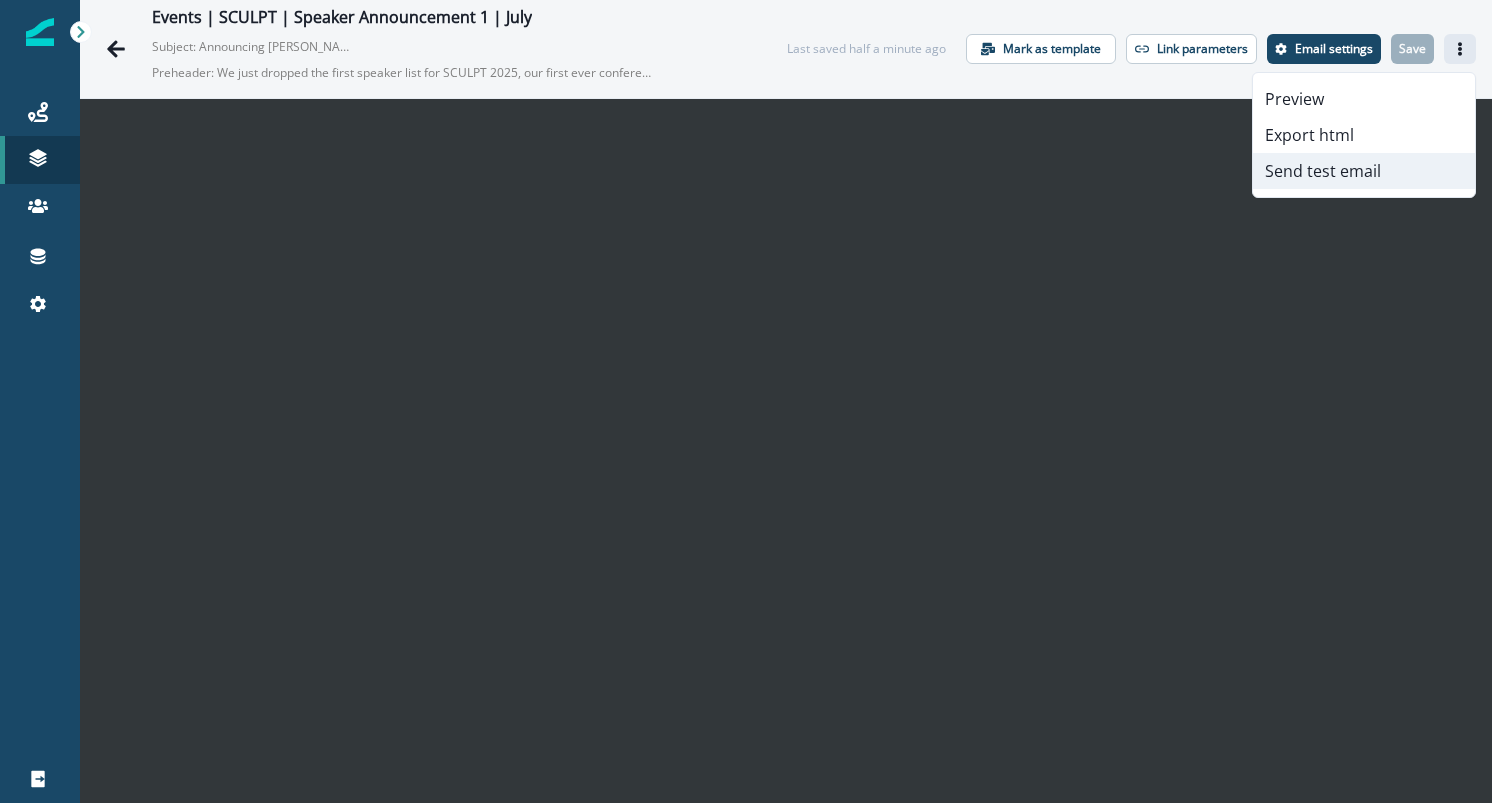 click on "Send test email" at bounding box center [1364, 171] 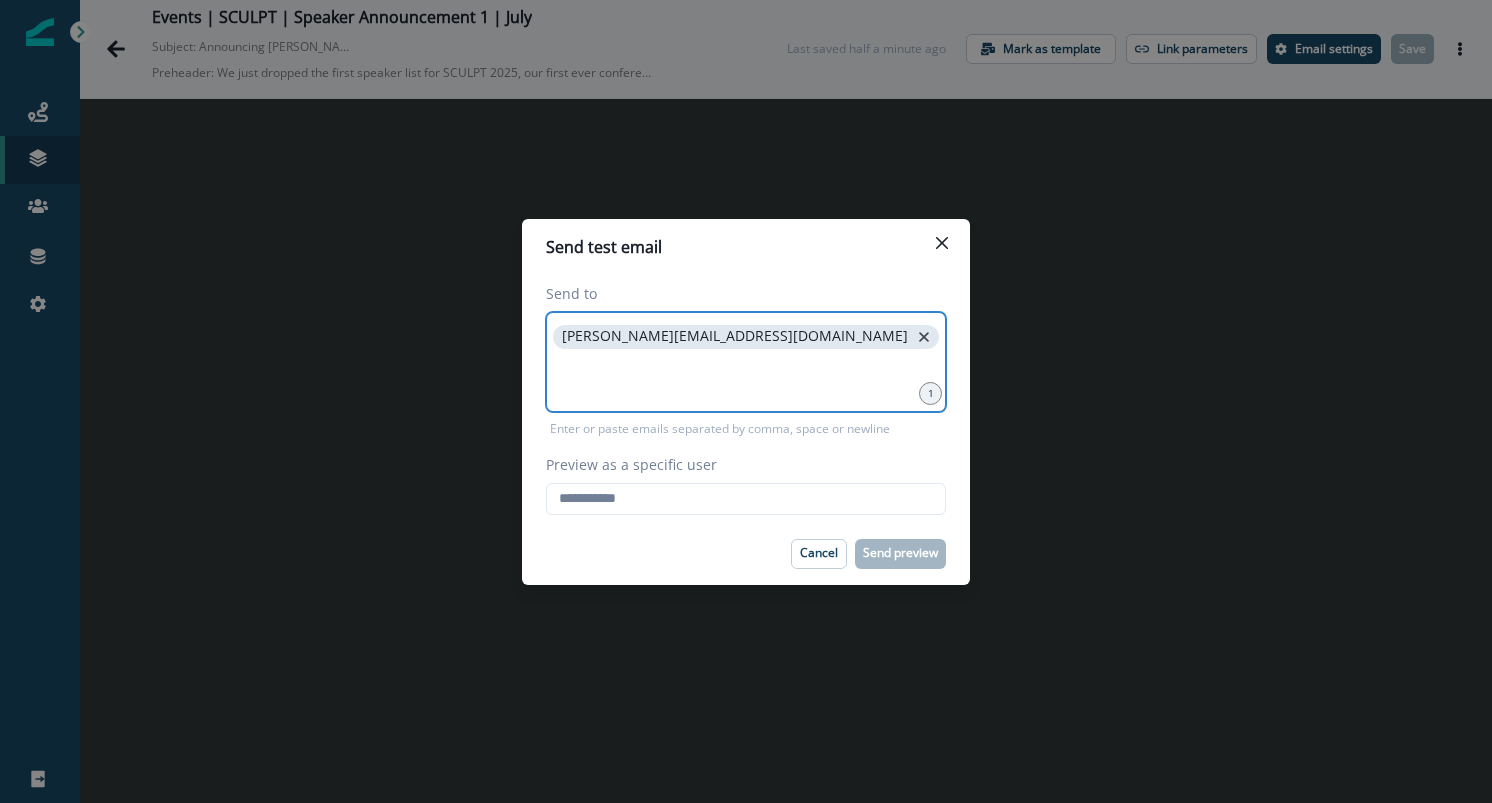 click 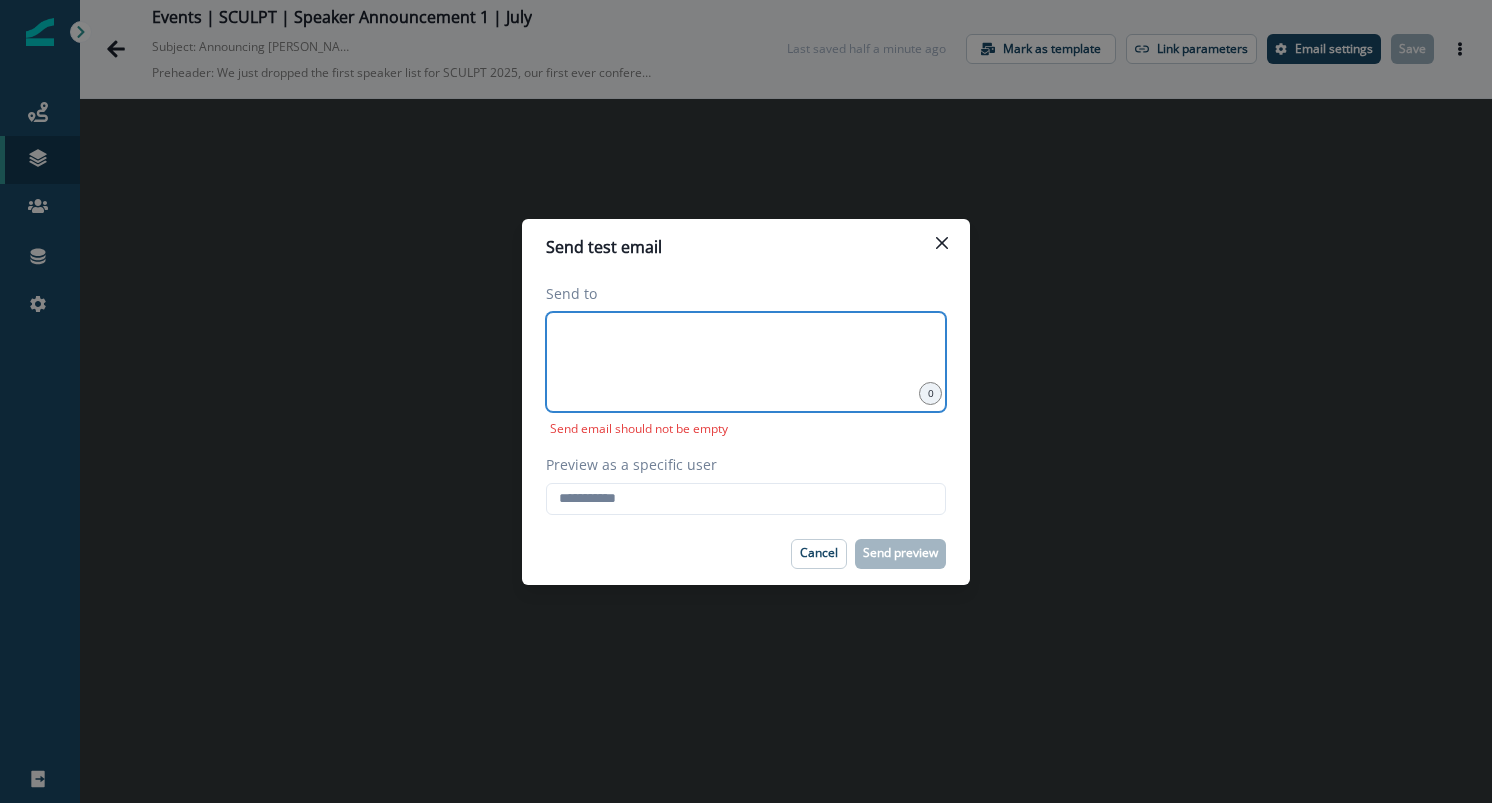click at bounding box center (746, 337) 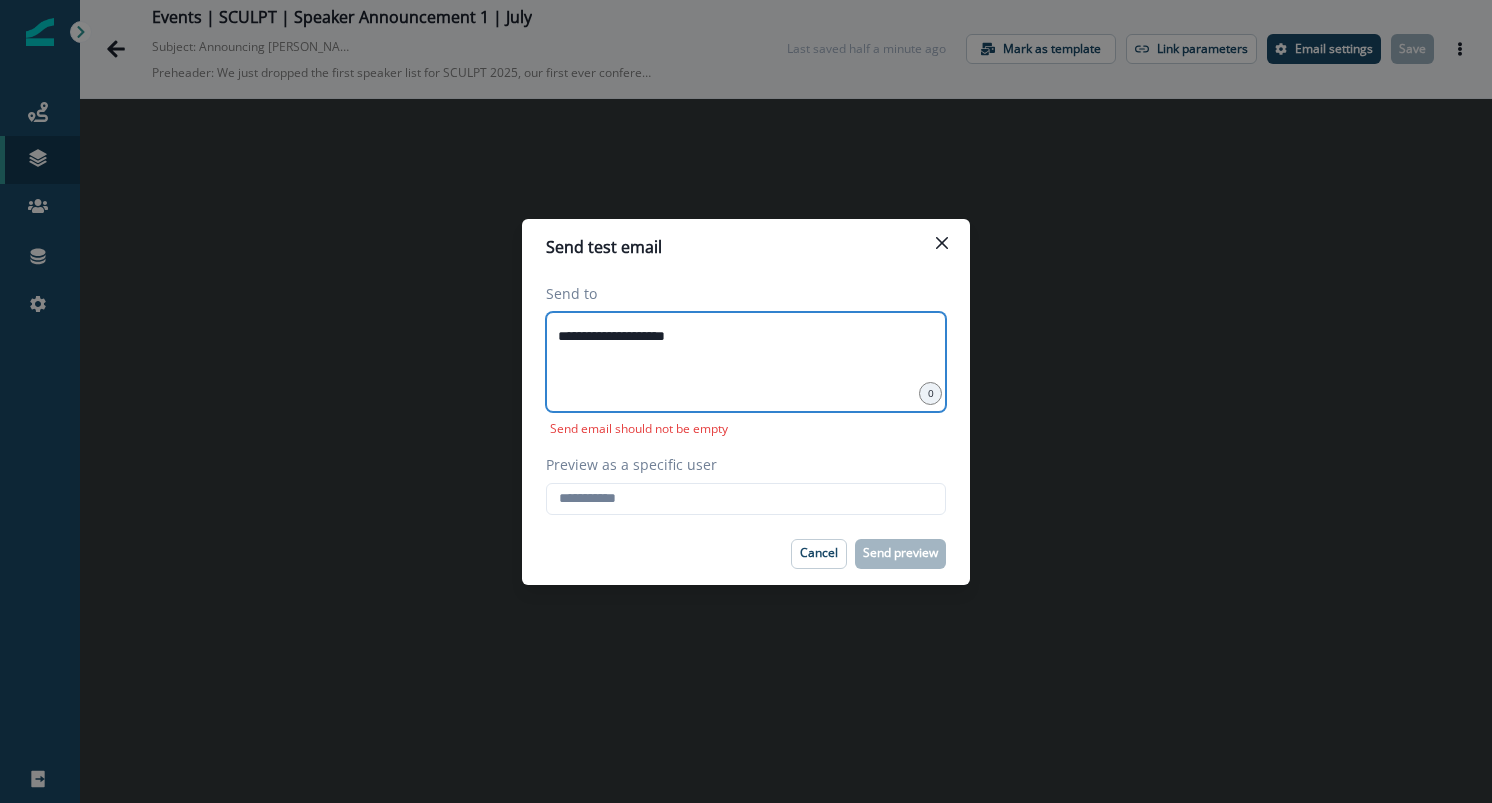 type on "**********" 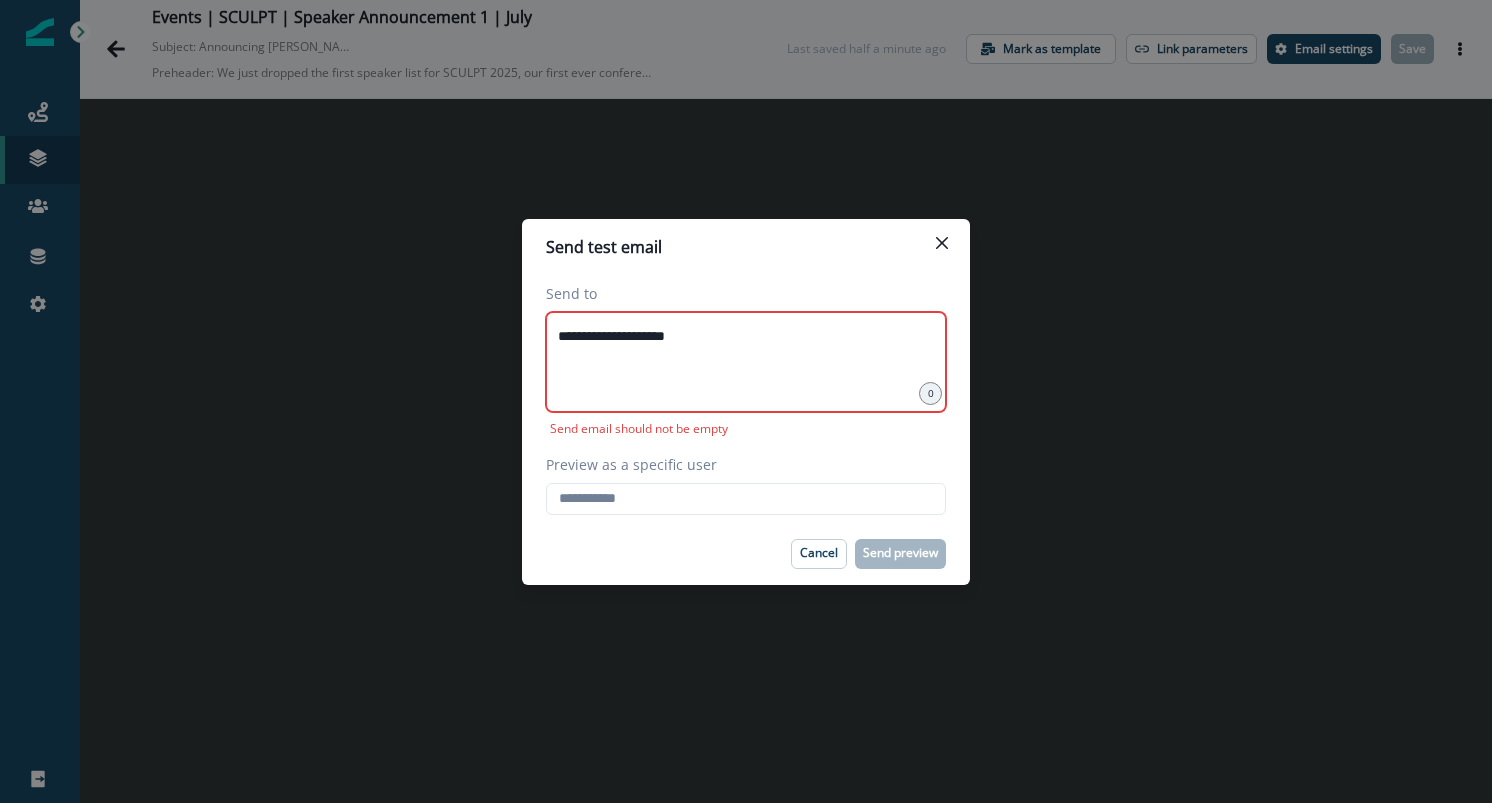 click on "**********" at bounding box center (746, 362) 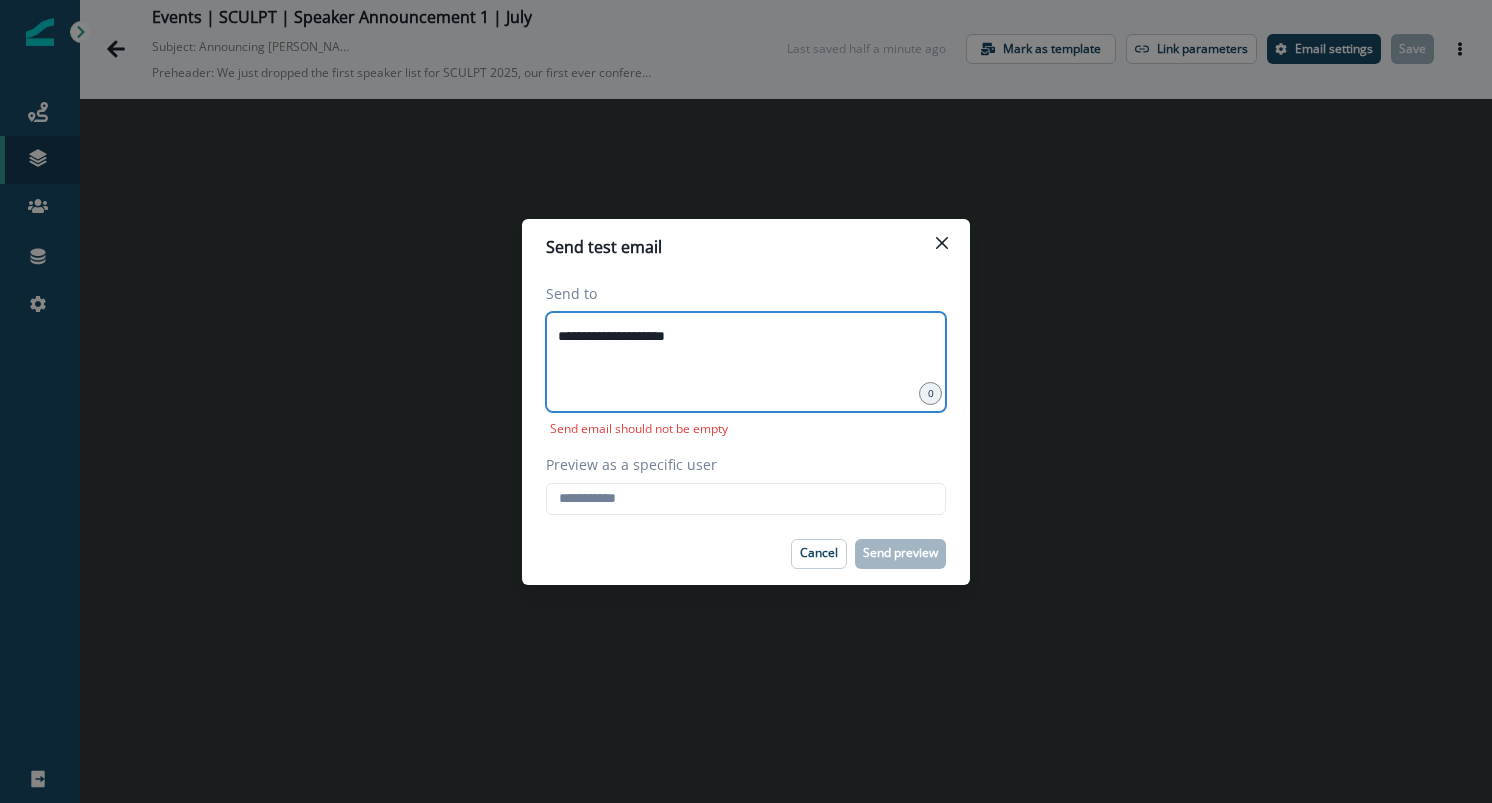 click on "**********" at bounding box center [746, 337] 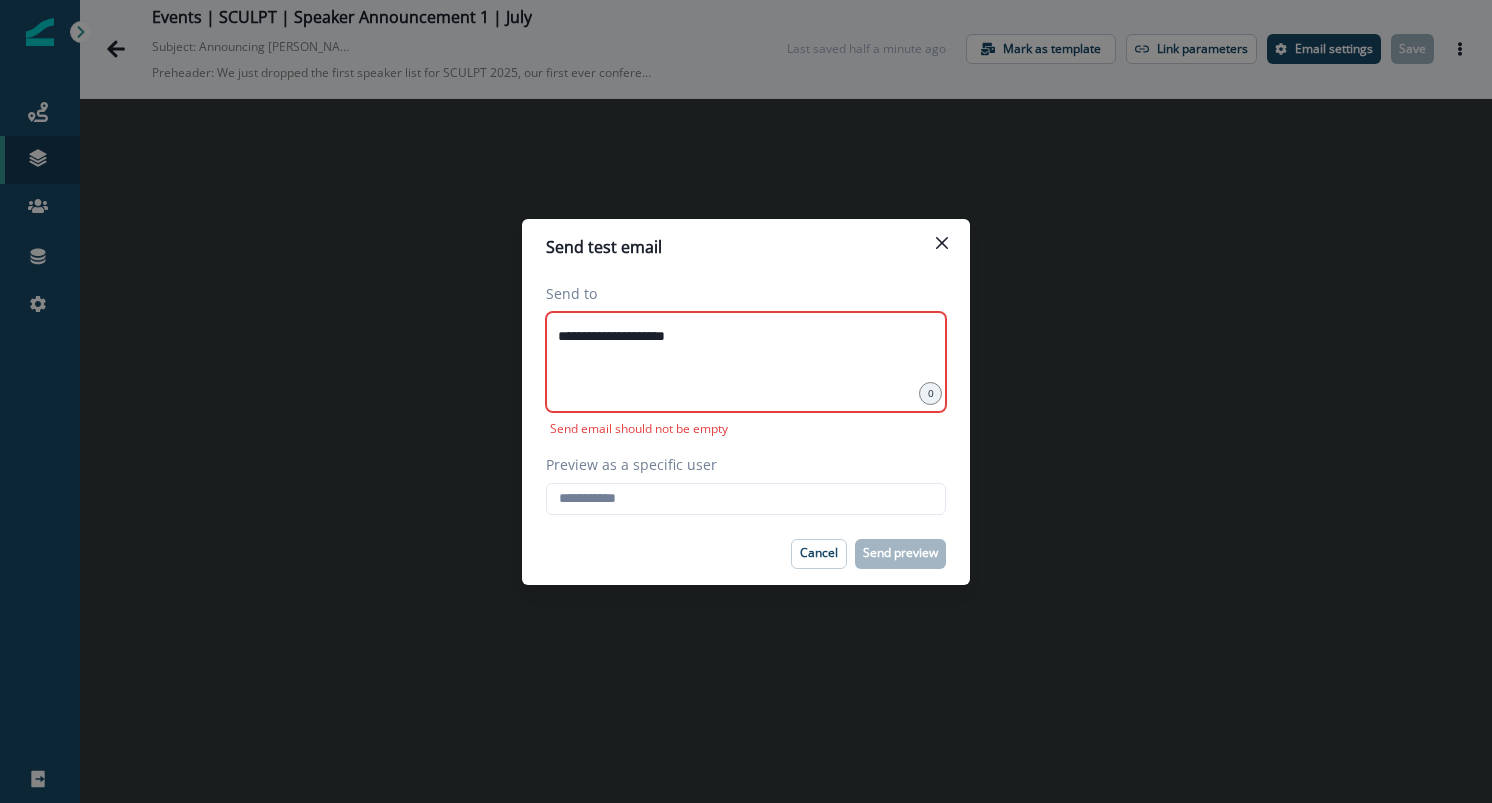 click on "Preview as a specific user" at bounding box center (740, 464) 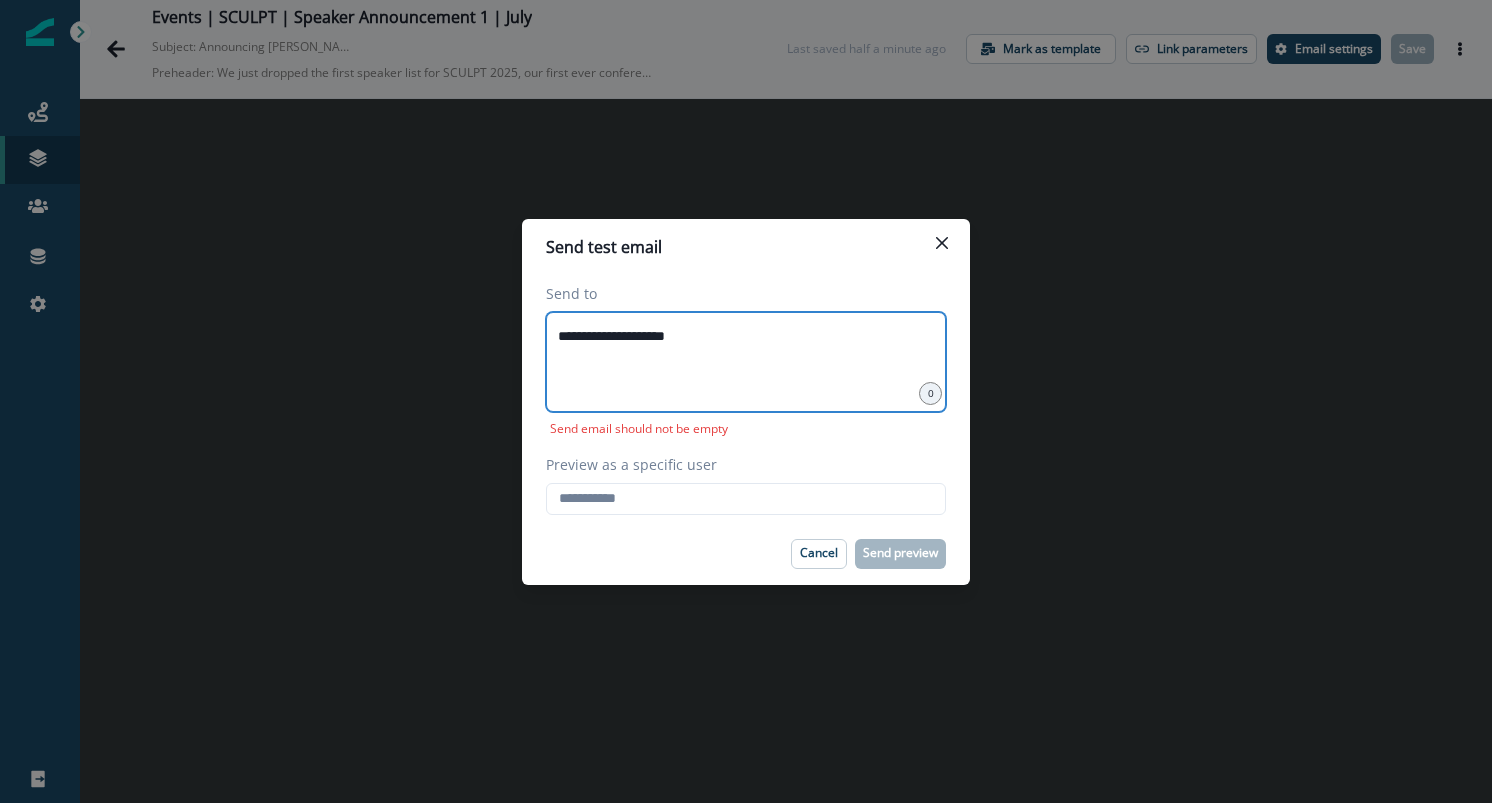 click on "**********" at bounding box center [746, 337] 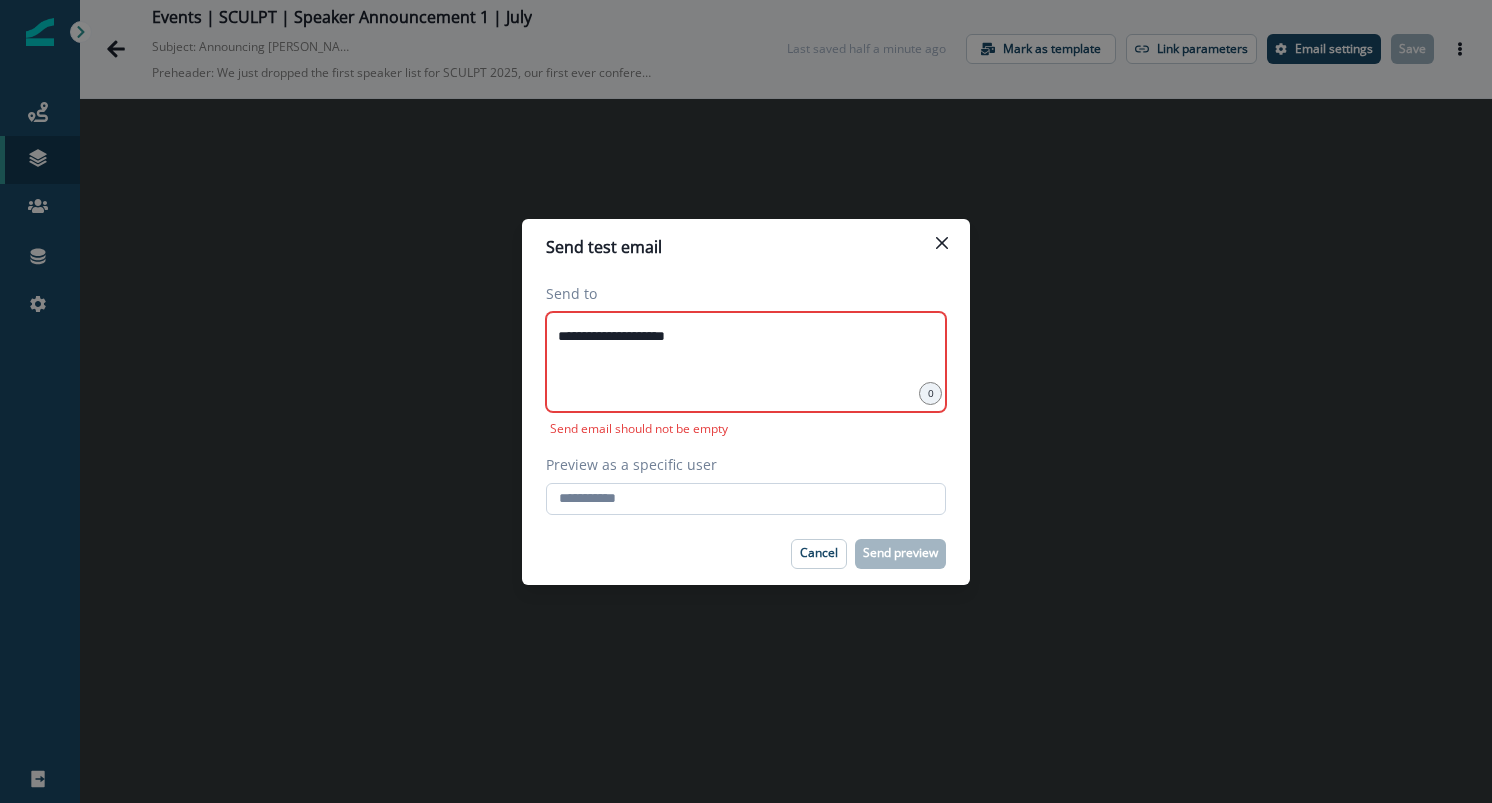 click on "Preview as a specific user" at bounding box center [746, 499] 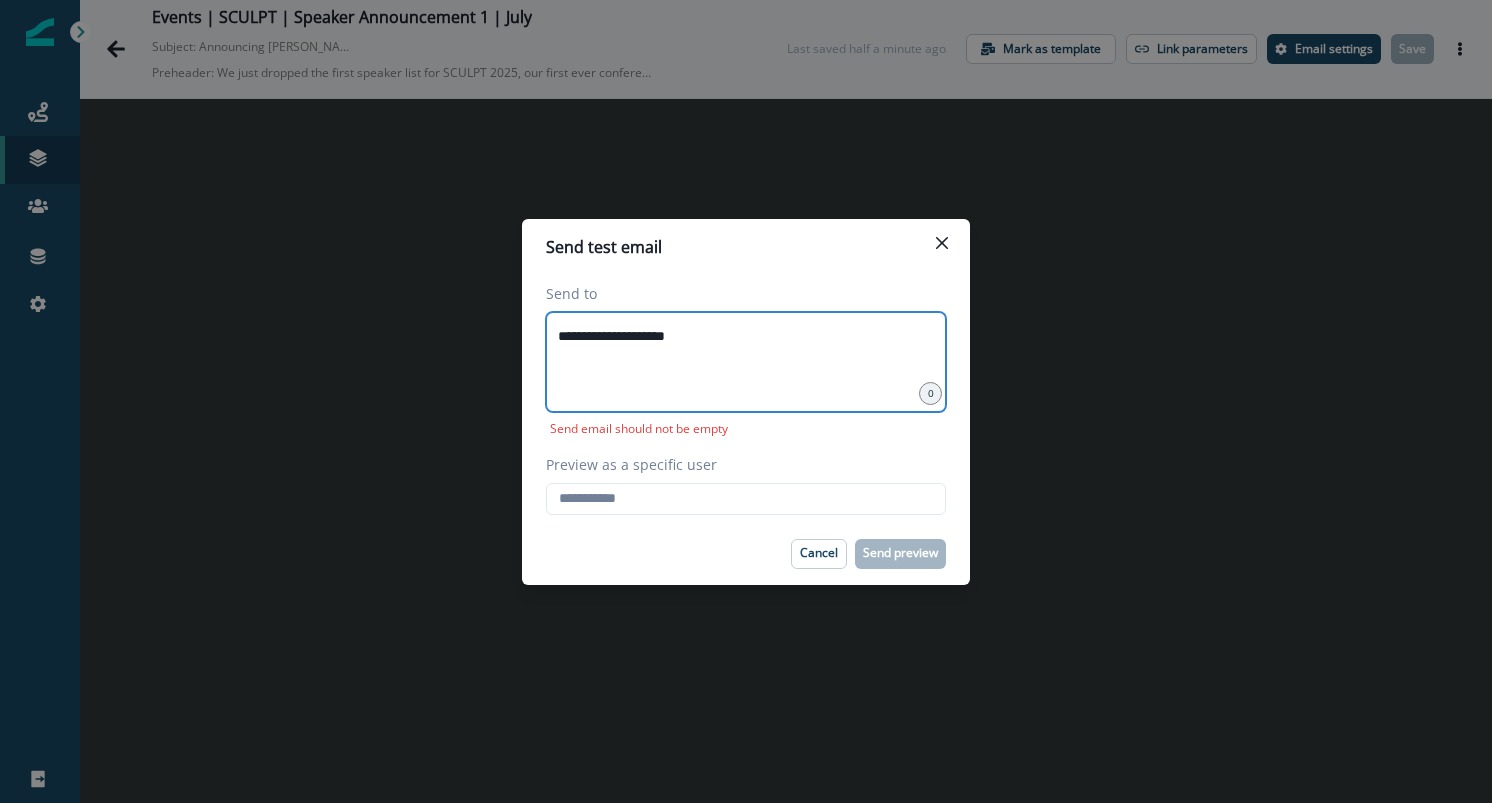 click on "**********" at bounding box center (746, 337) 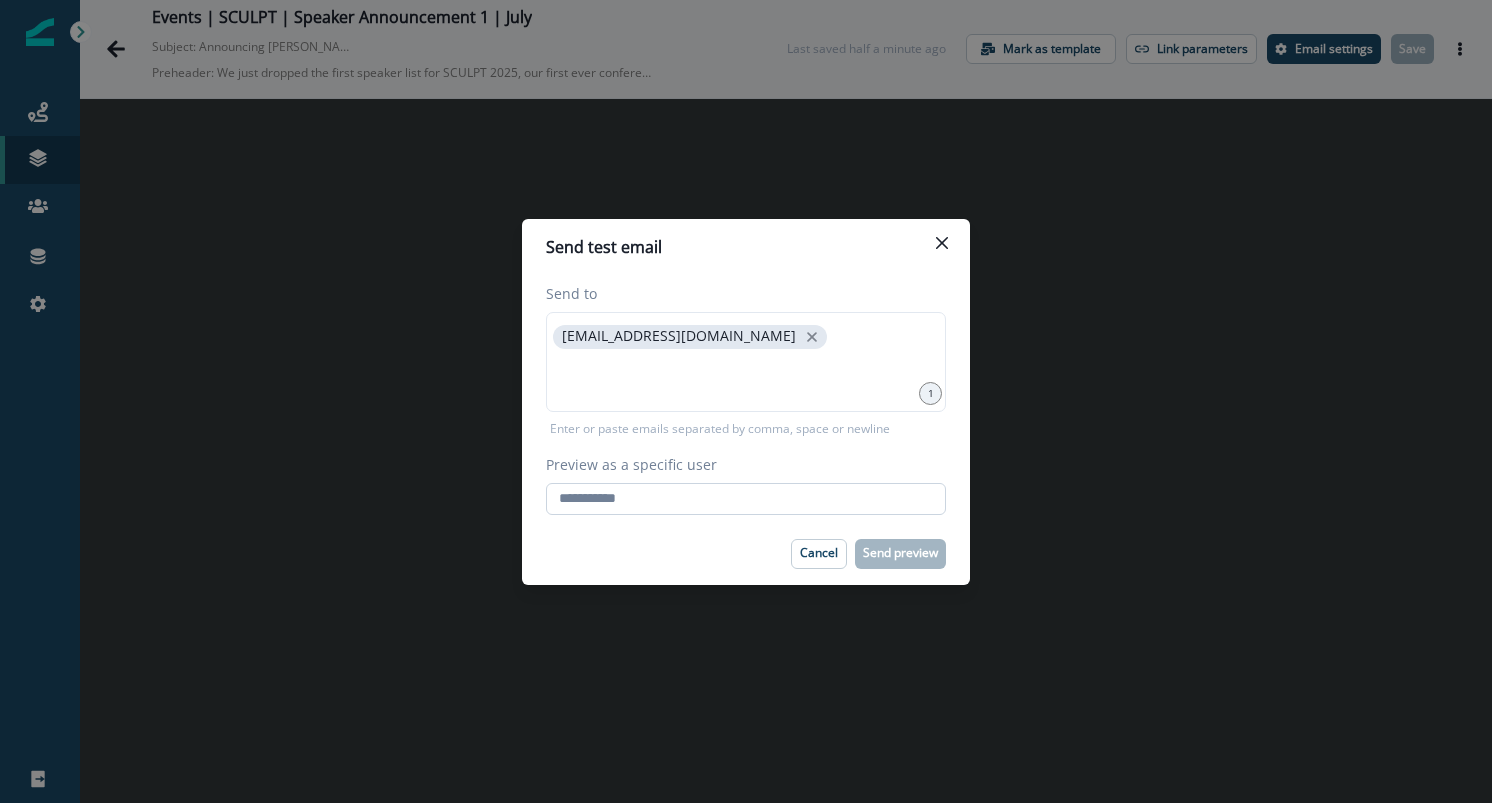 click on "Preview as a specific user" at bounding box center [746, 499] 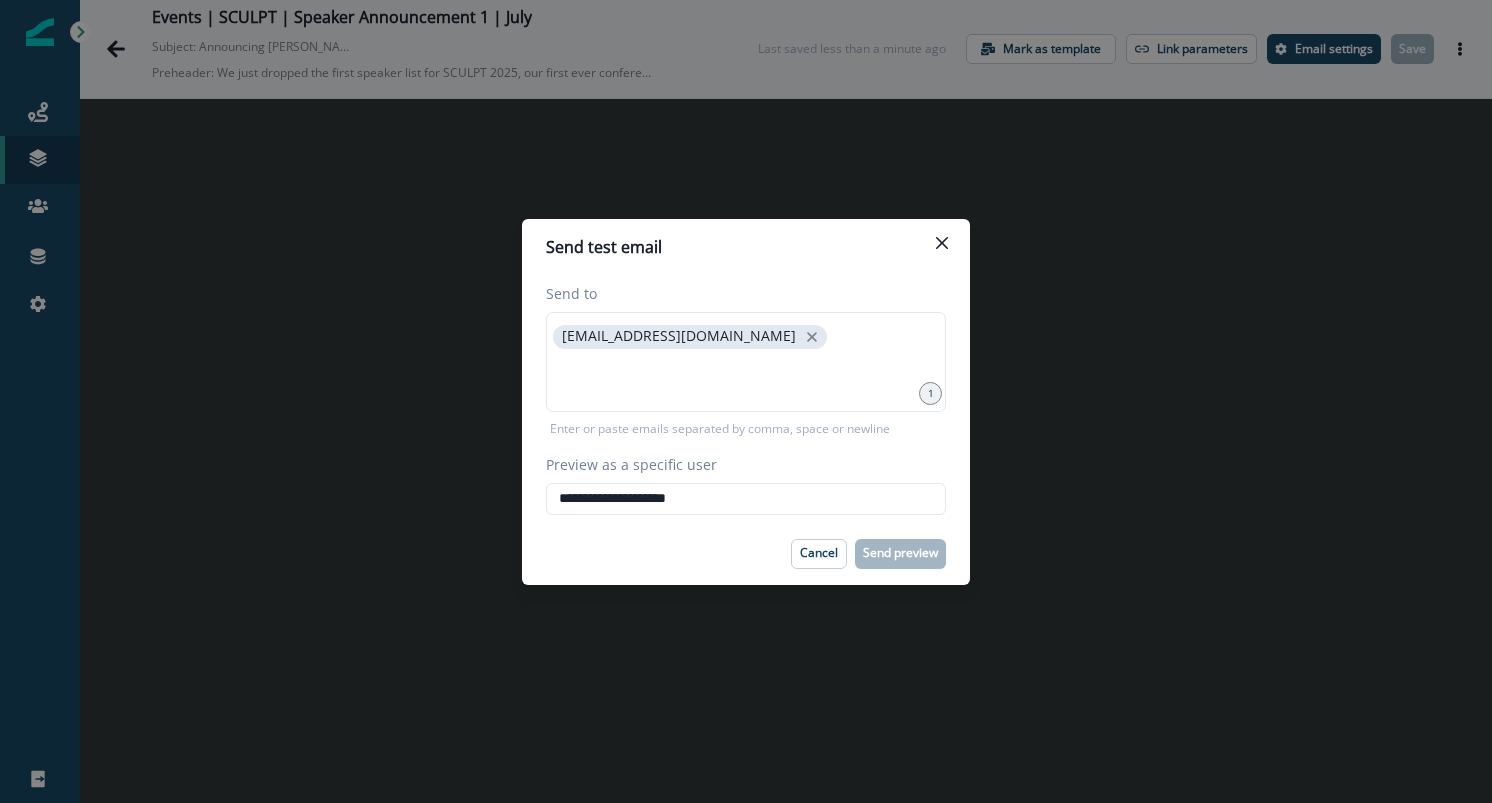 type on "**********" 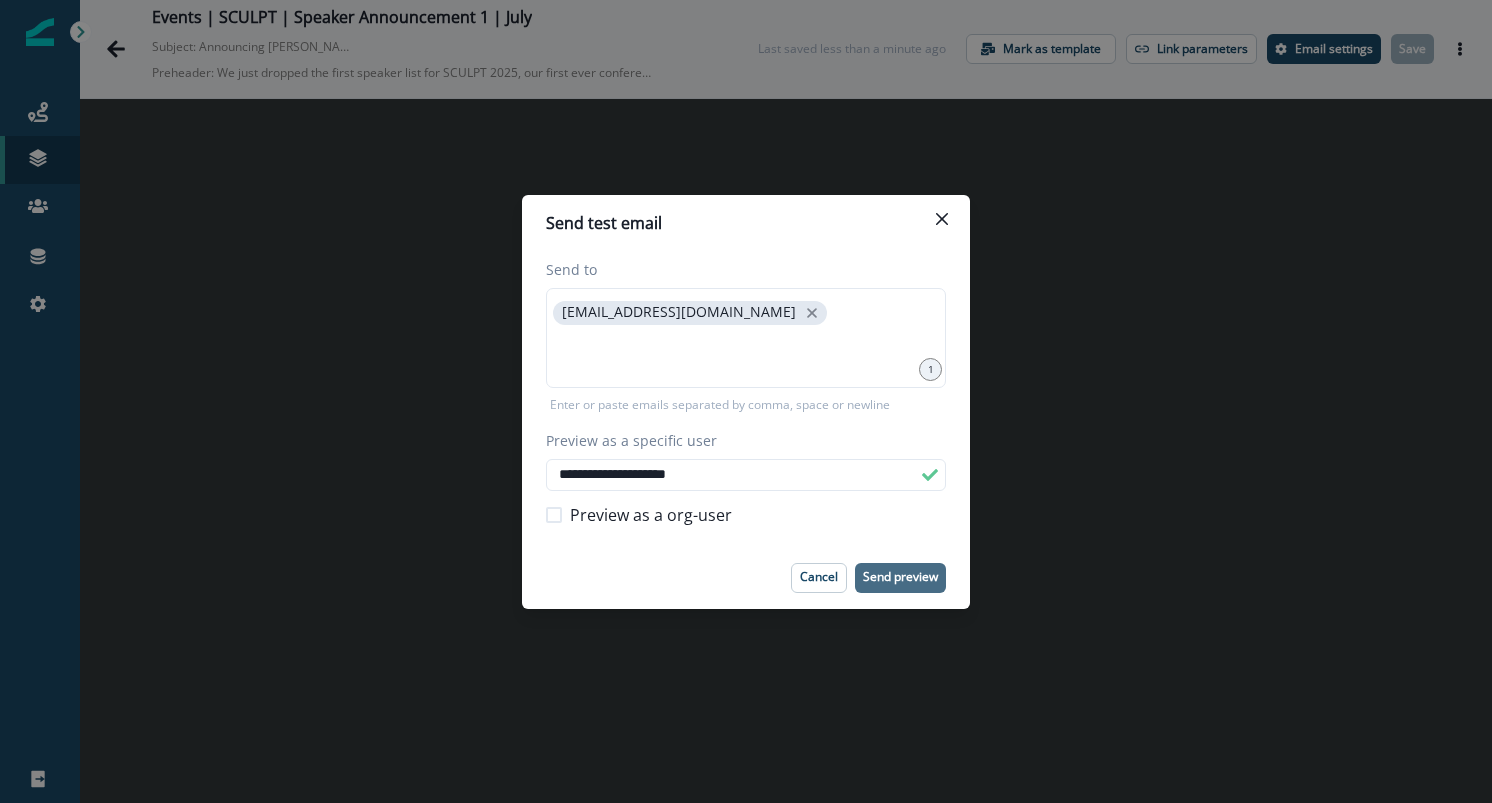 click on "Send preview" at bounding box center (900, 577) 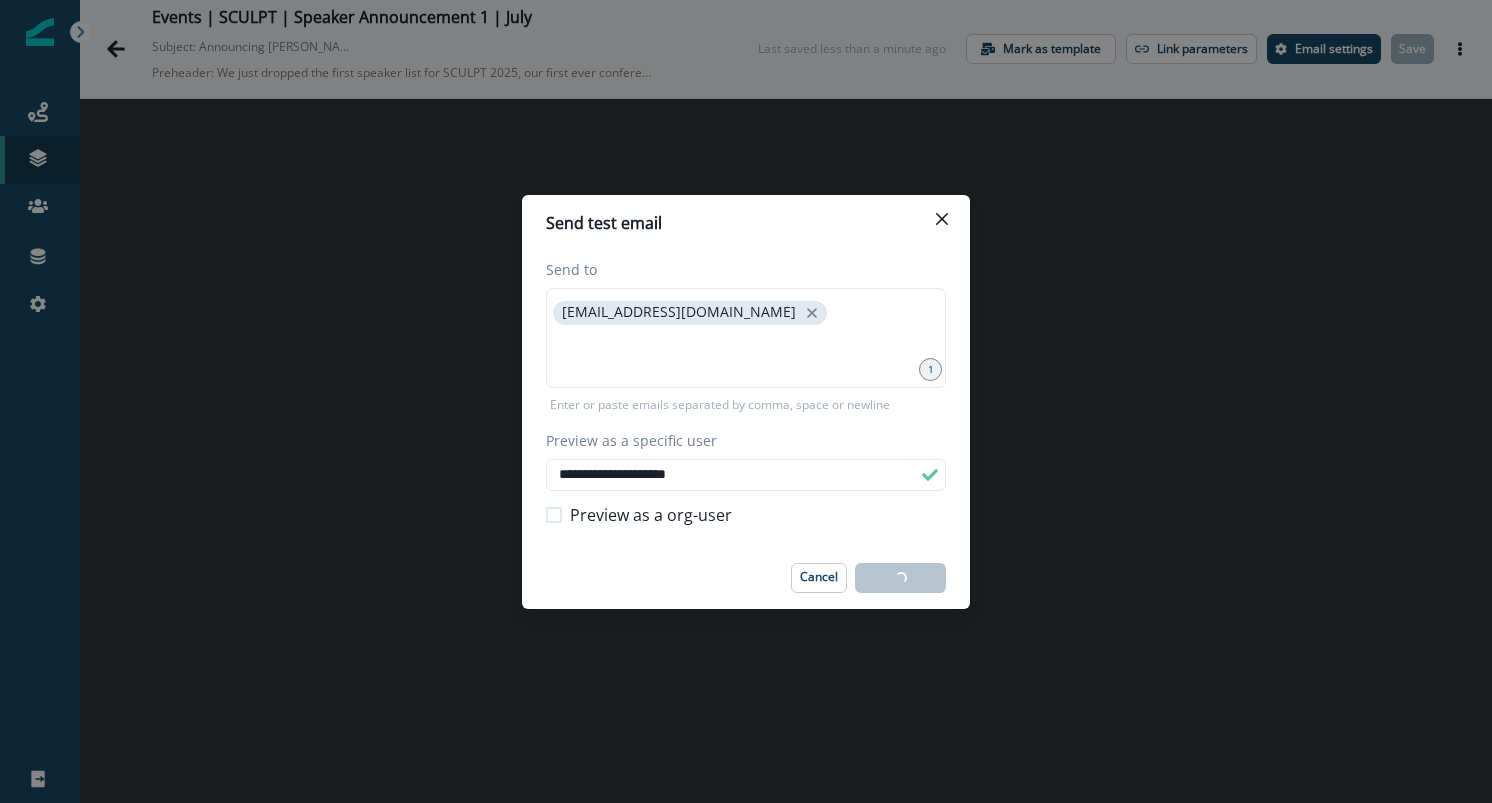 type 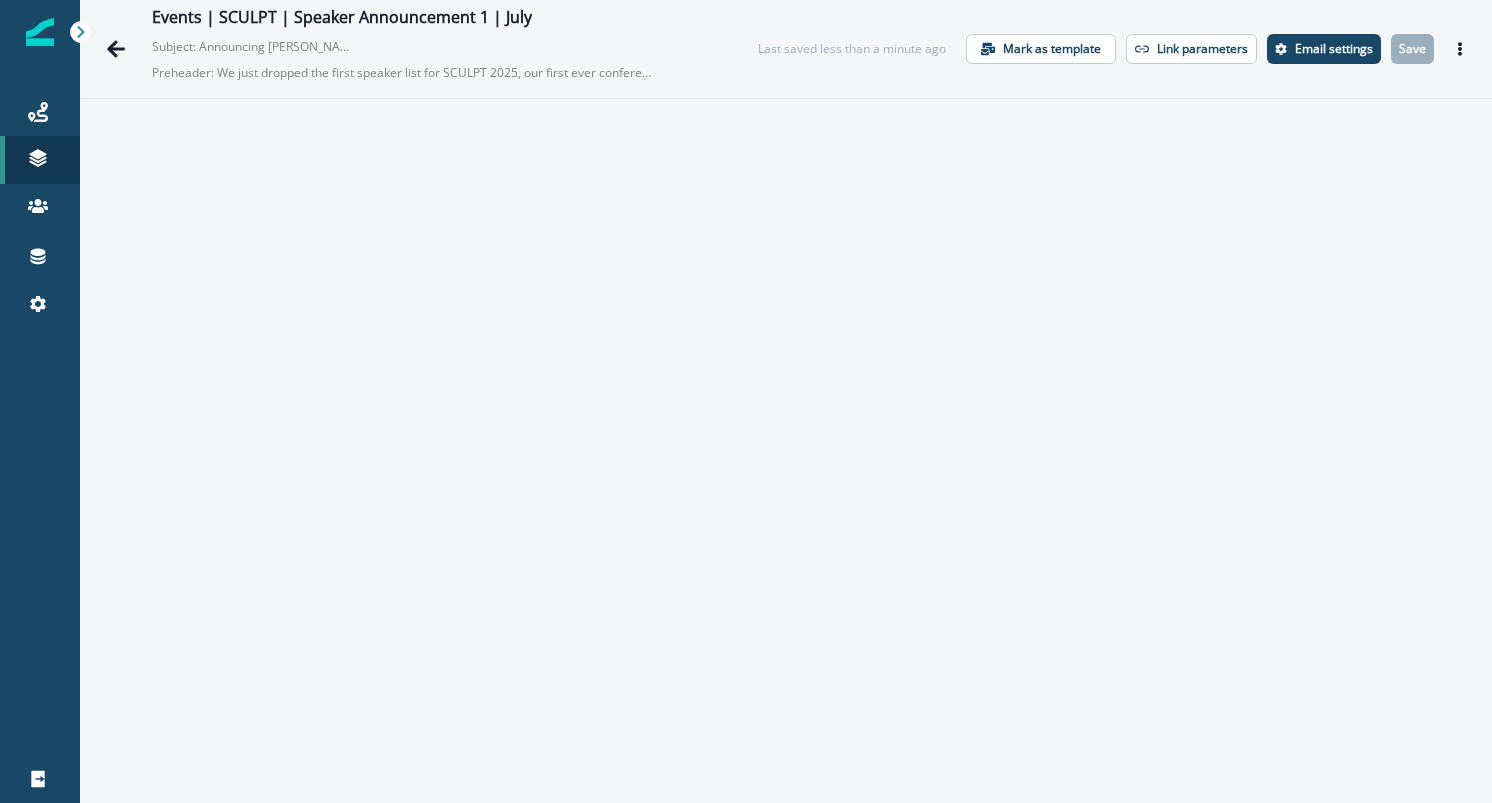 scroll, scrollTop: 0, scrollLeft: 0, axis: both 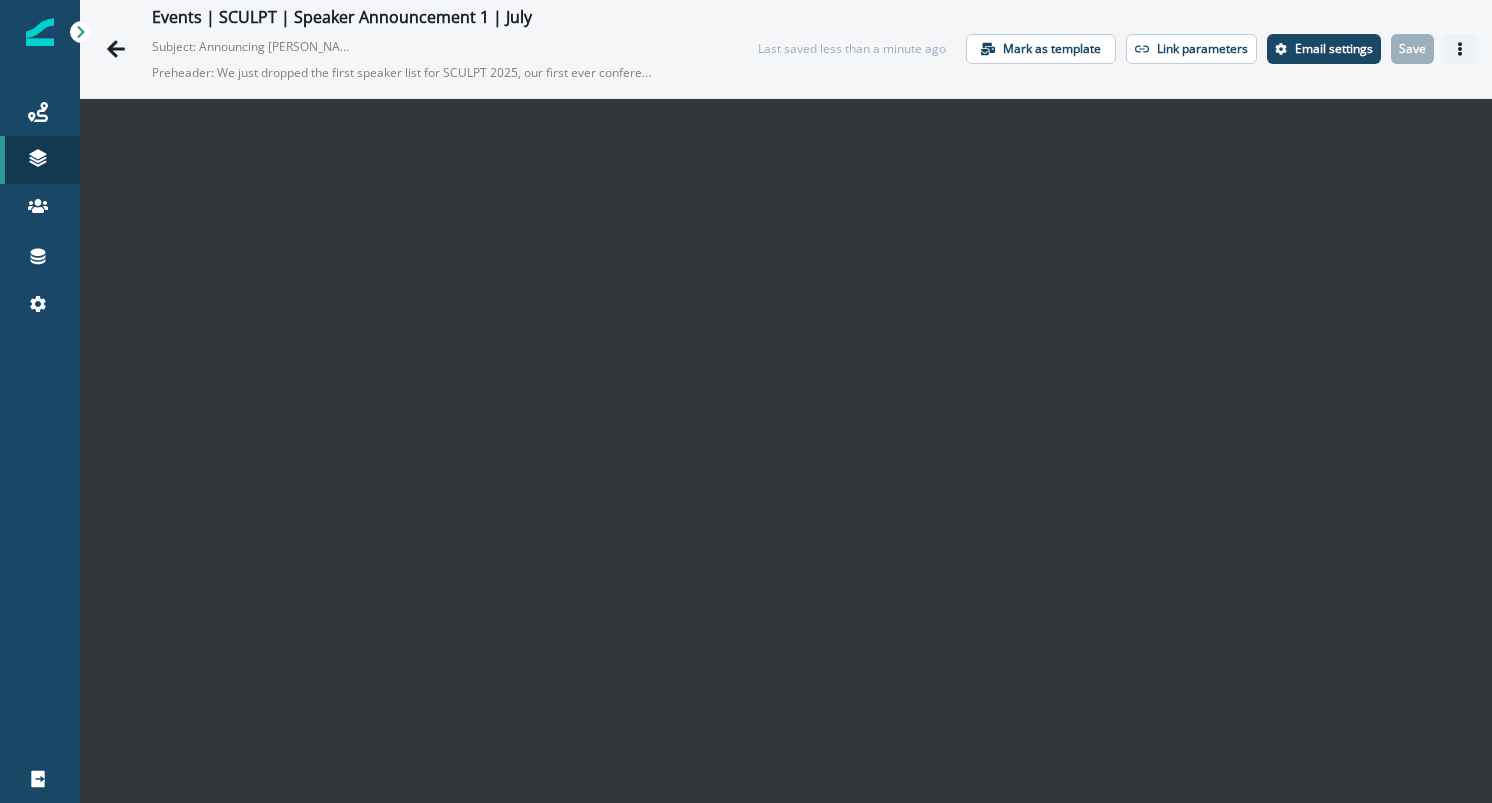 click at bounding box center (1460, 49) 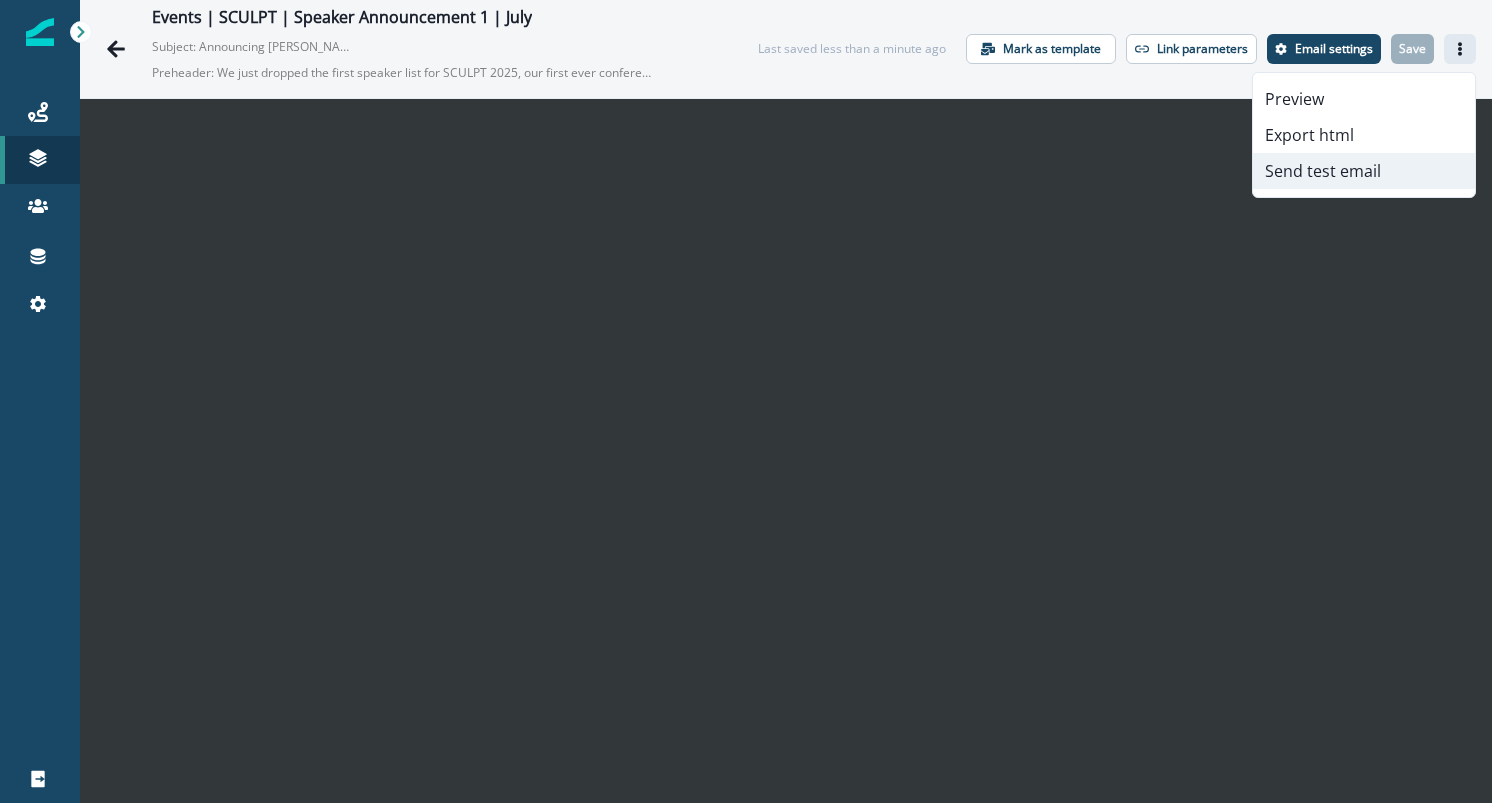 click on "Send test email" at bounding box center [1364, 171] 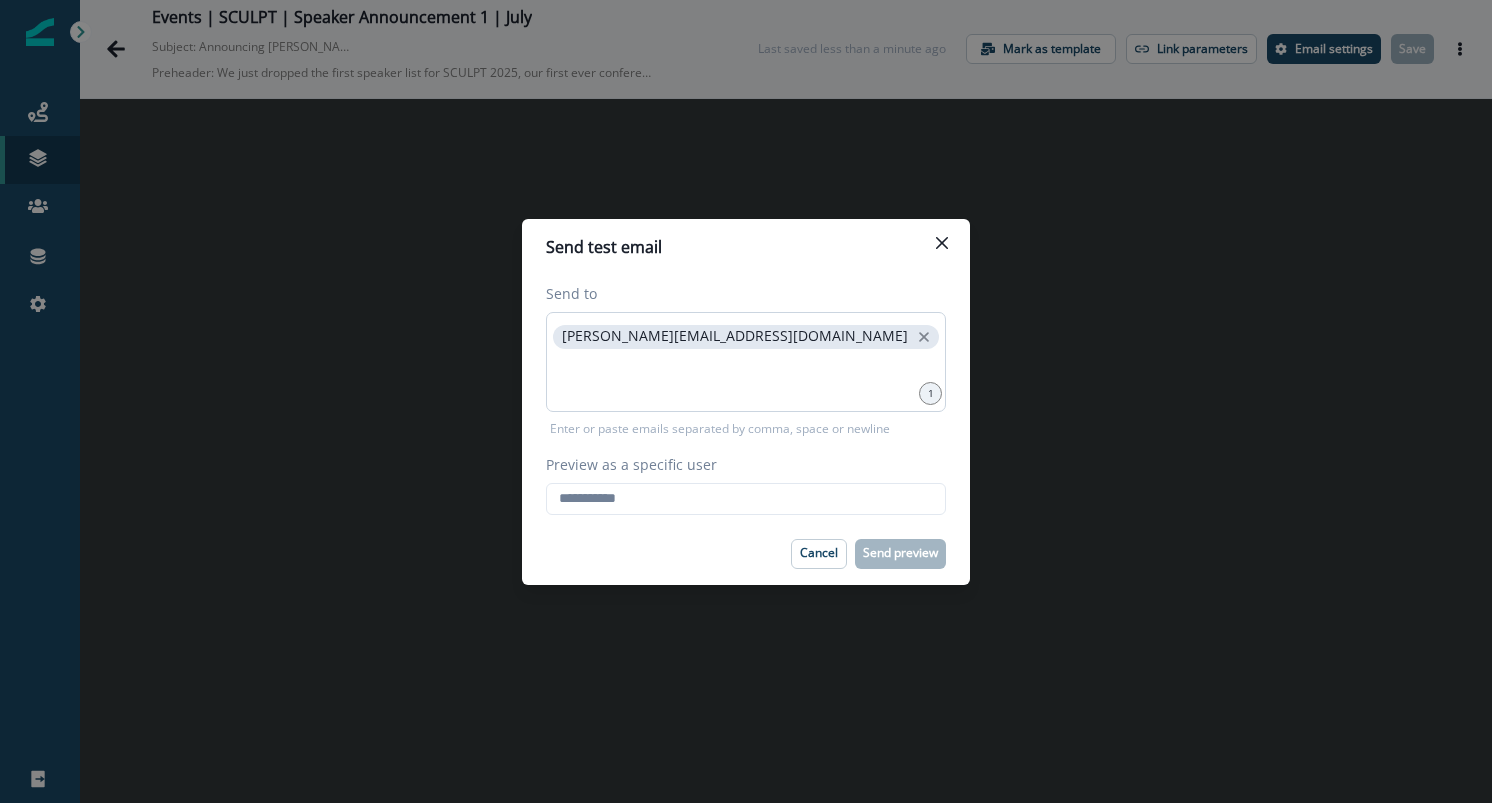 click on "[PERSON_NAME][EMAIL_ADDRESS][DOMAIN_NAME]" at bounding box center (746, 362) 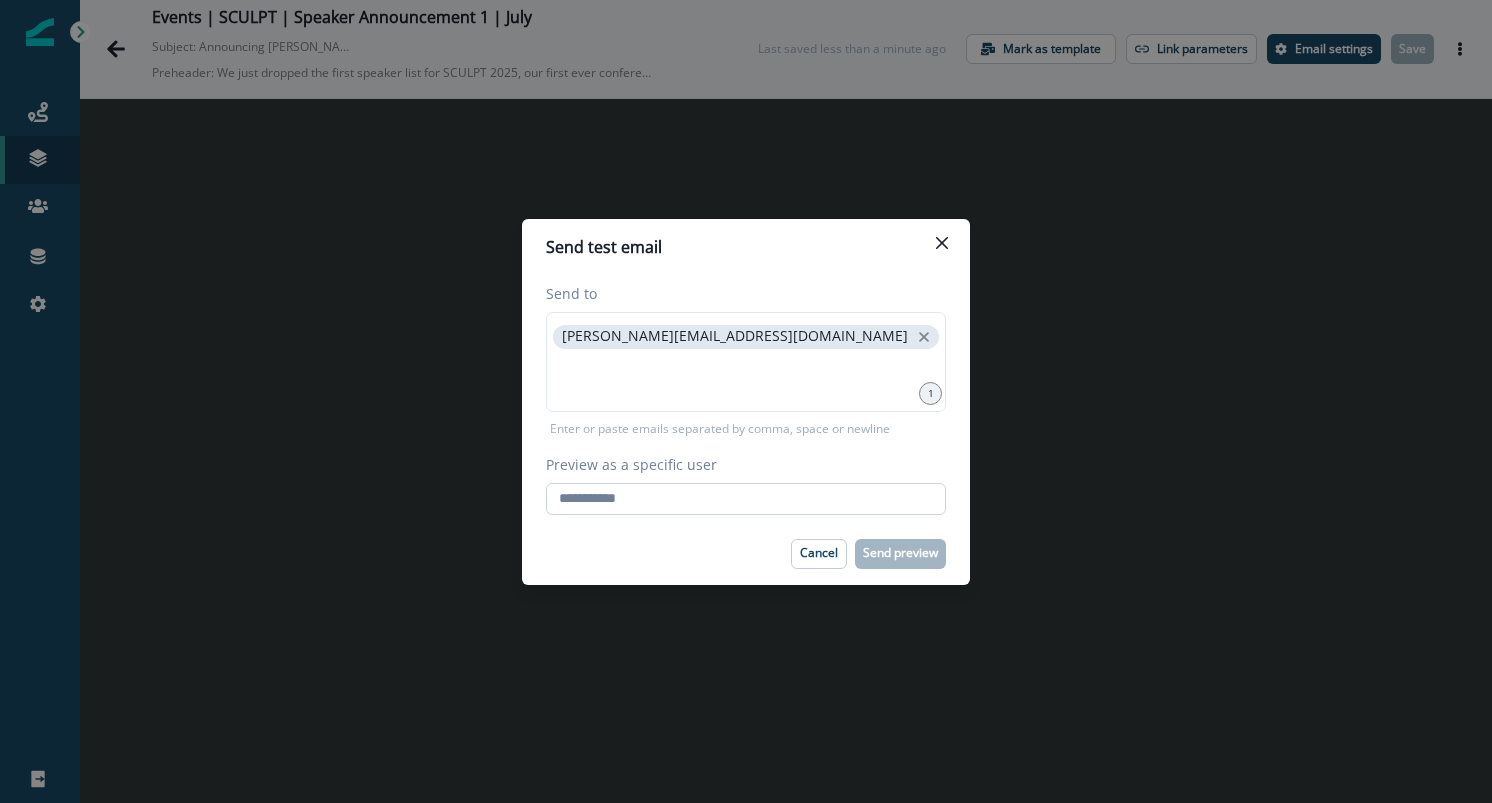 click on "Preview as a specific user" at bounding box center (746, 499) 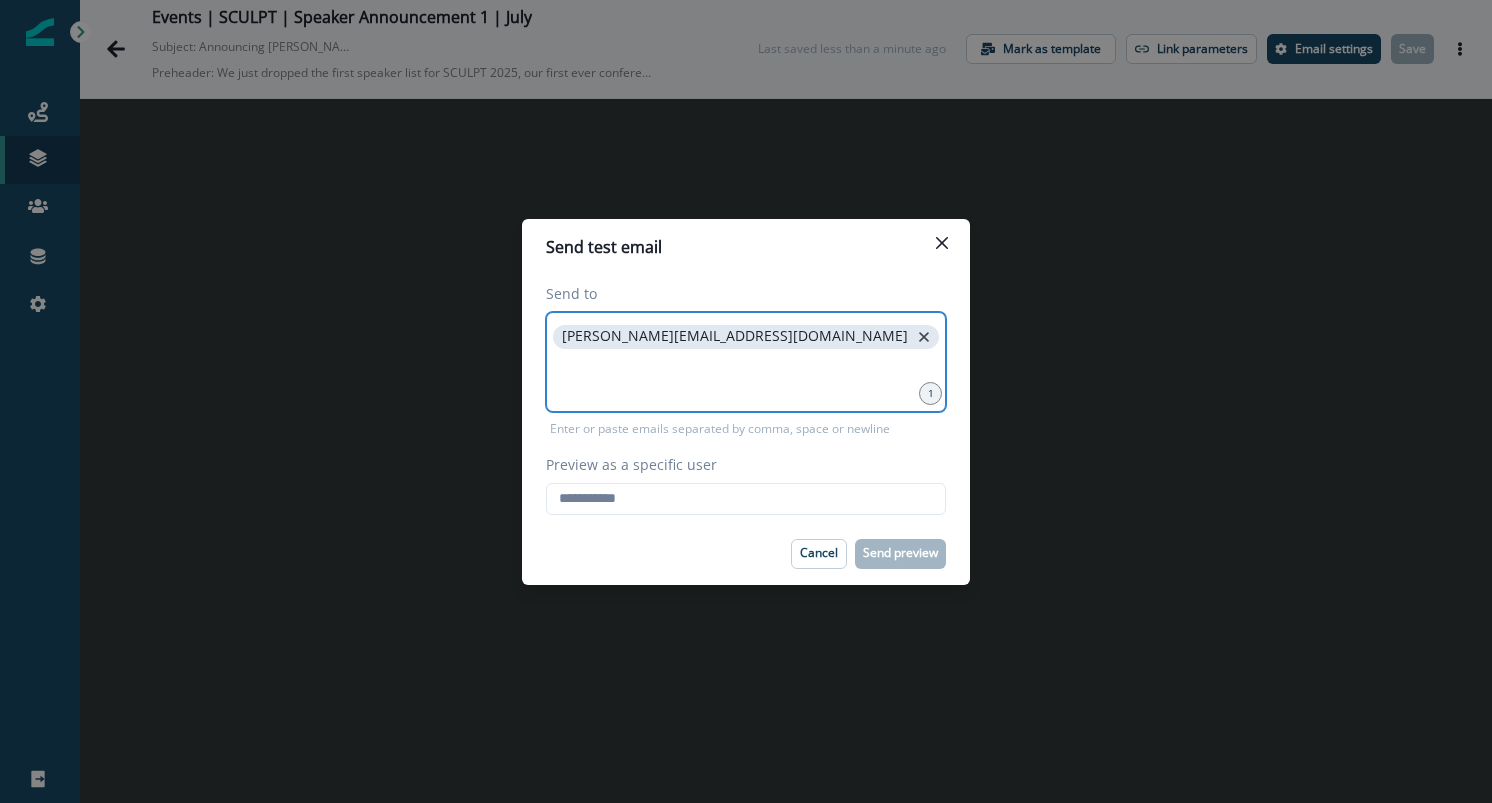 click 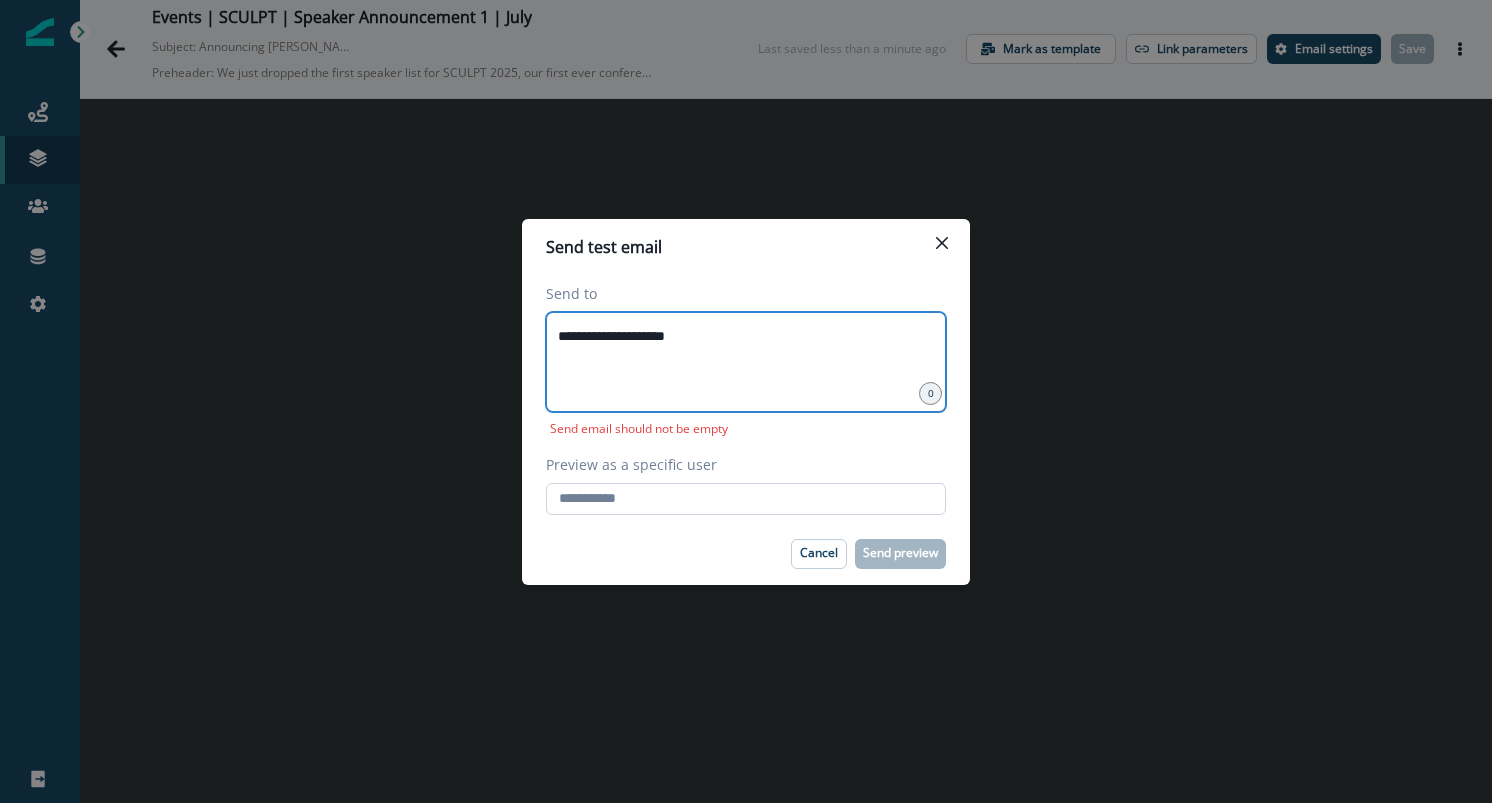 type on "**********" 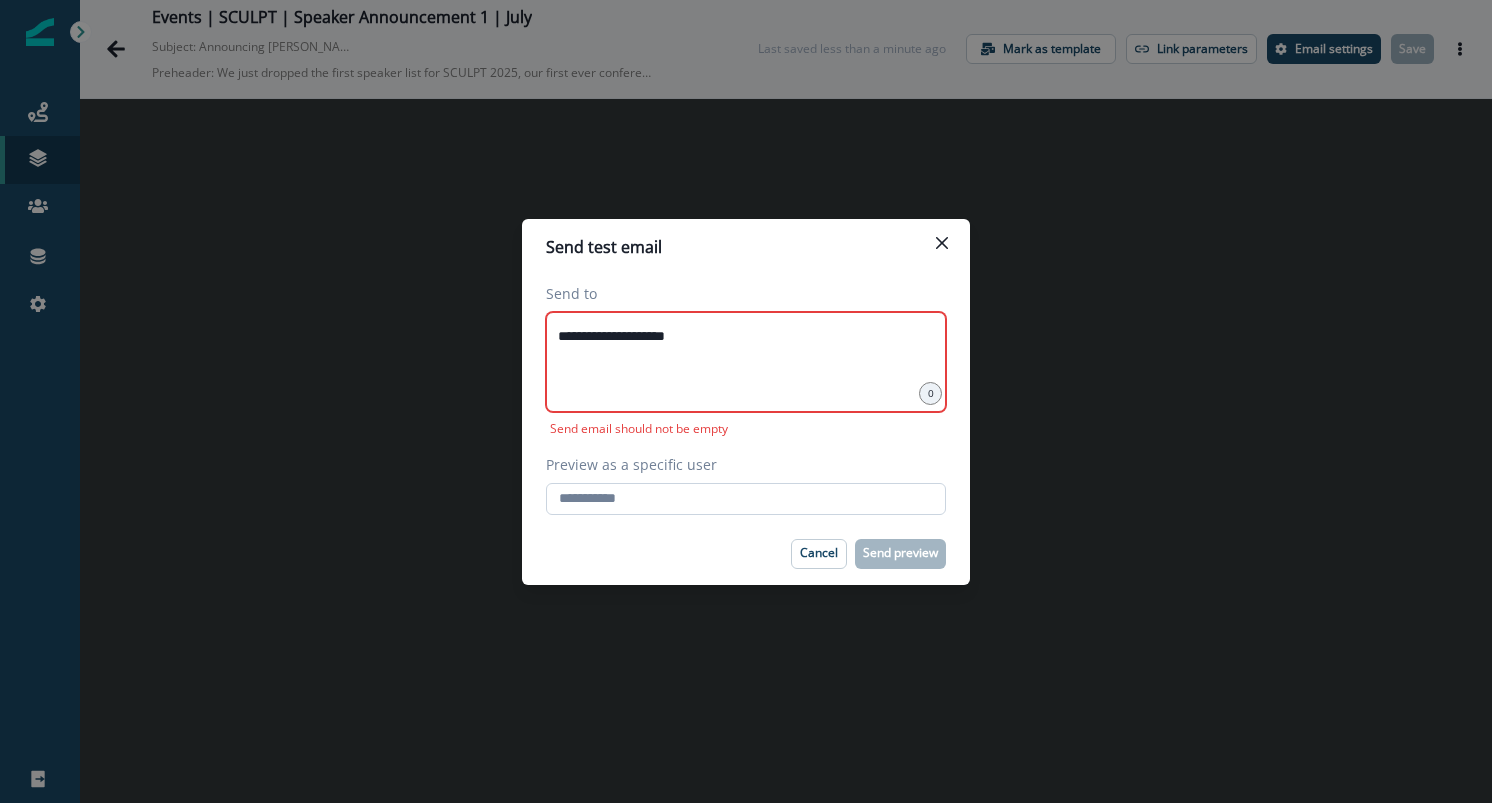 click on "Preview as a specific user" at bounding box center [746, 499] 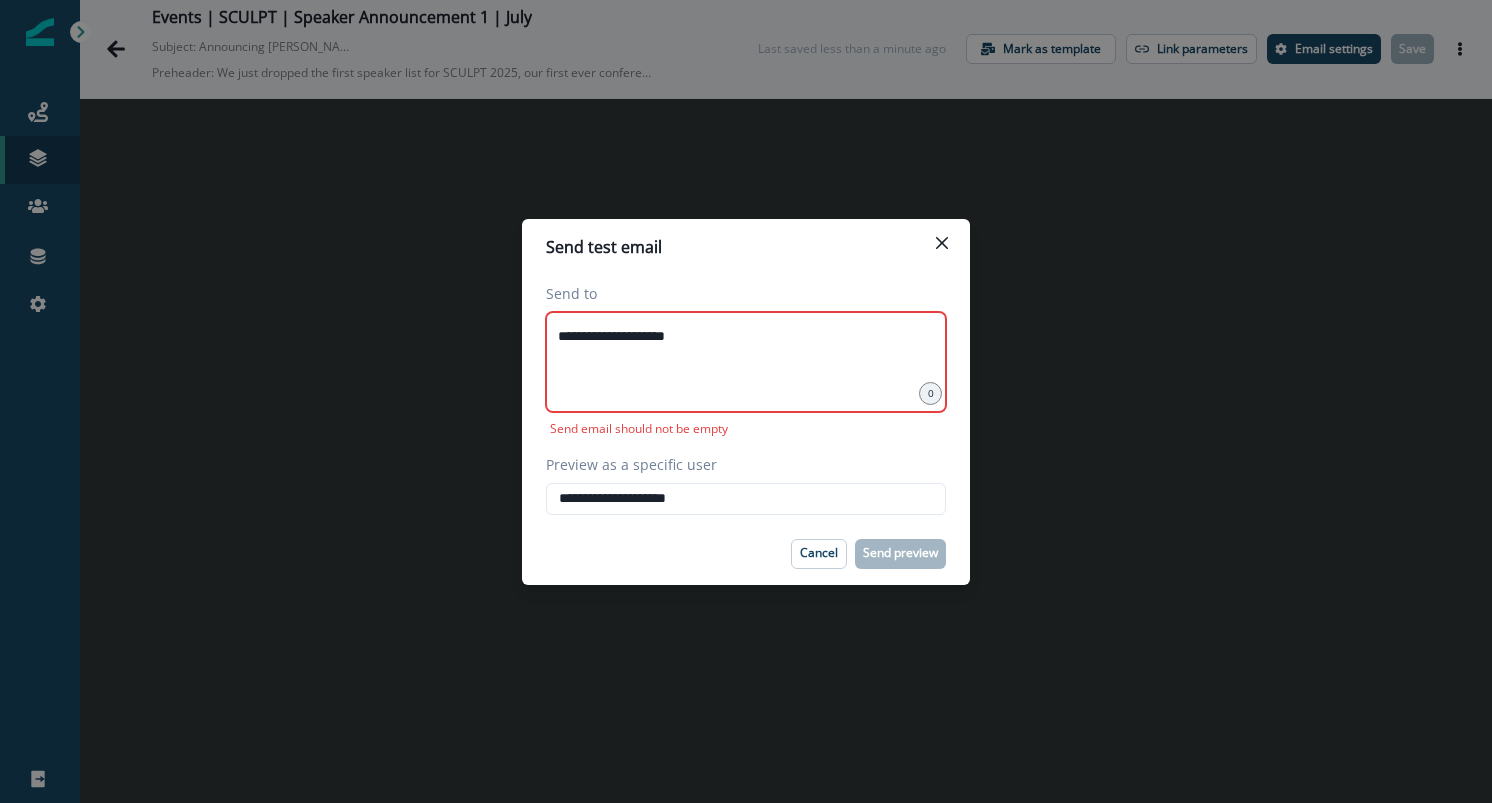 type on "**********" 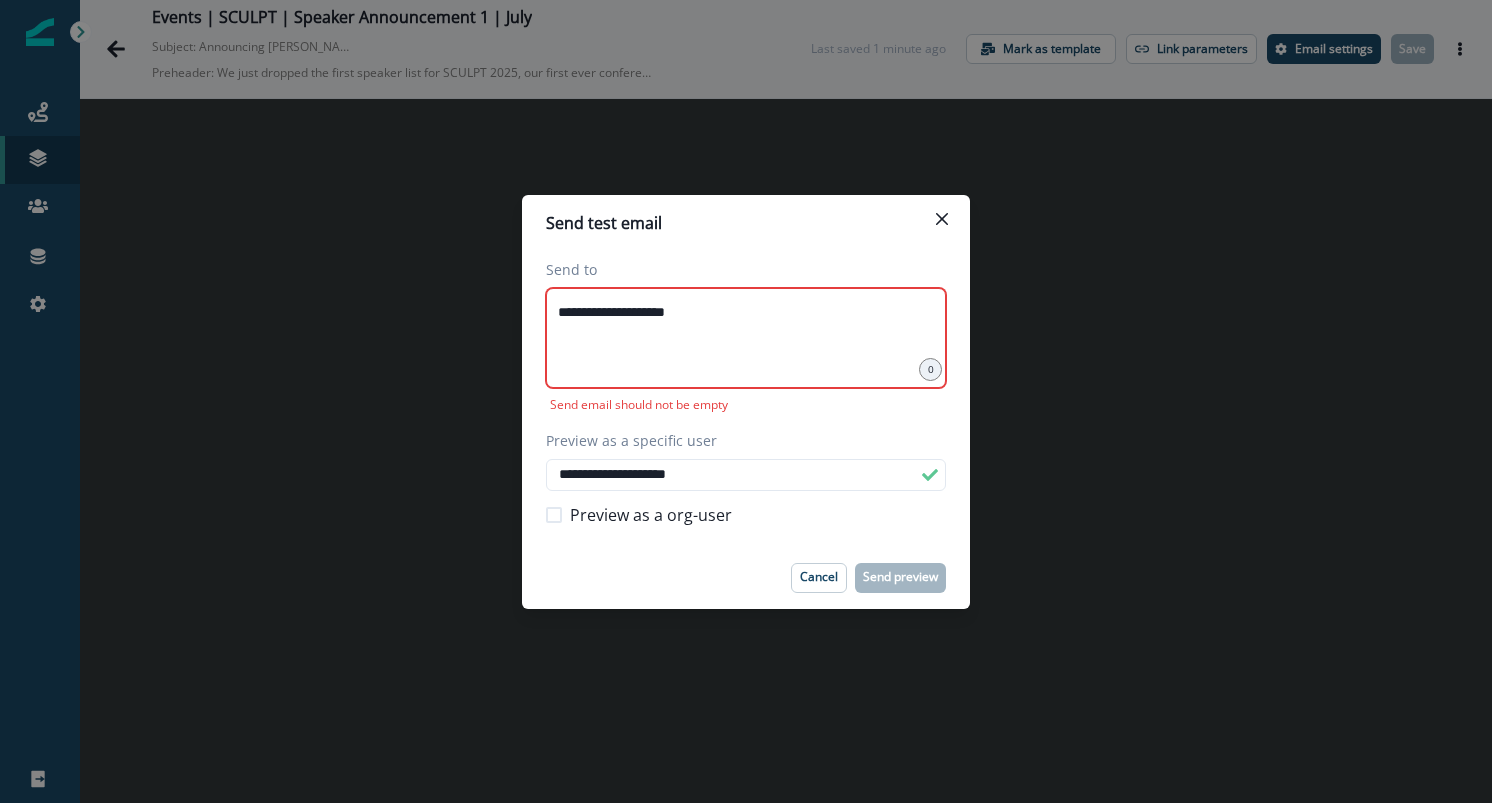 click on "**********" at bounding box center [746, 399] 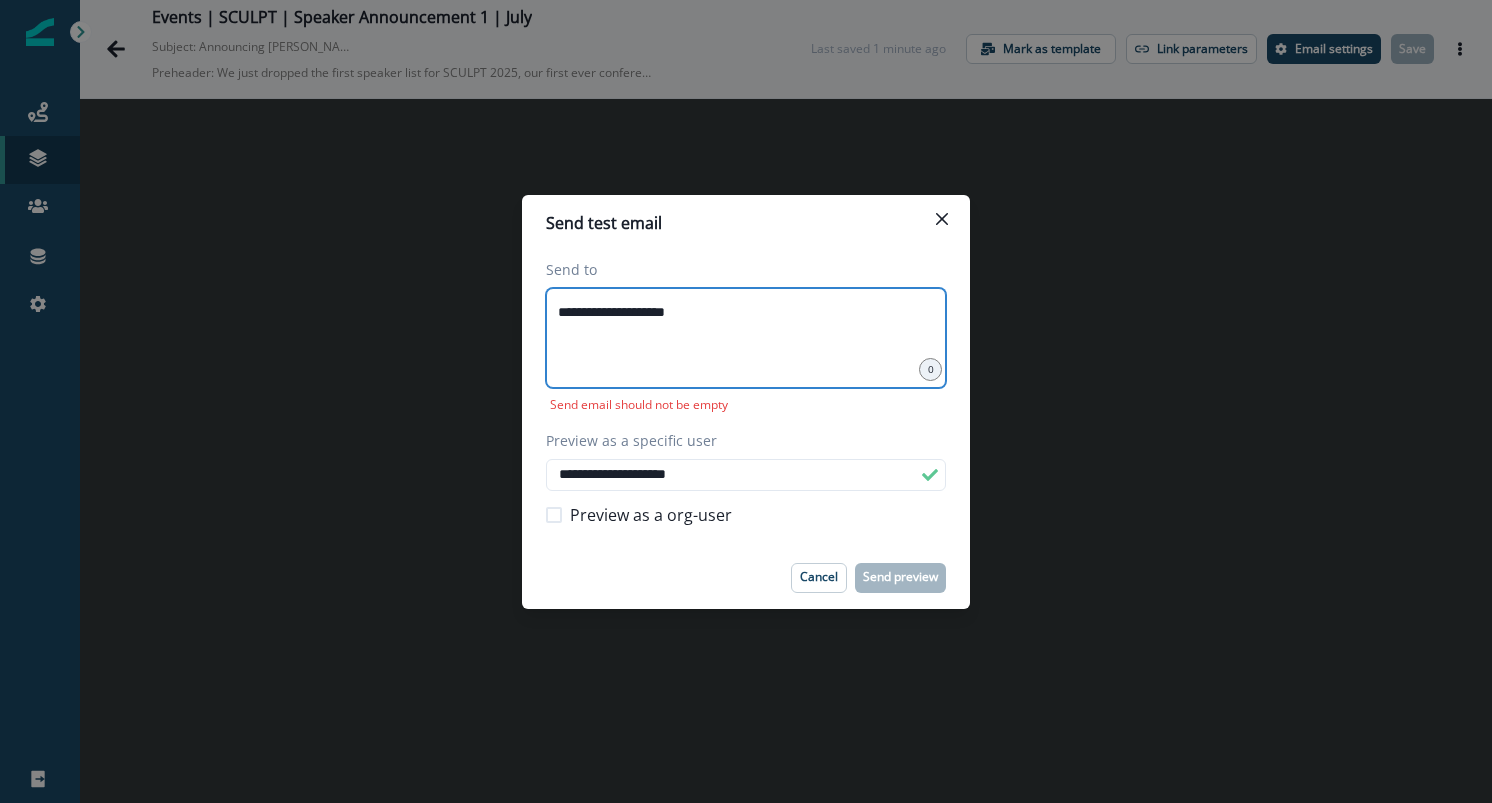 click on "**********" at bounding box center [746, 313] 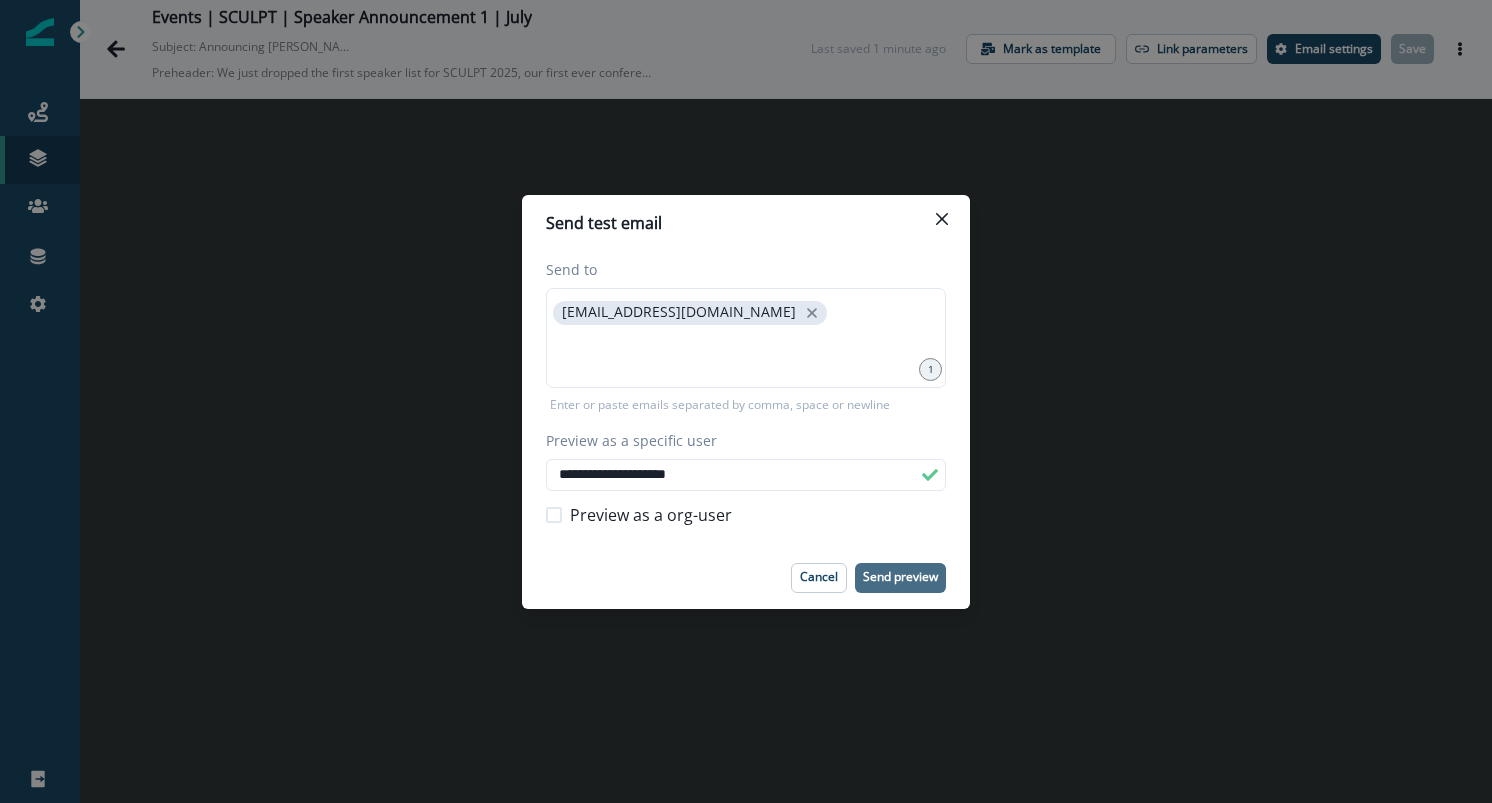 click on "Send preview" at bounding box center (900, 577) 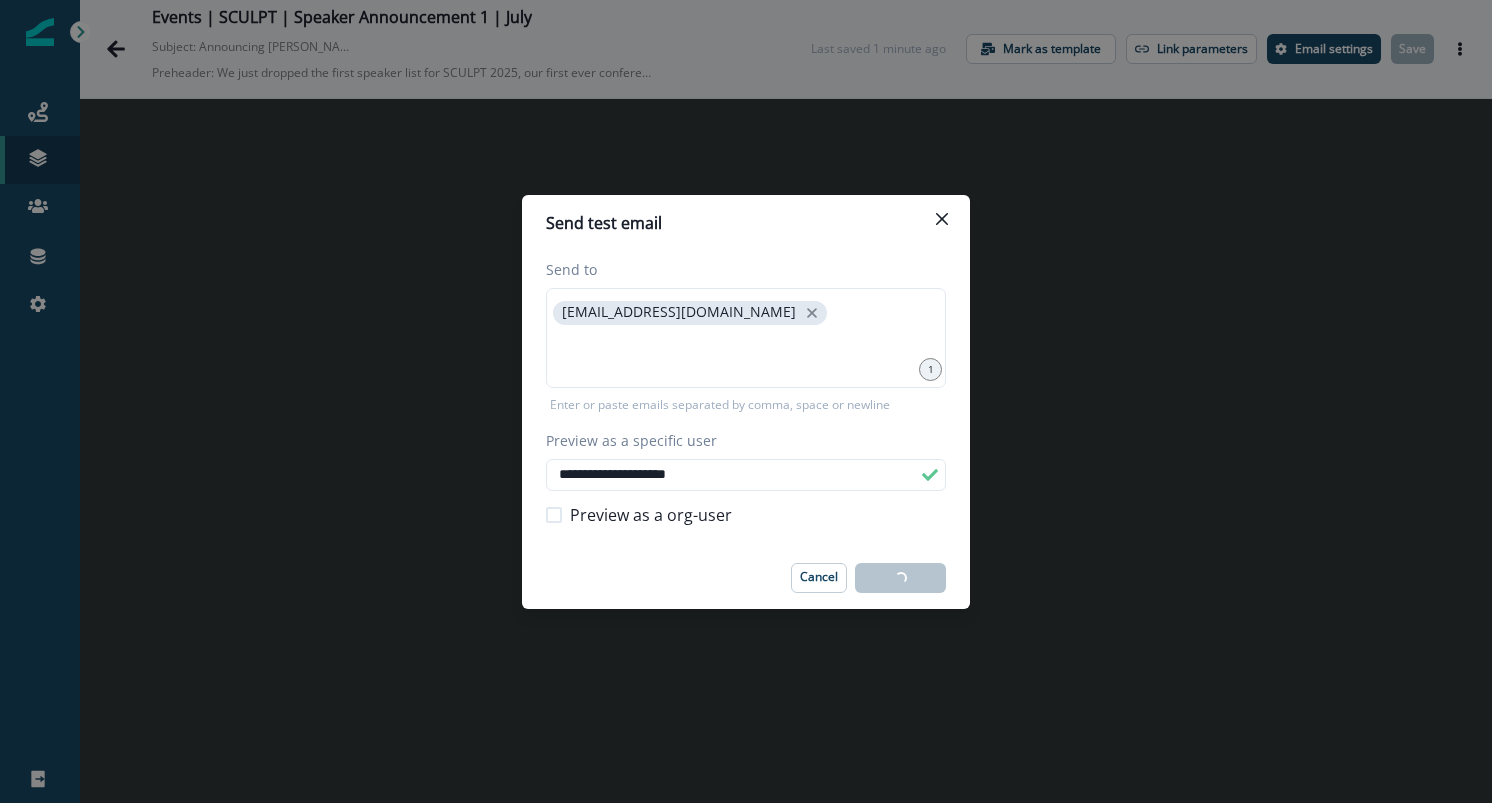 type 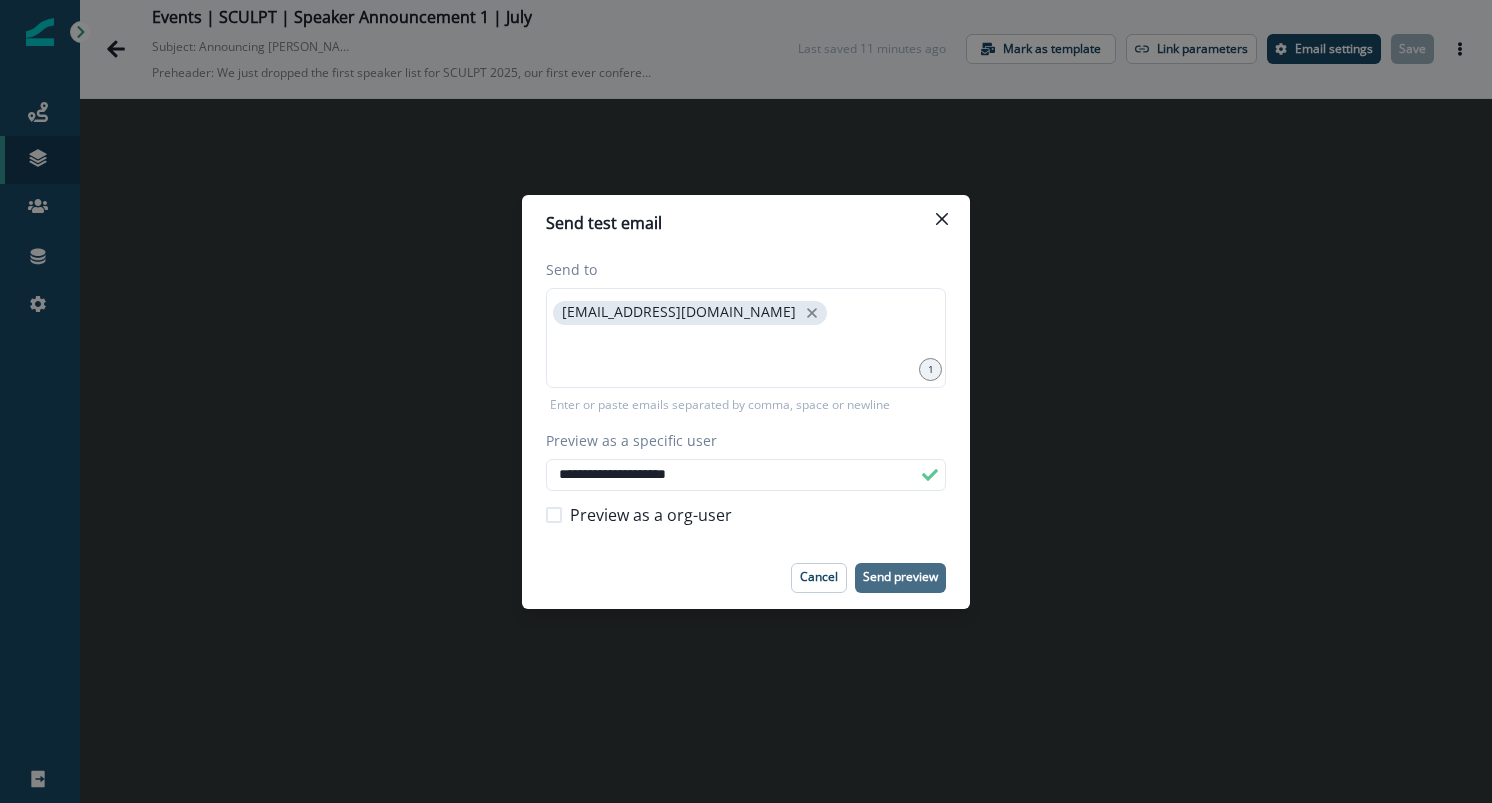 click on "**********" at bounding box center (746, 401) 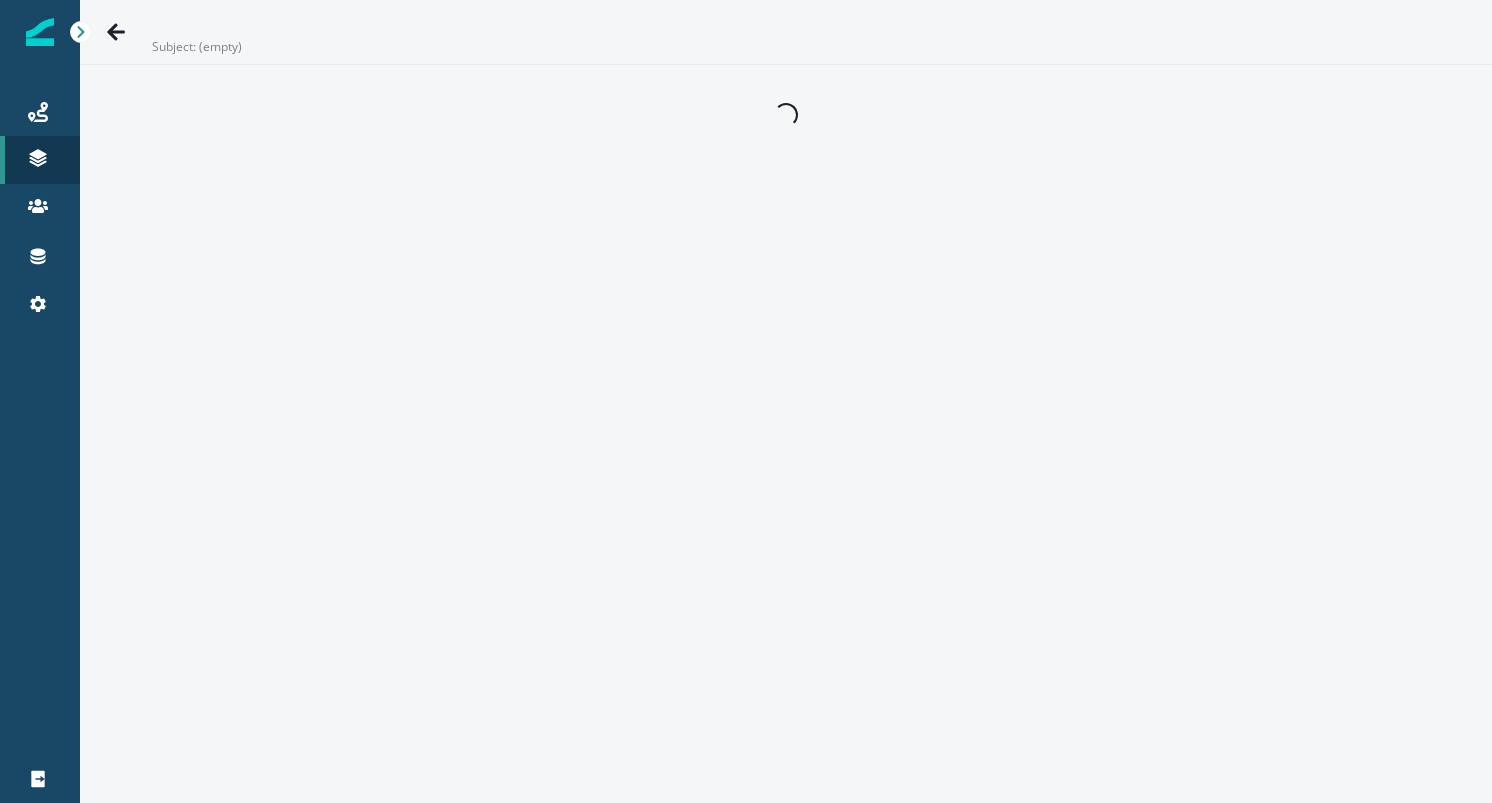 scroll, scrollTop: 0, scrollLeft: 0, axis: both 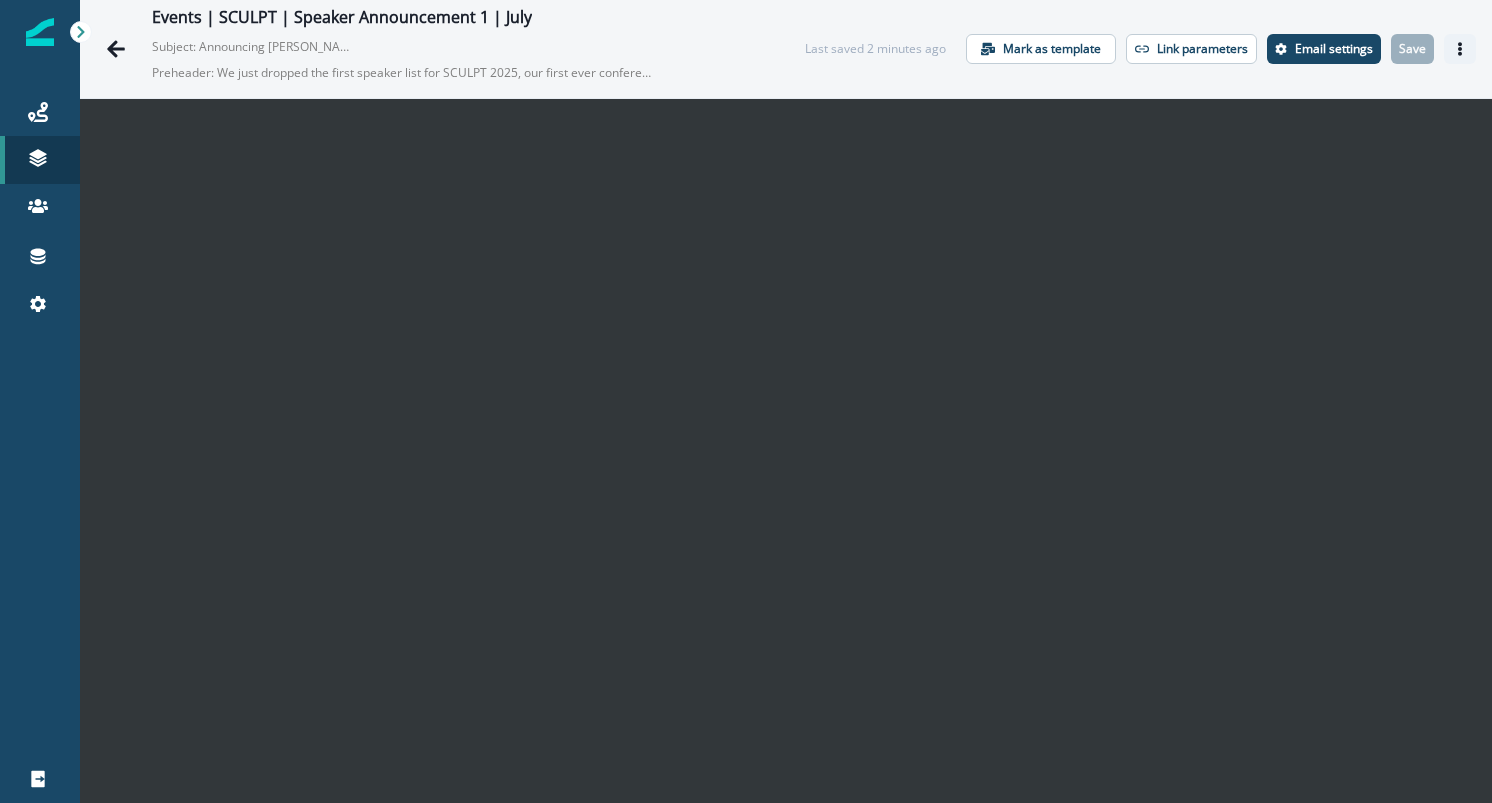 click 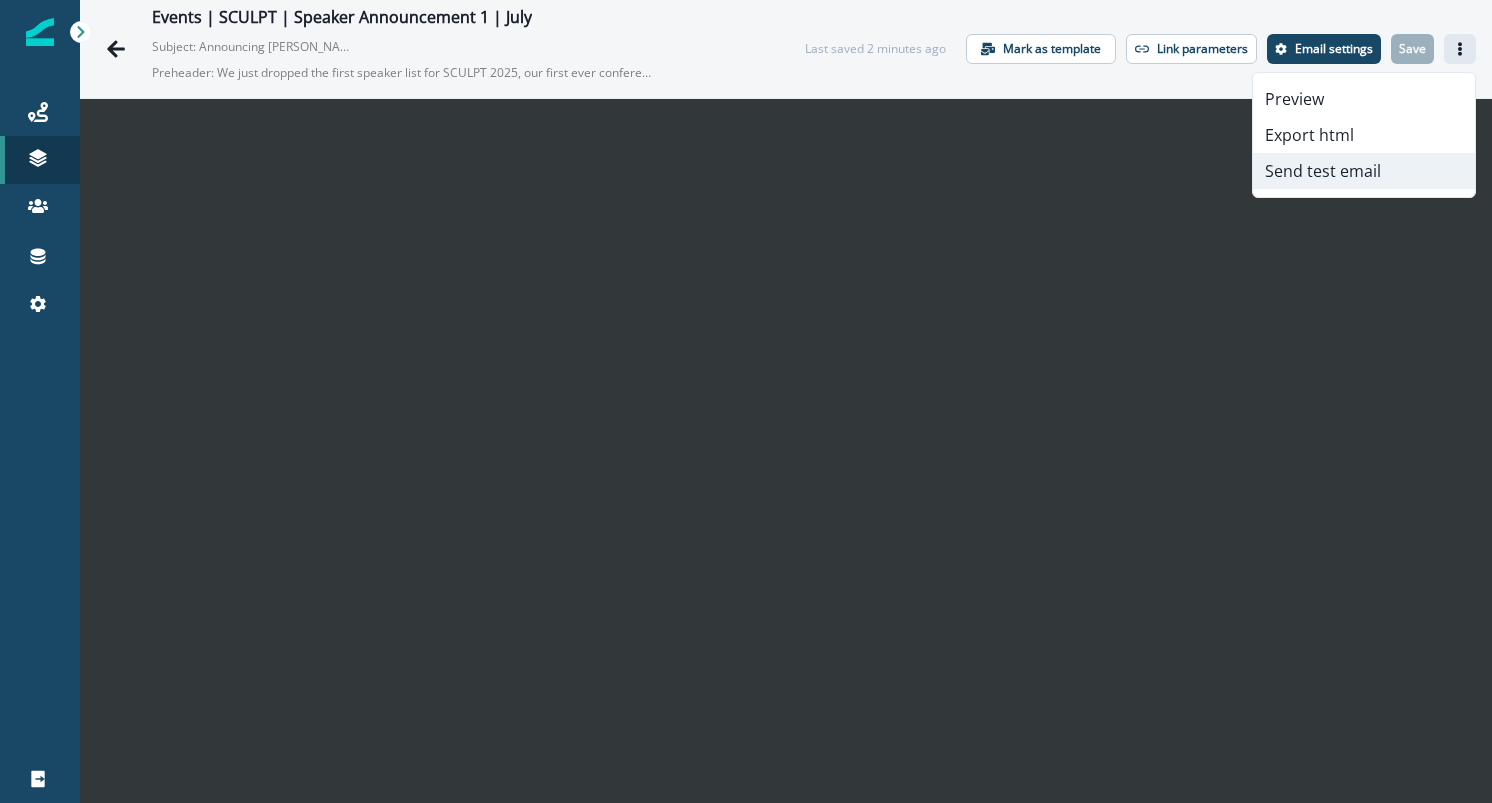 click on "Send test email" at bounding box center (1364, 171) 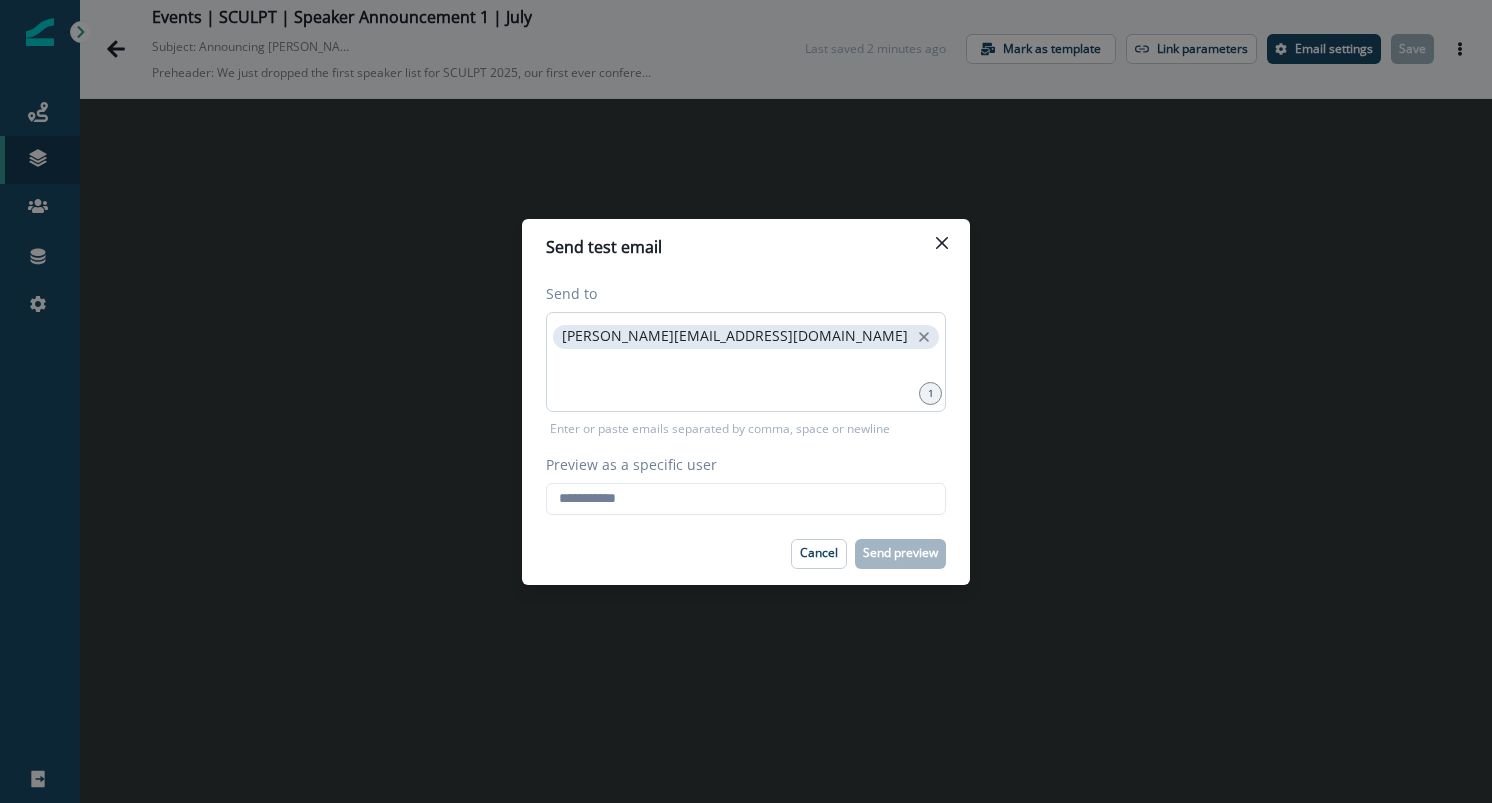 click on "mustafa.khan@clay.com" at bounding box center [735, 336] 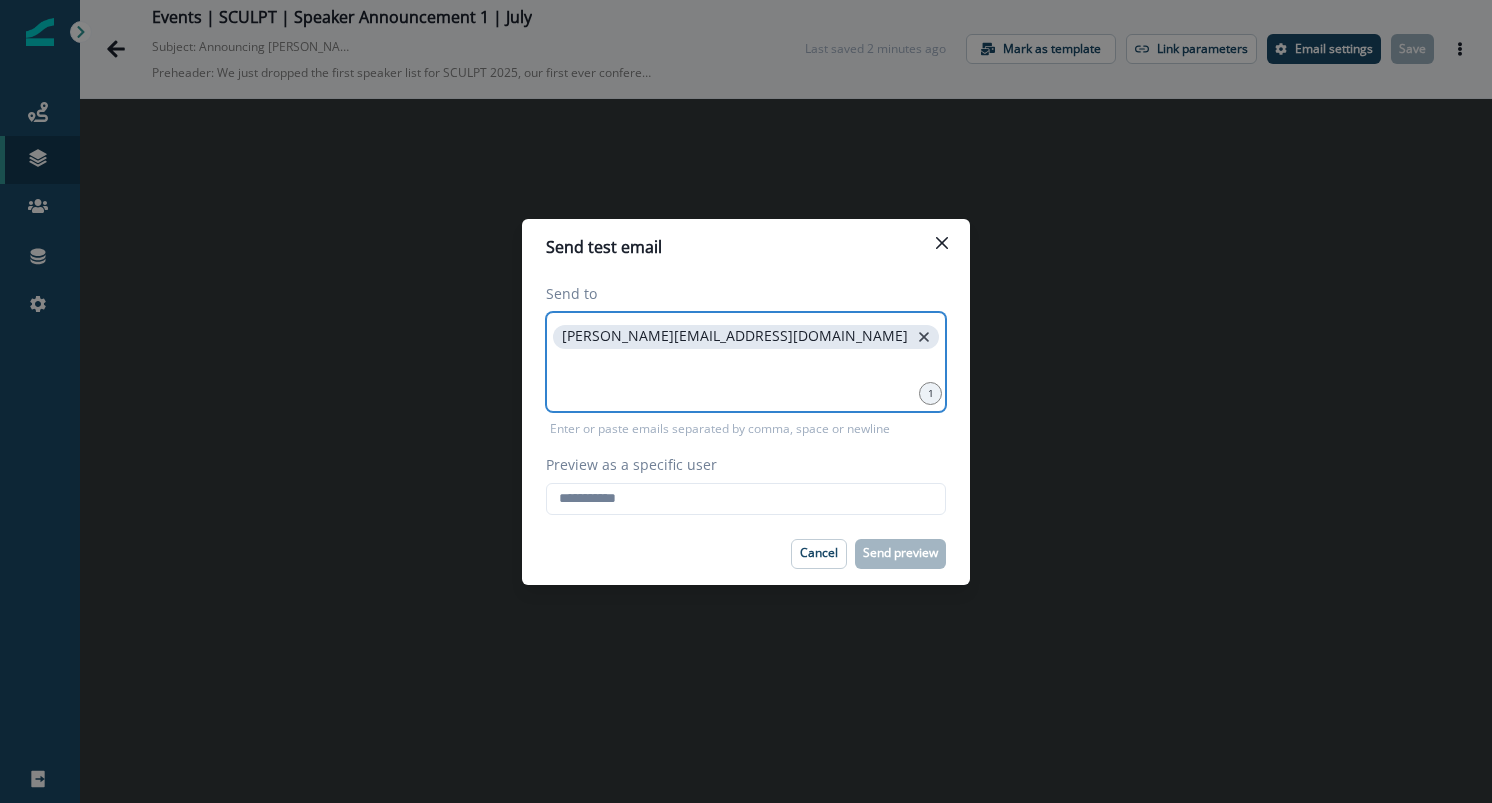 click 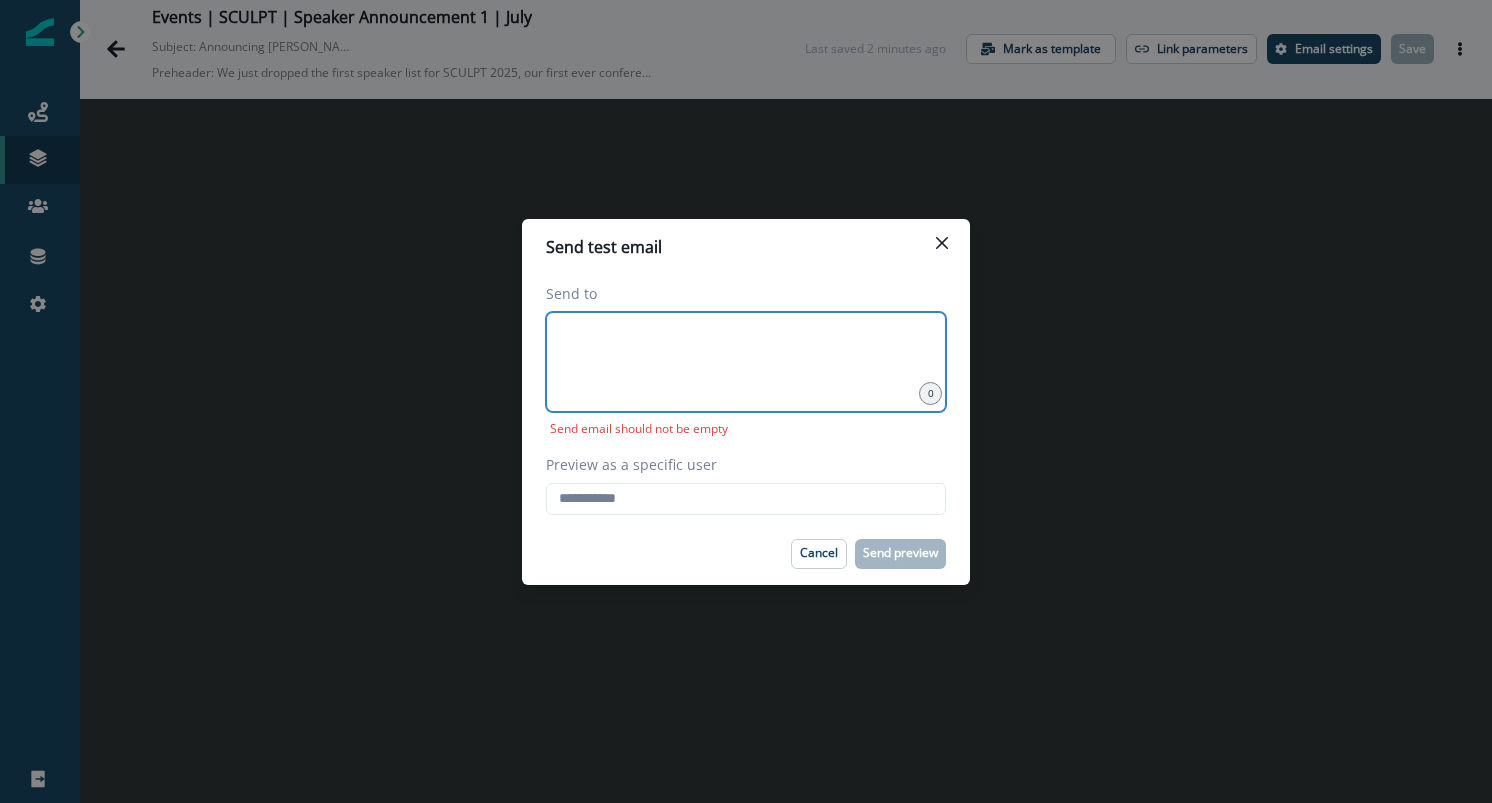 click at bounding box center [746, 337] 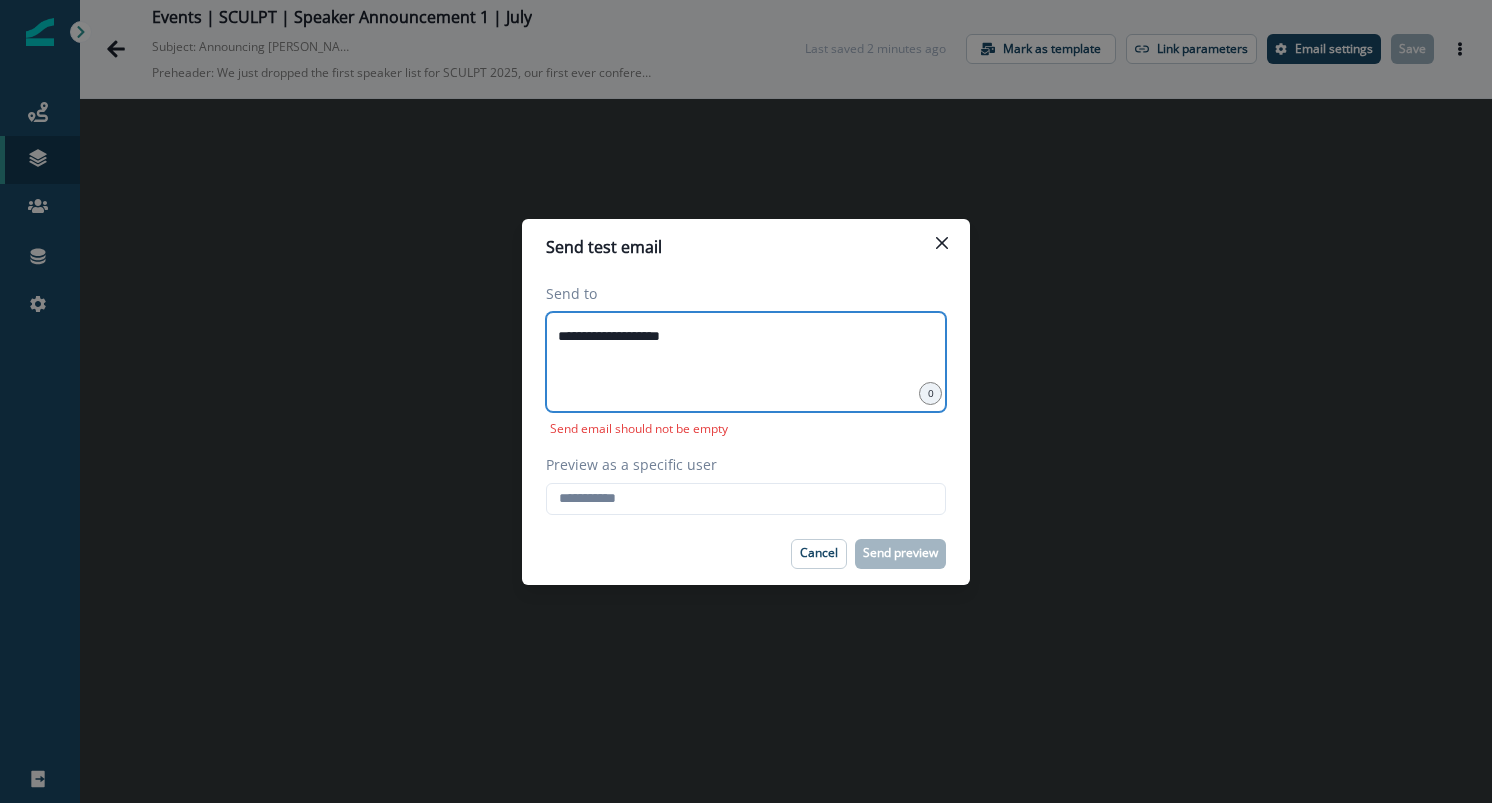type on "**********" 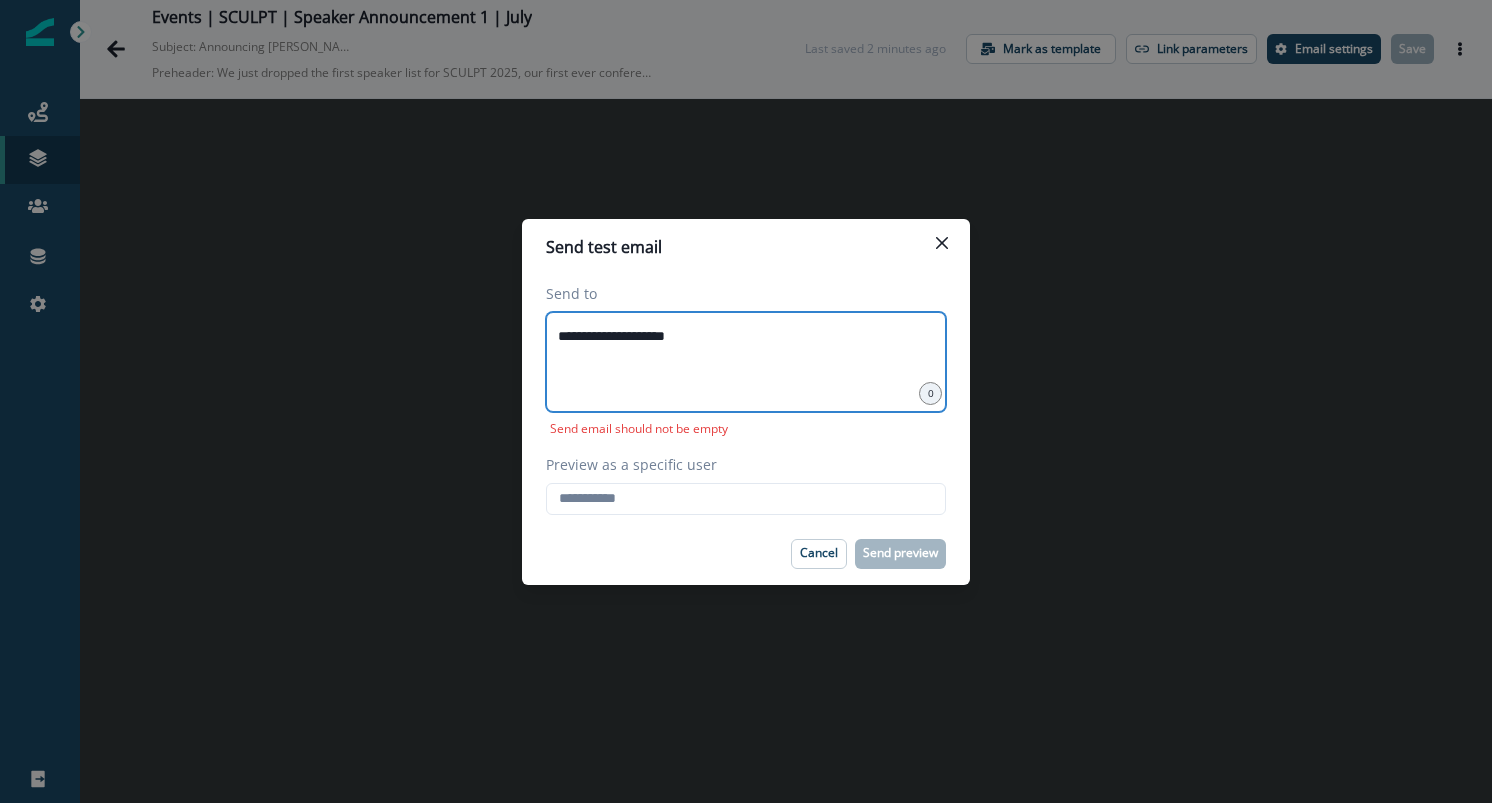 type 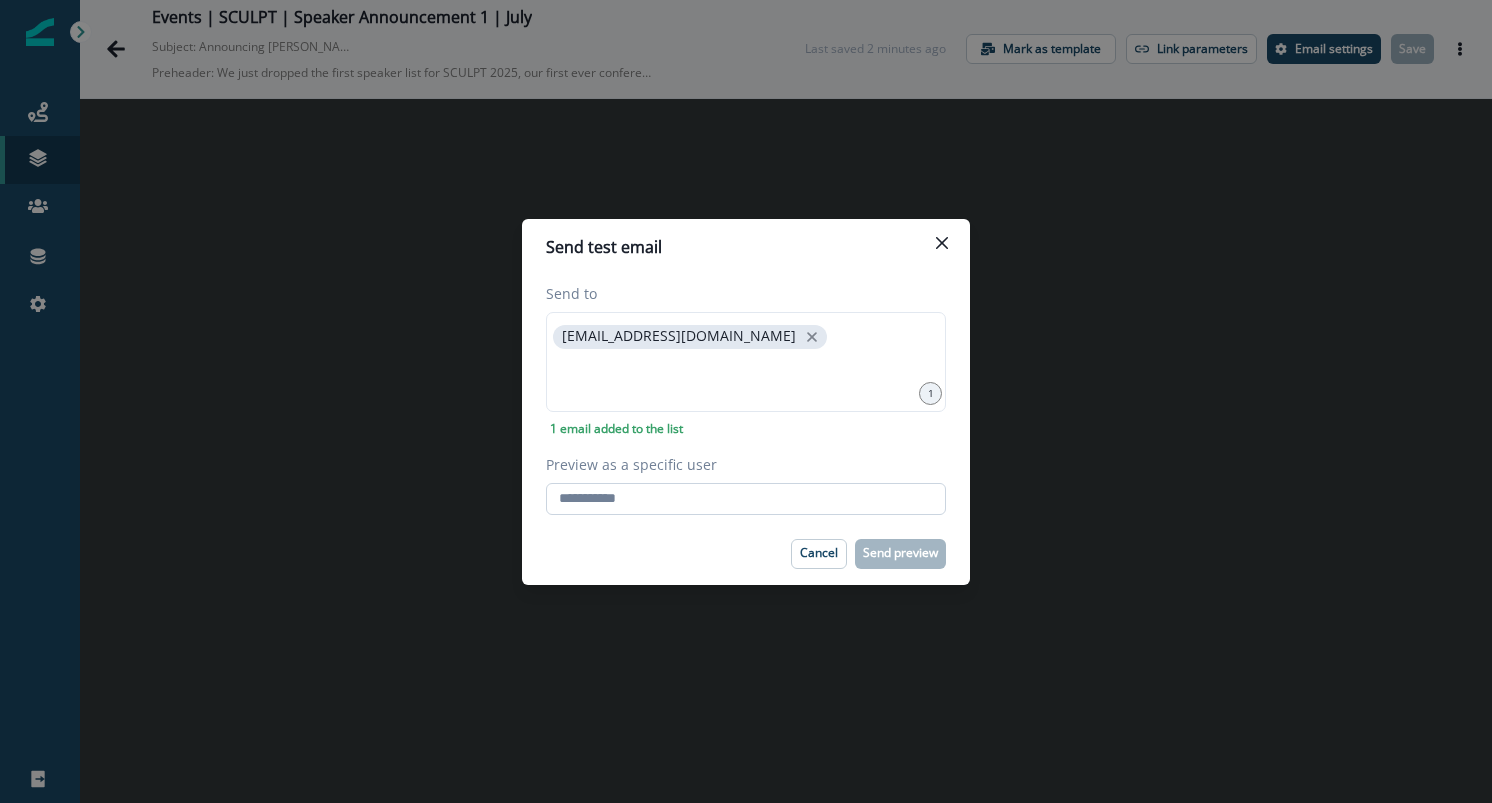click on "Preview as a specific user" at bounding box center [746, 499] 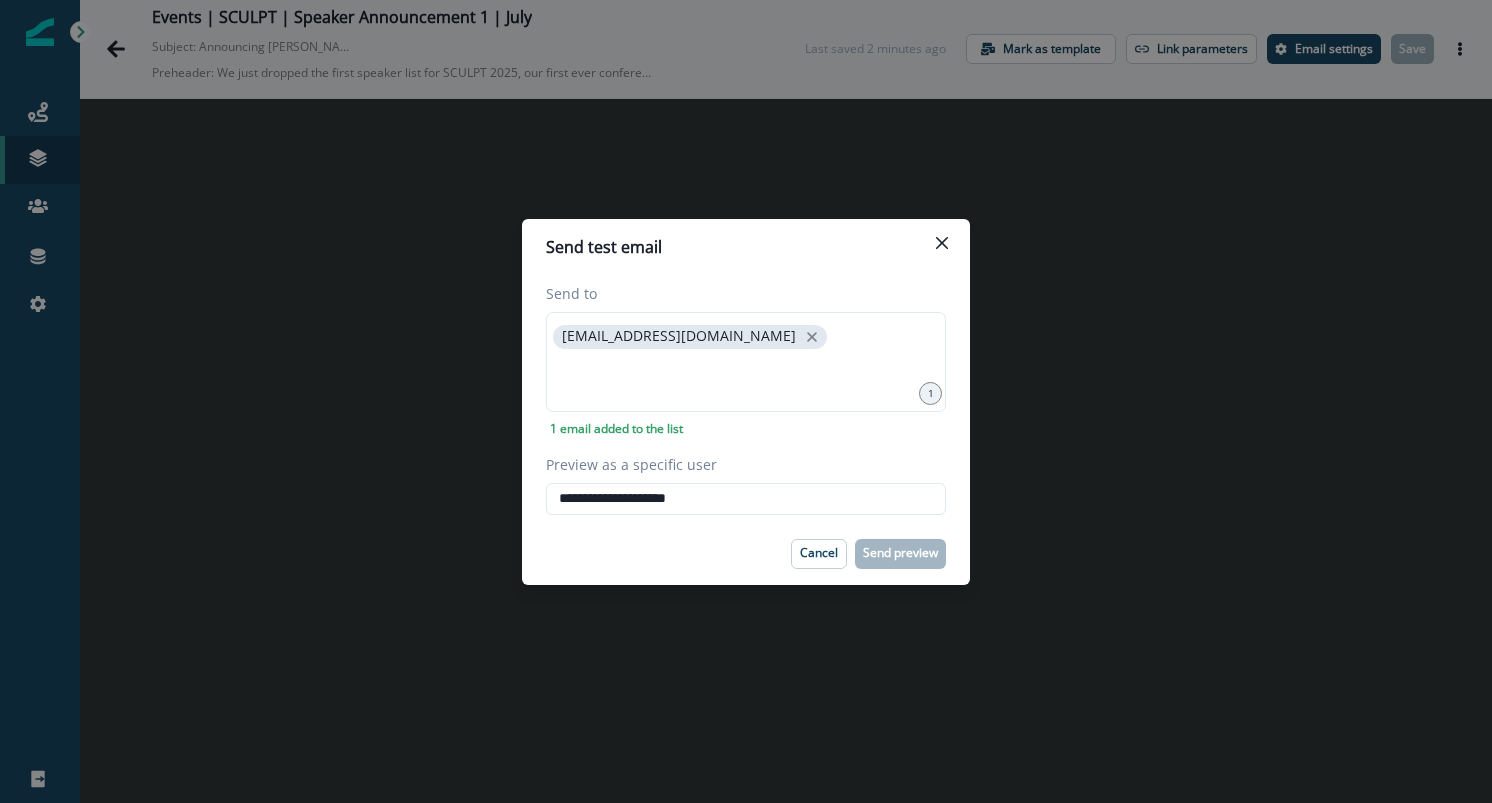 type on "**********" 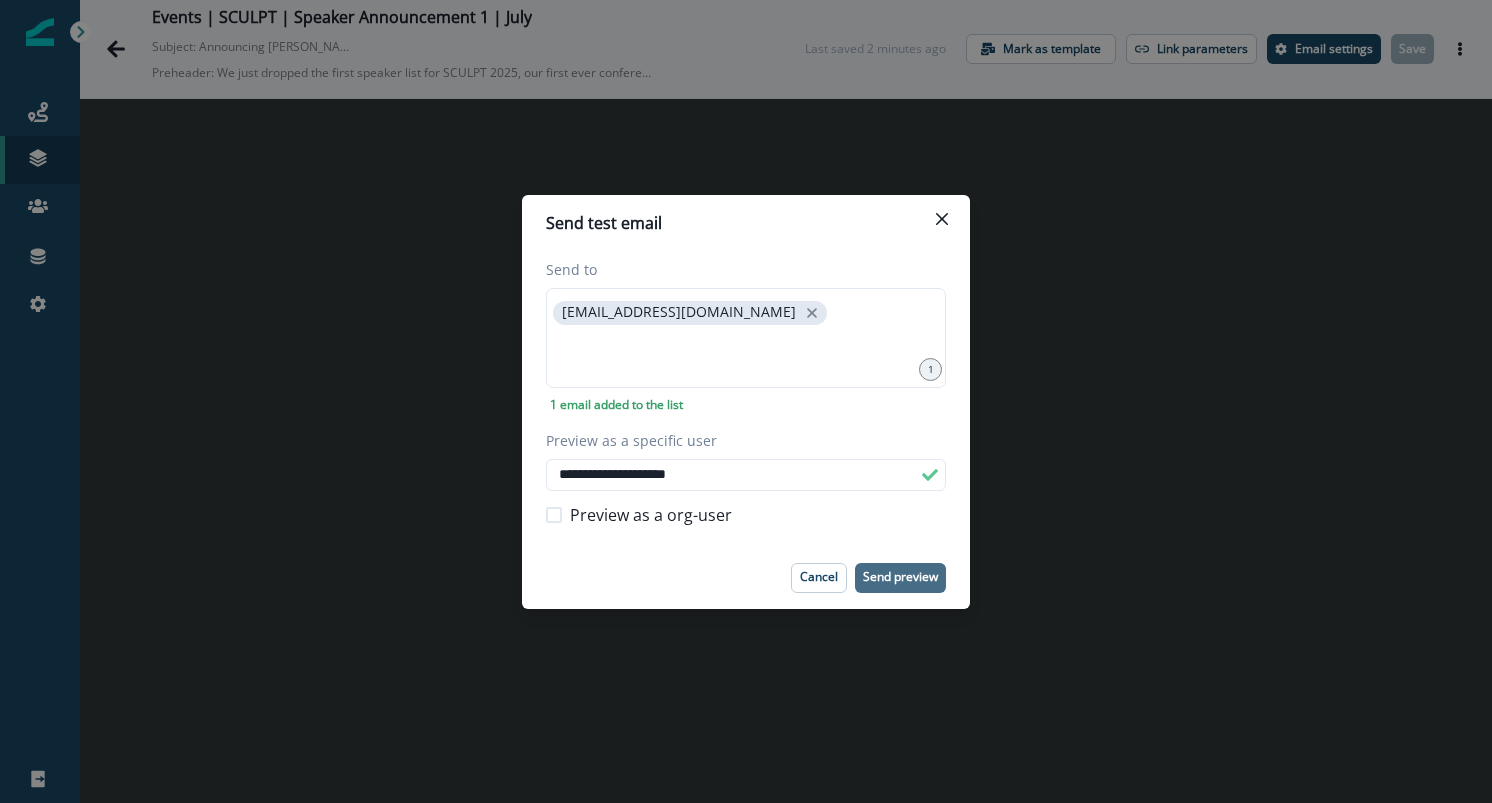 click on "Send preview" at bounding box center [900, 577] 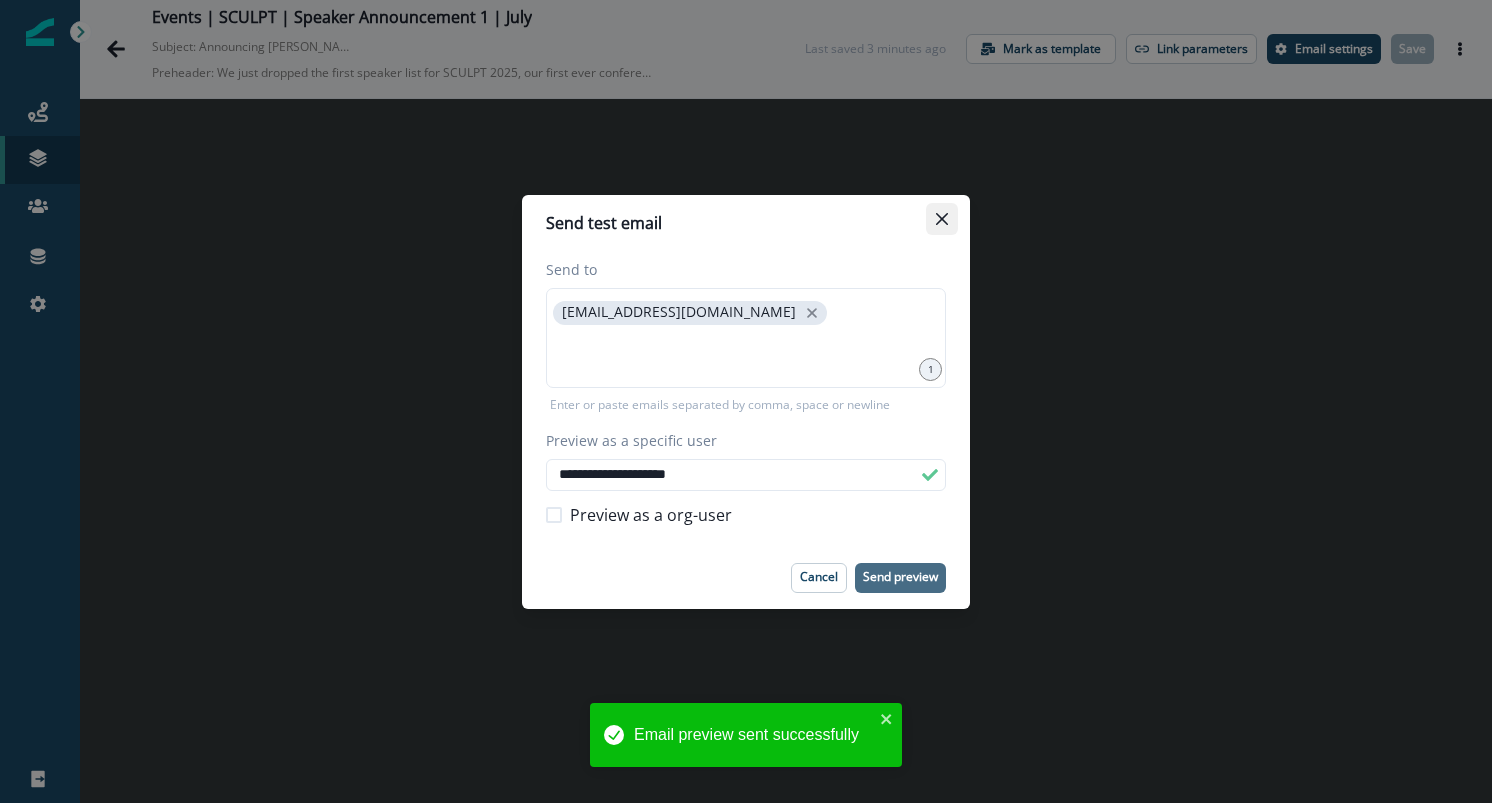 click 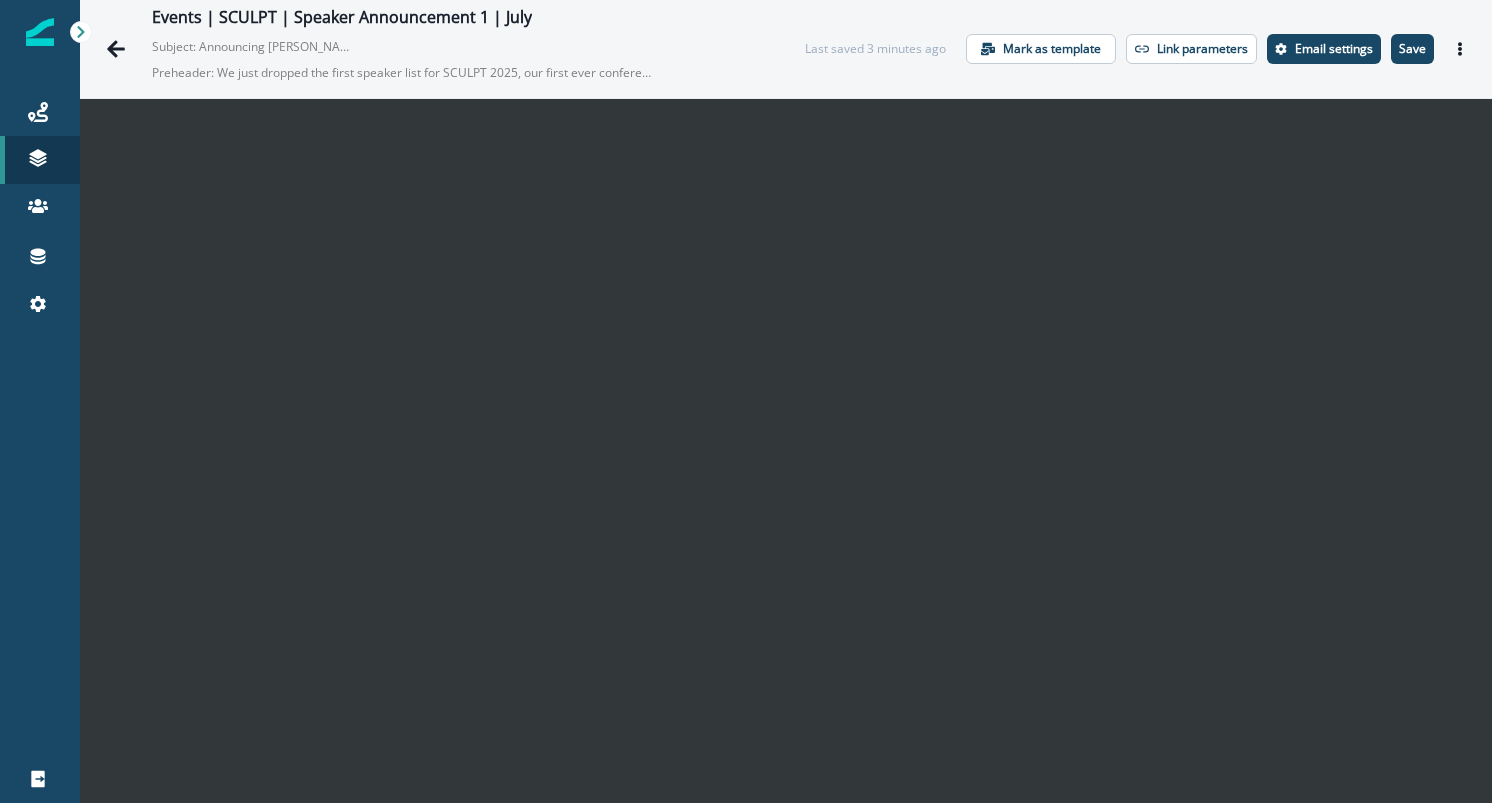 click on "Events | SCULPT | Speaker Announcement 1 | July  Subject: Announcing Cursor’s COO, Vanta’s CRO, and other all-star speakers at Sculpt Preheader: We just dropped the first speaker list for SCULPT 2025, our first ever conference. Join us in San Francisco to learn from the best in GTM Last saved 3 minutes ago Mark as template Link parameters Email settings Save Preview Export html Send test email" at bounding box center [786, 49] 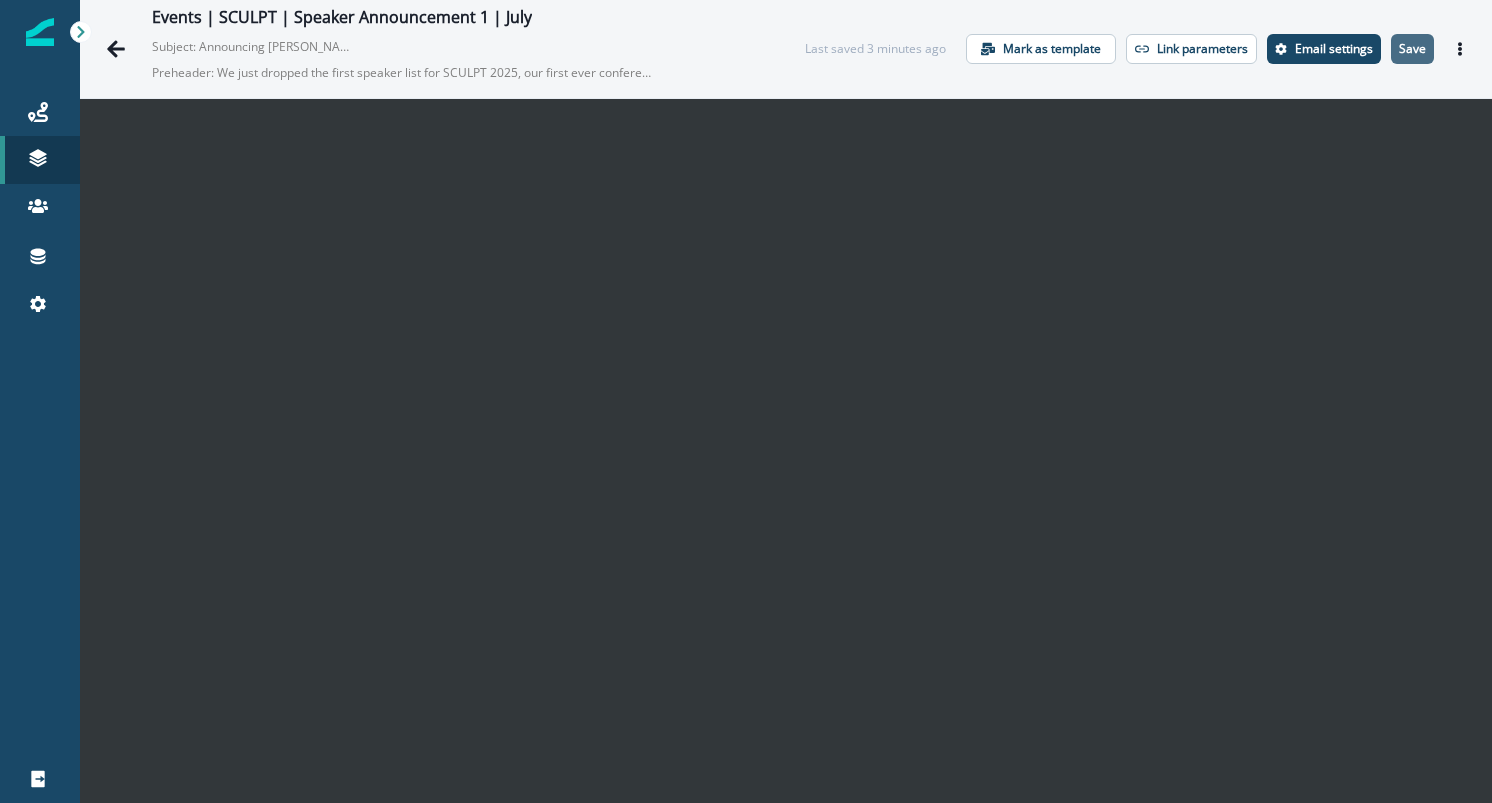 click on "Save" at bounding box center [1412, 49] 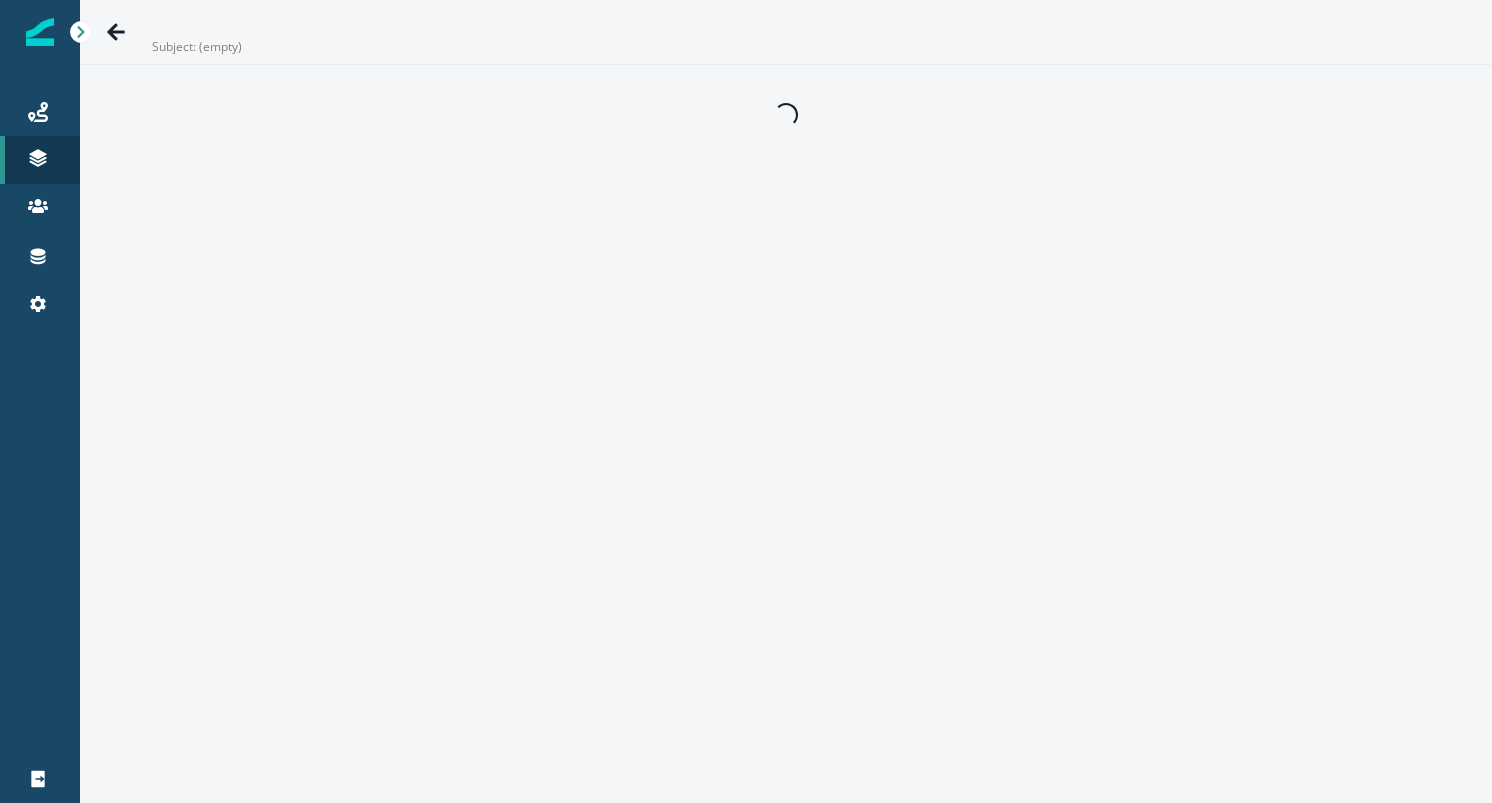 scroll, scrollTop: 0, scrollLeft: 0, axis: both 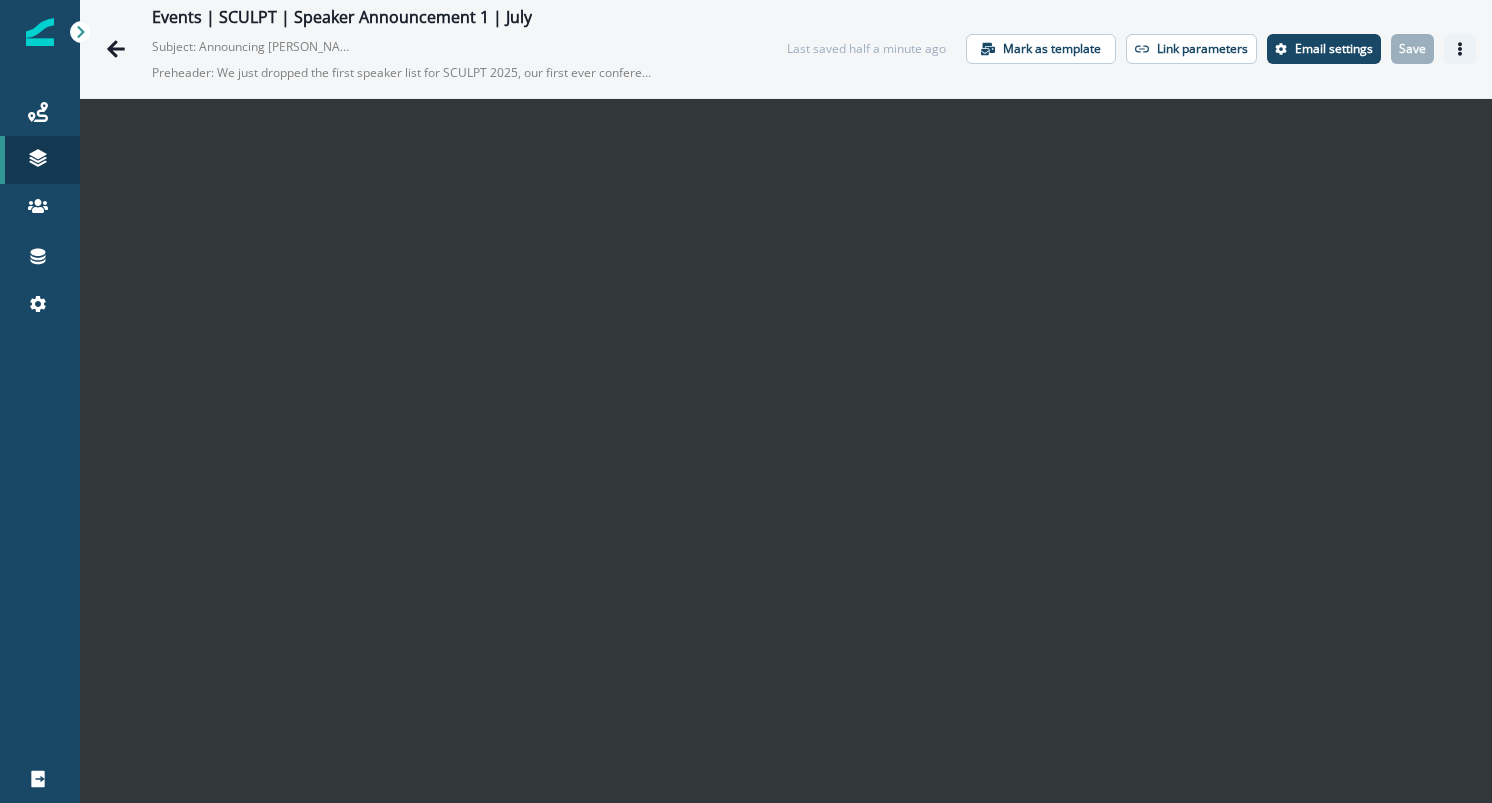 click 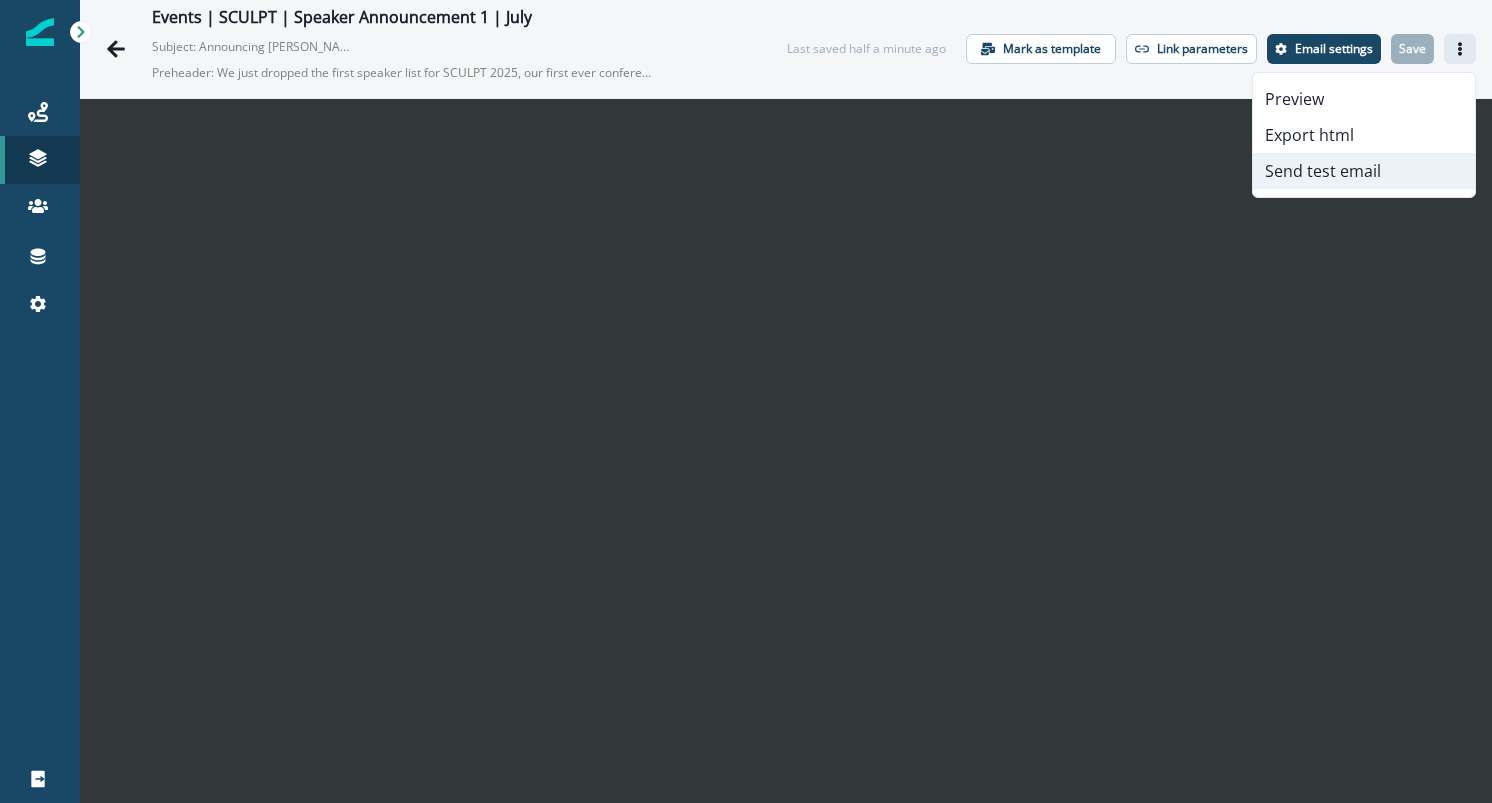 click on "Send test email" at bounding box center [1364, 171] 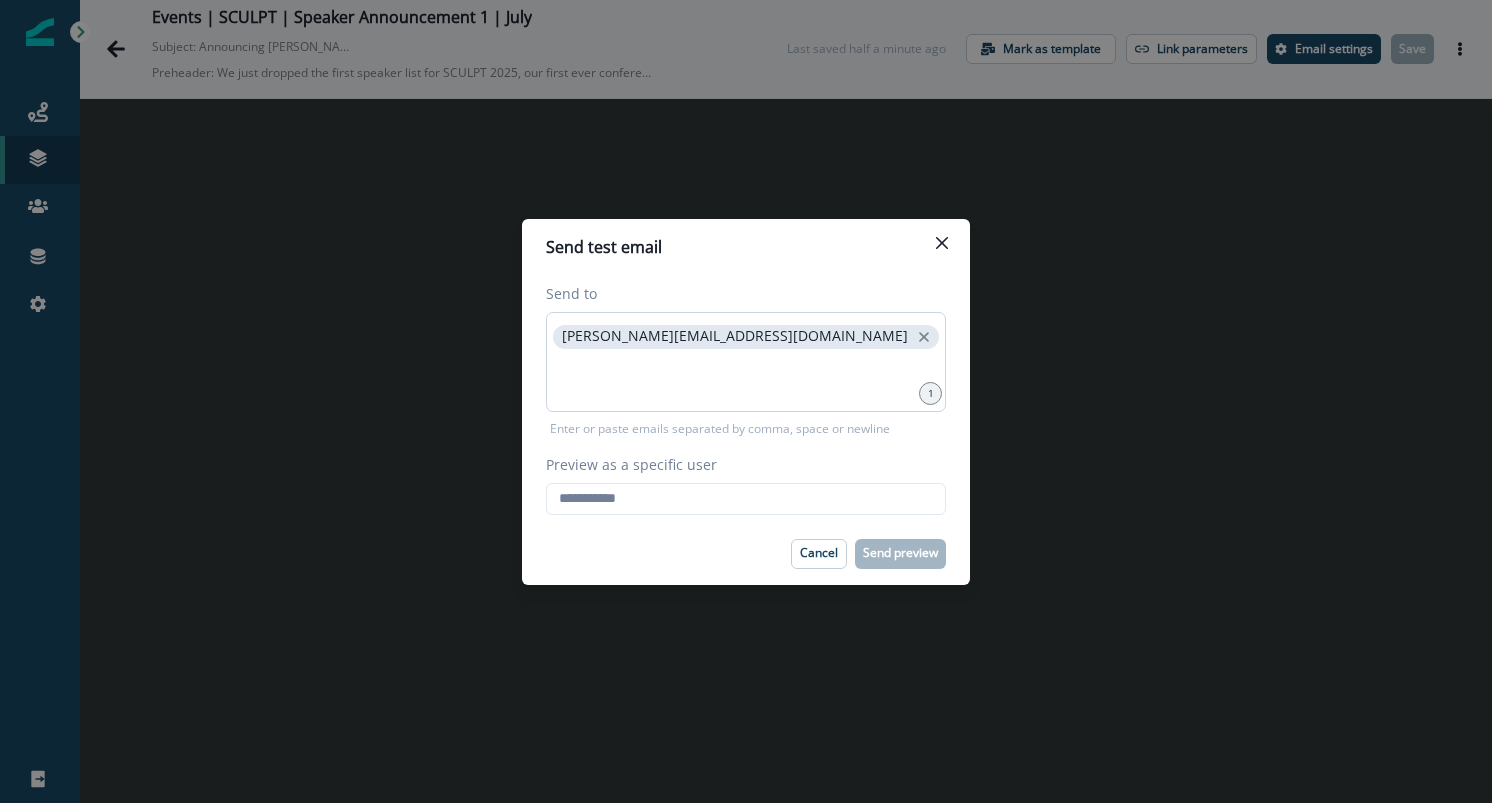 click on "[PERSON_NAME][EMAIL_ADDRESS][DOMAIN_NAME]" at bounding box center (746, 337) 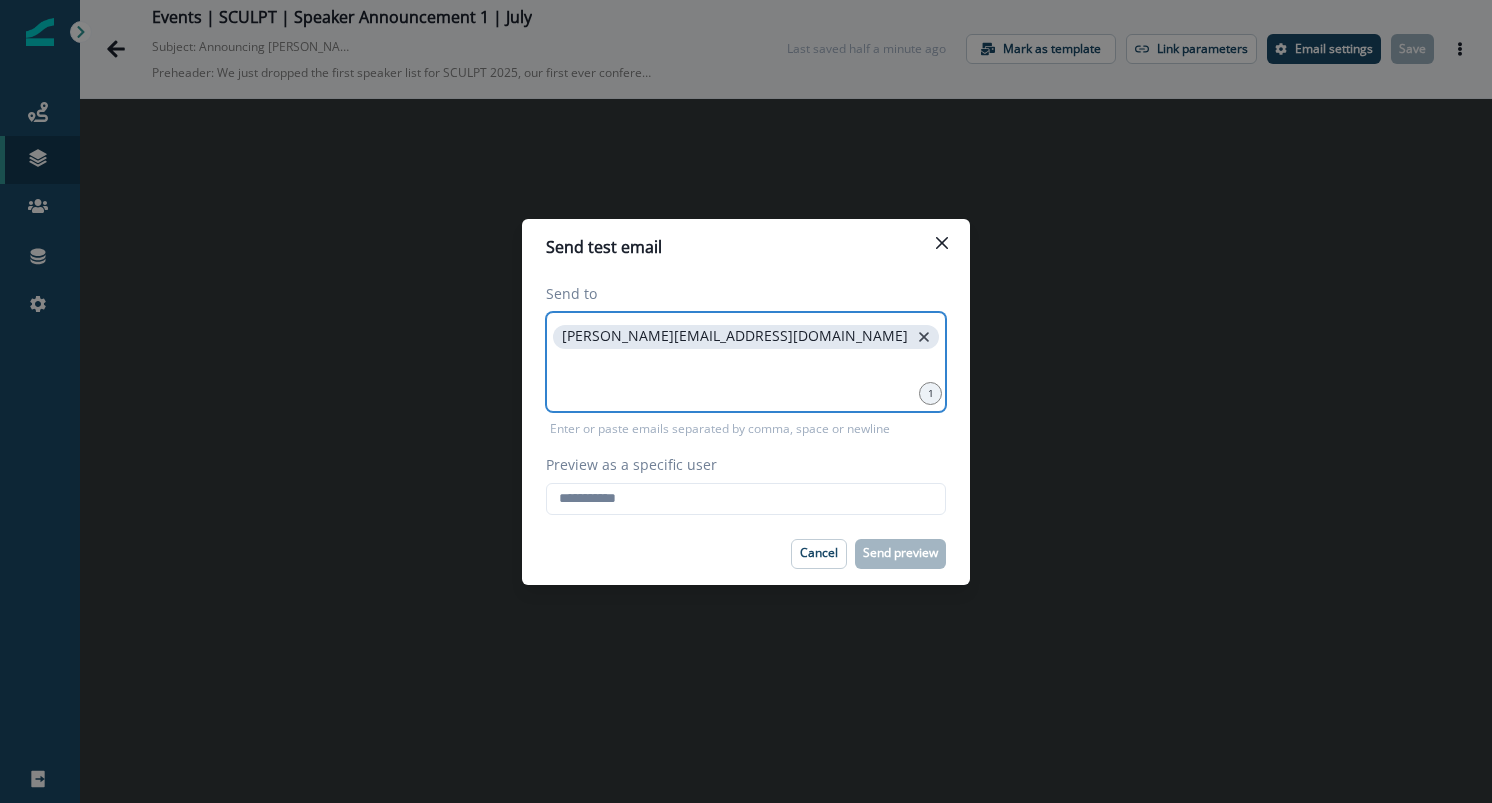 click 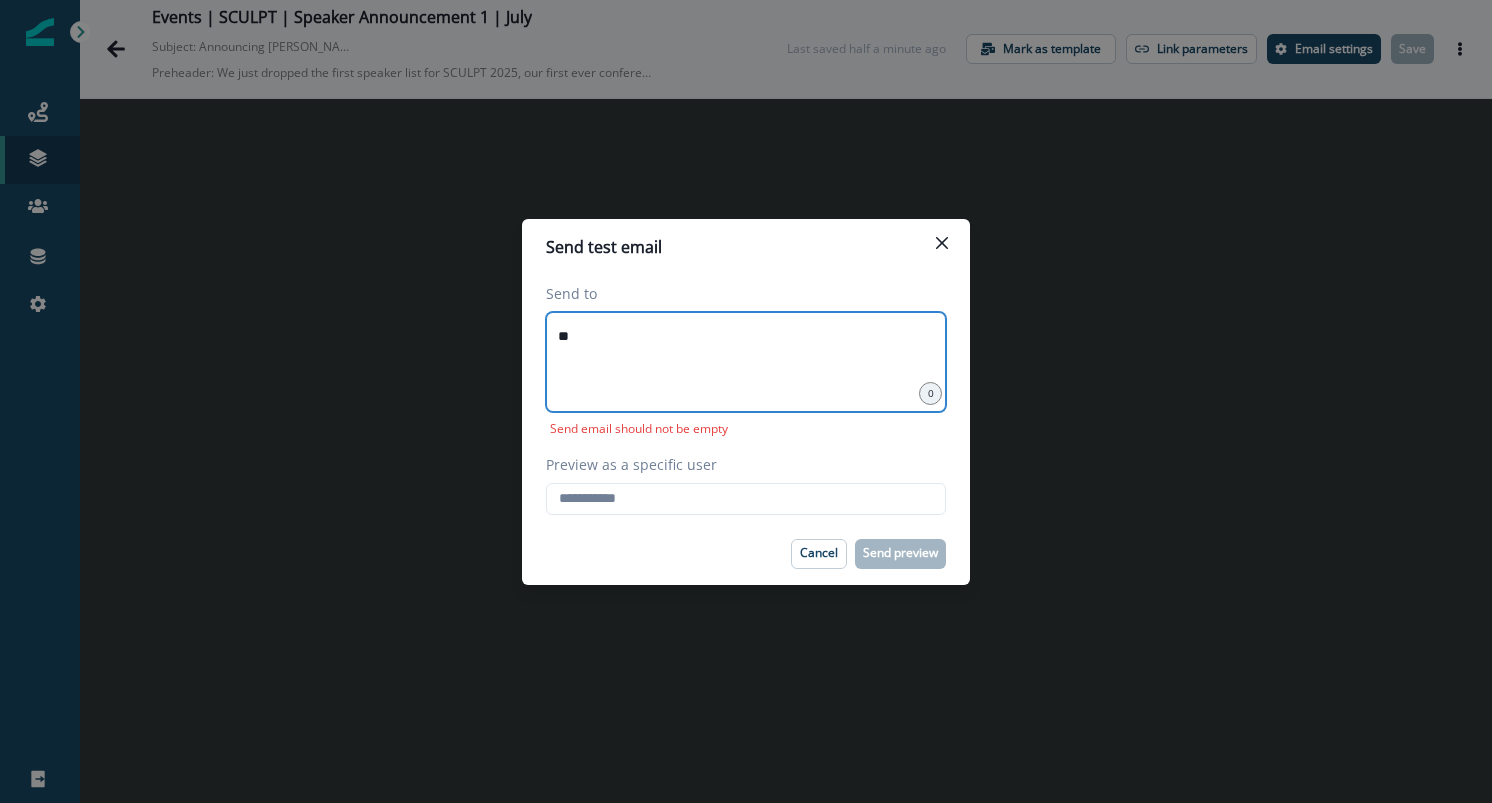 type on "**********" 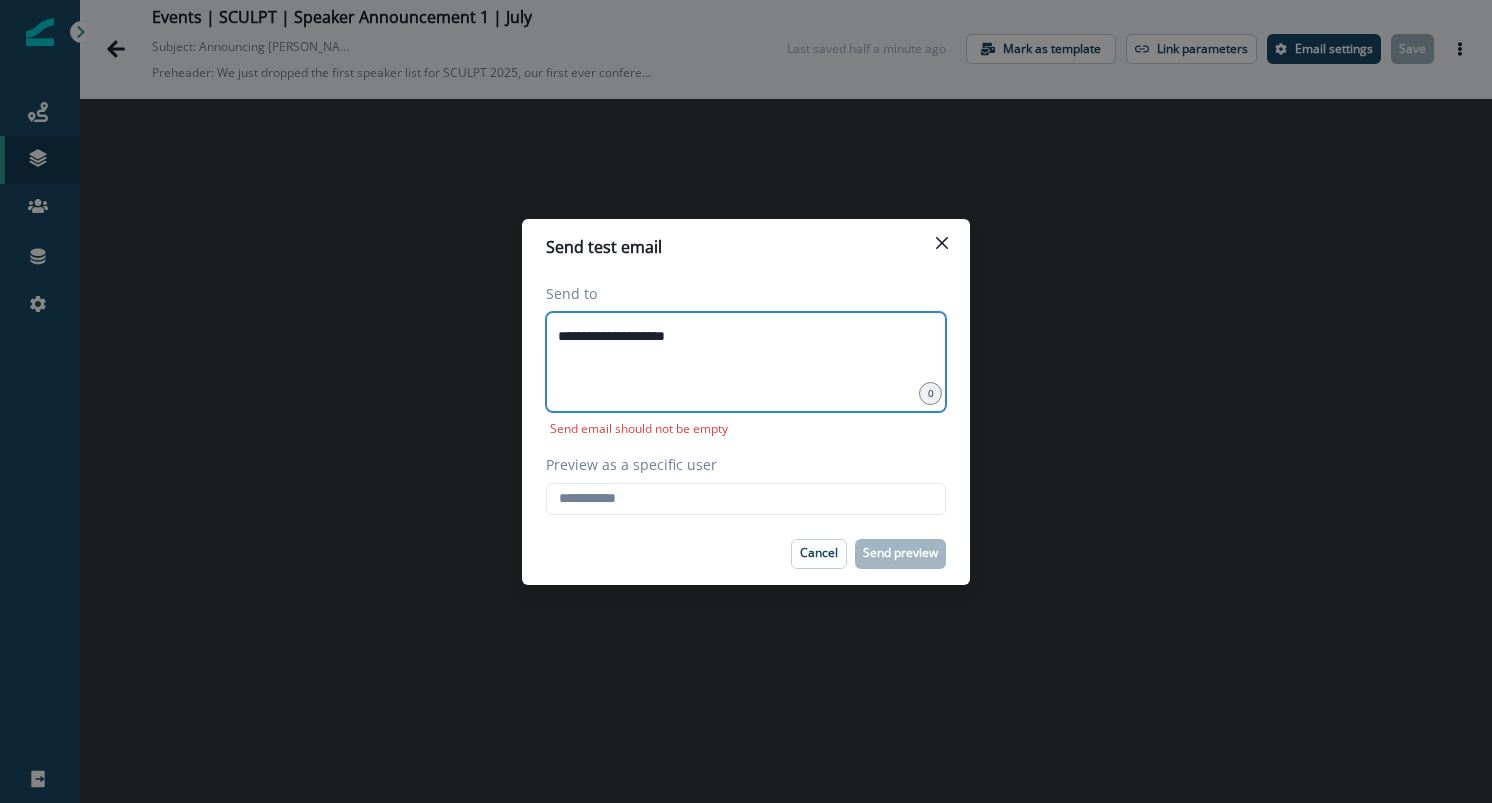 type 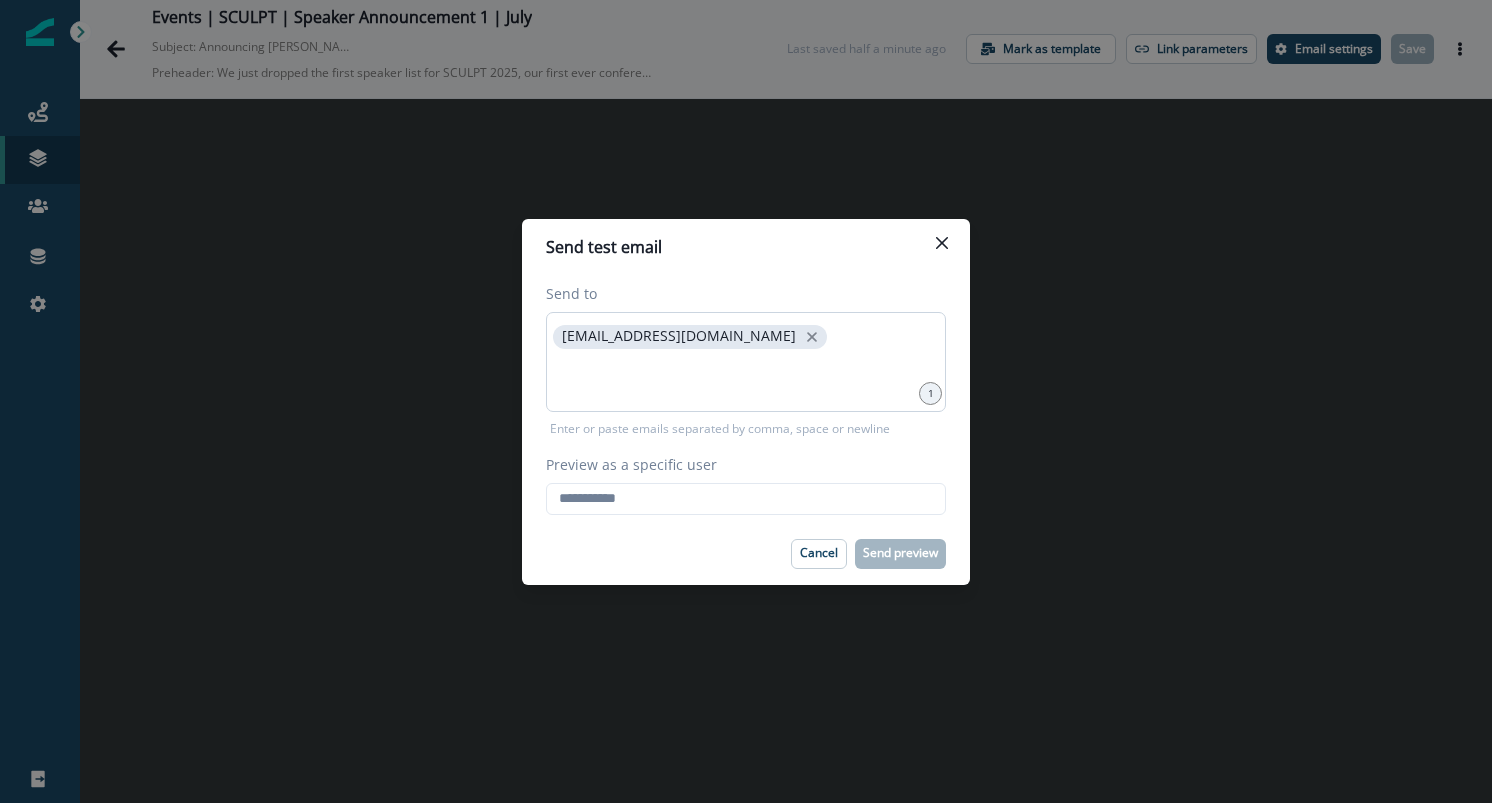 click on "[EMAIL_ADDRESS][DOMAIN_NAME]" at bounding box center [679, 336] 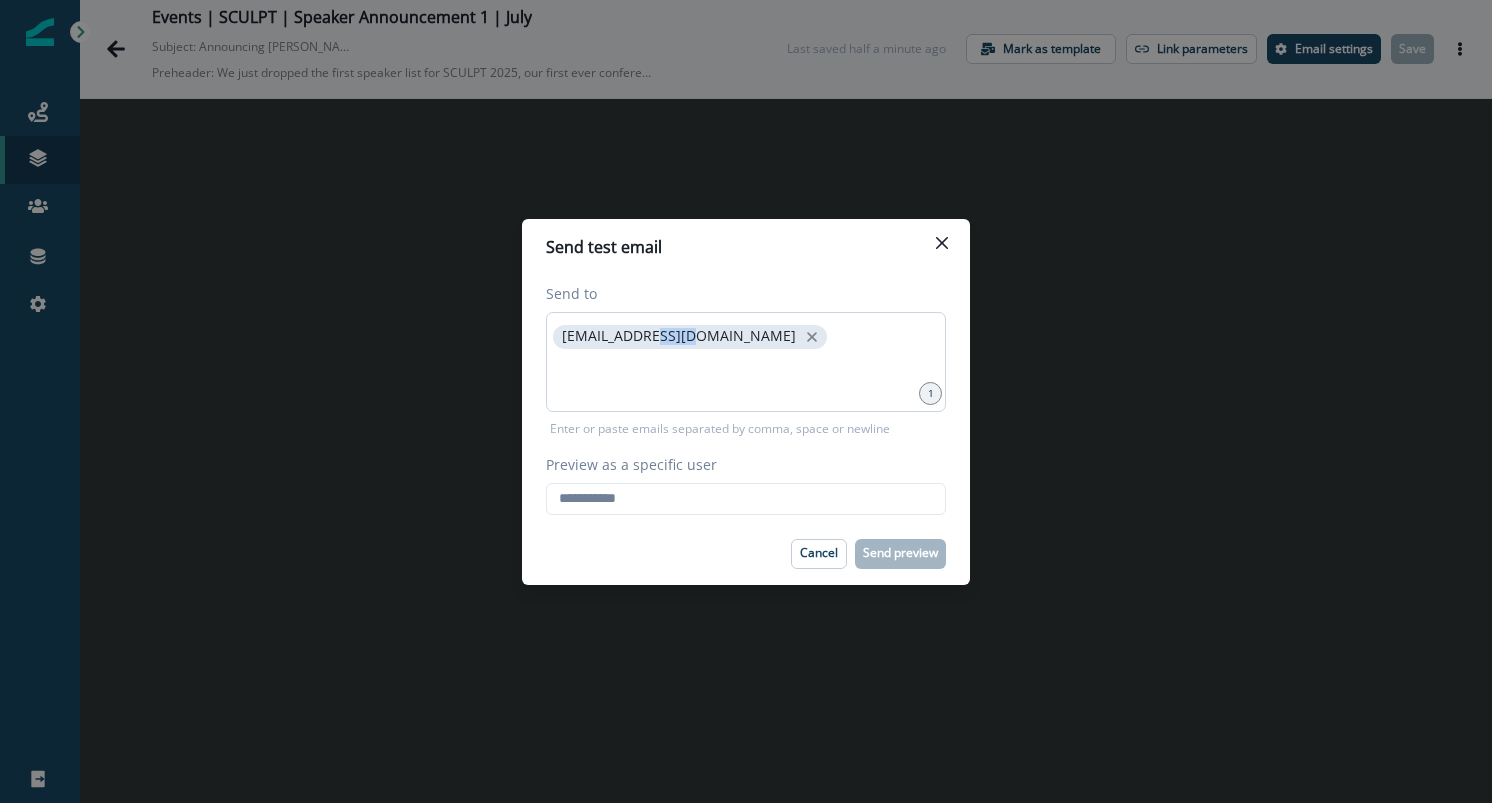 click on "[EMAIL_ADDRESS][DOMAIN_NAME]" at bounding box center (679, 336) 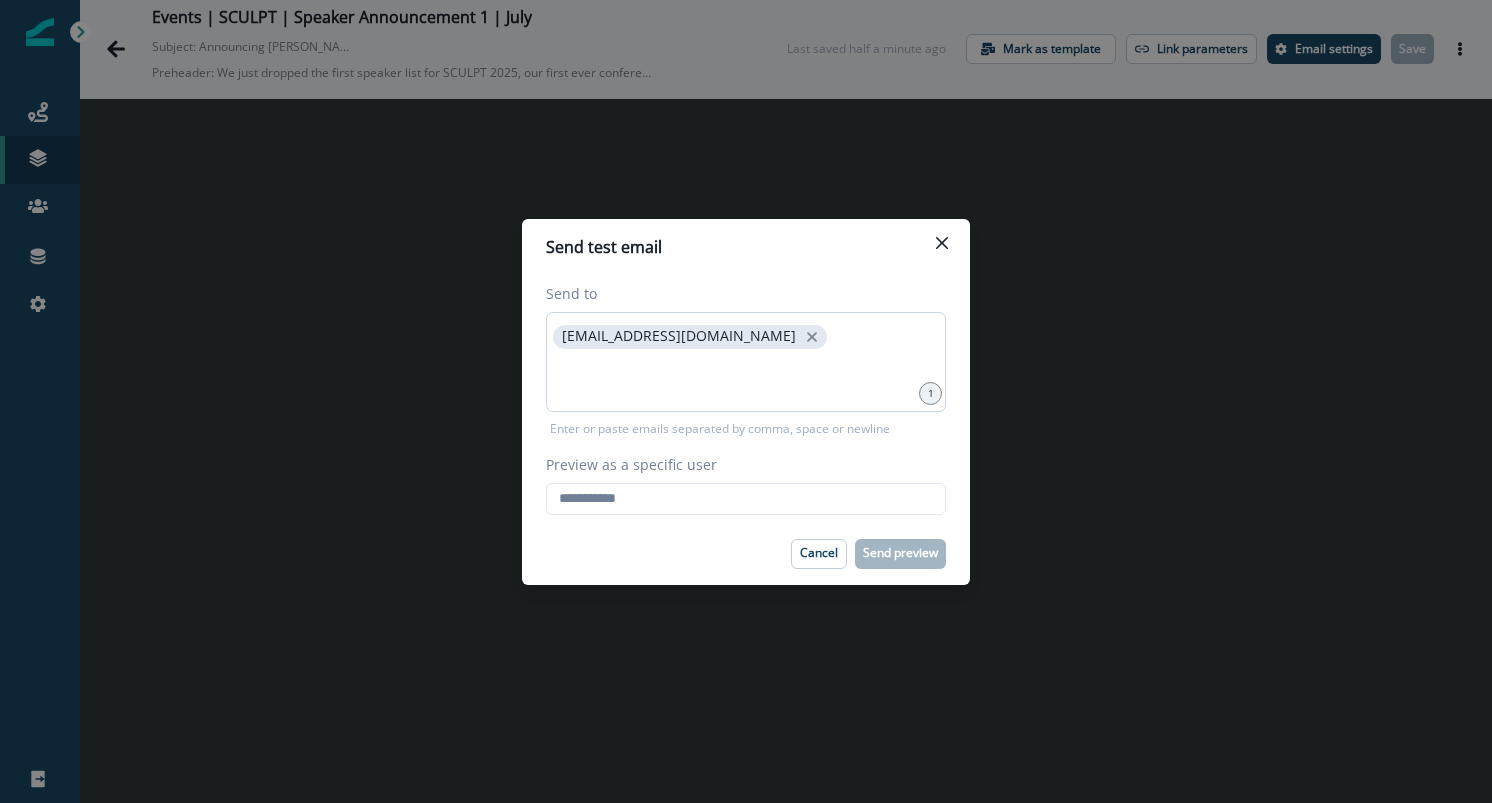 click on "[EMAIL_ADDRESS][DOMAIN_NAME]" at bounding box center [679, 336] 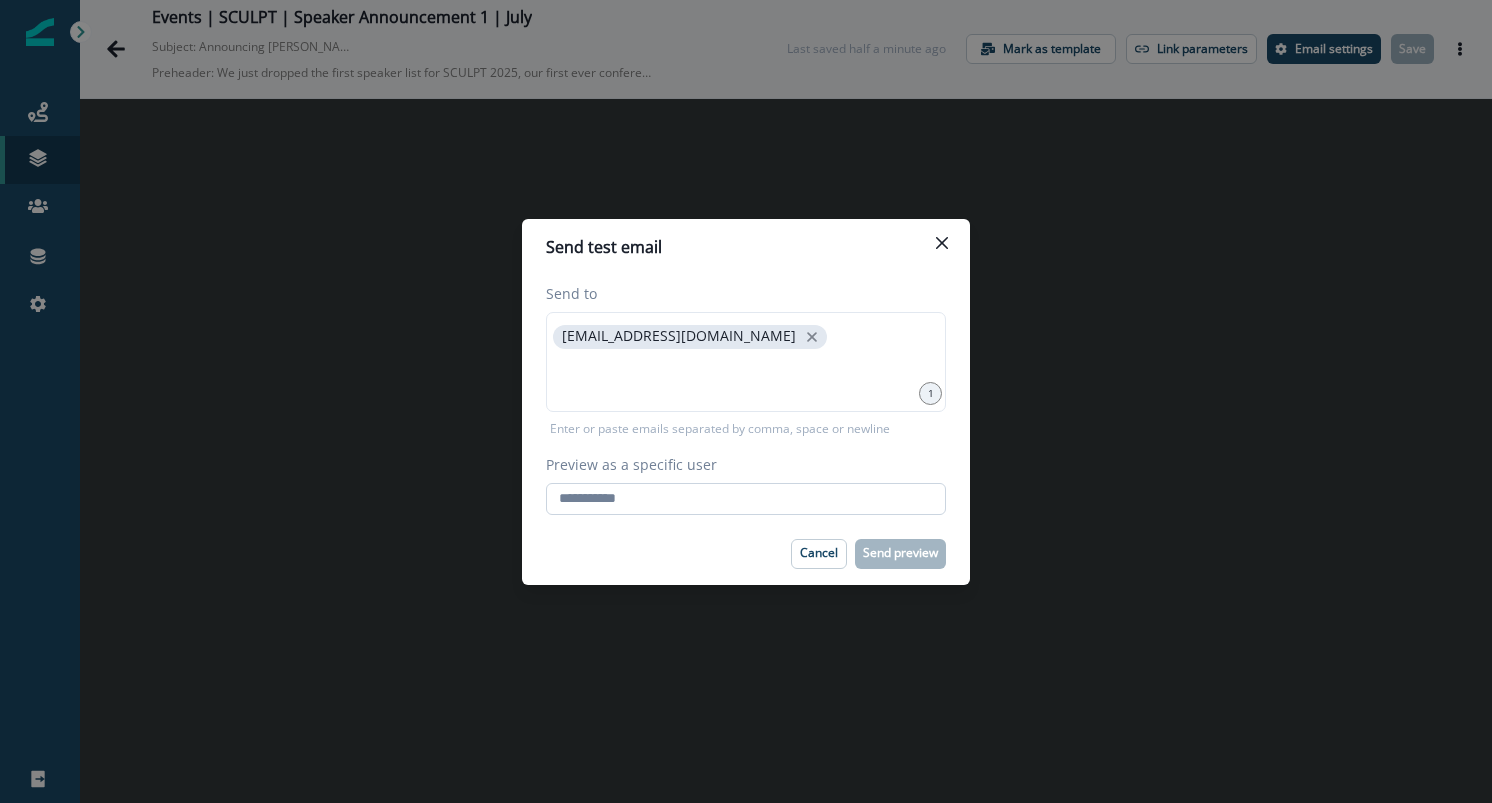 click on "Preview as a specific user" at bounding box center (746, 499) 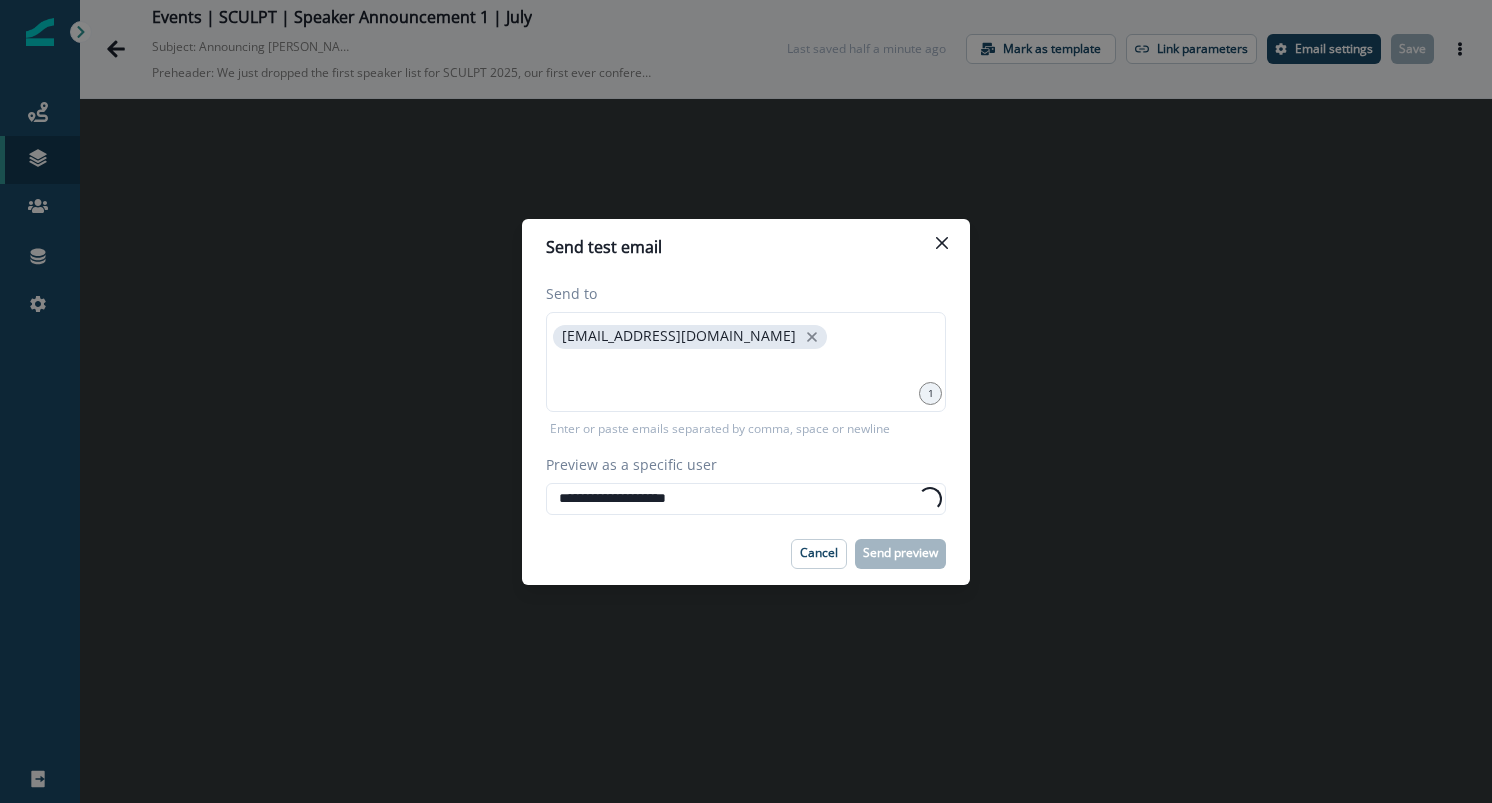 type on "**********" 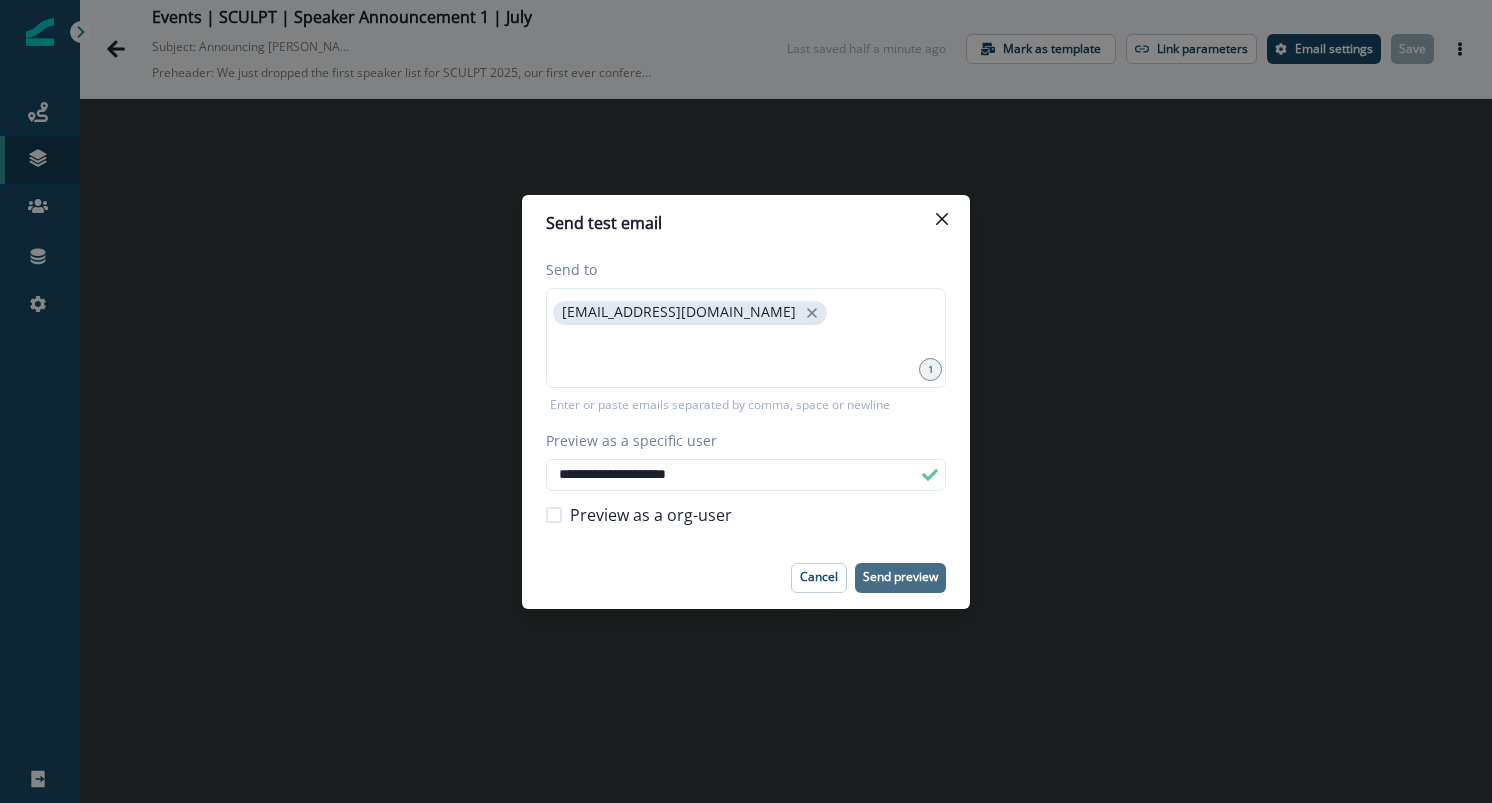 click on "Send preview" at bounding box center [900, 577] 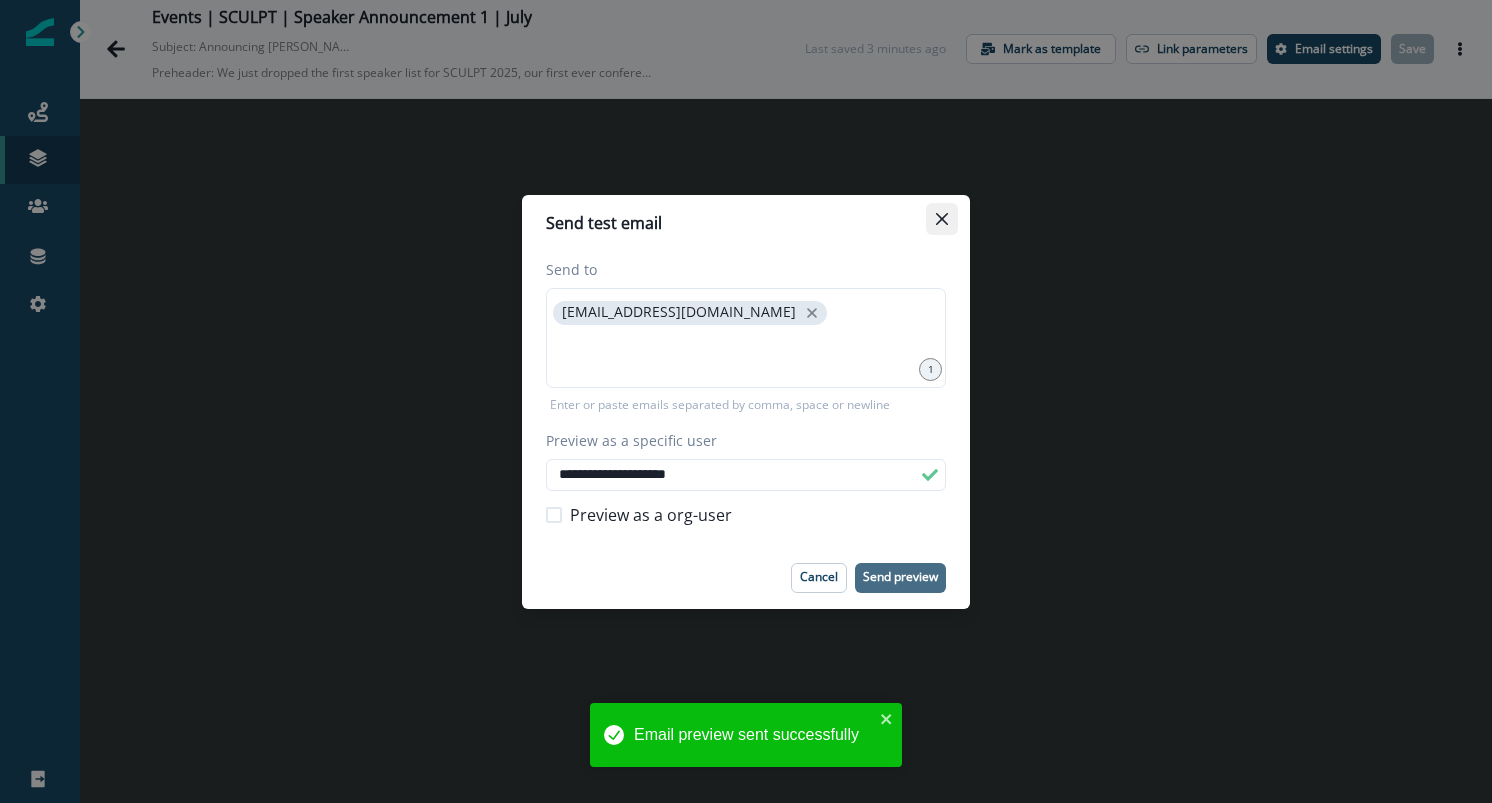 click 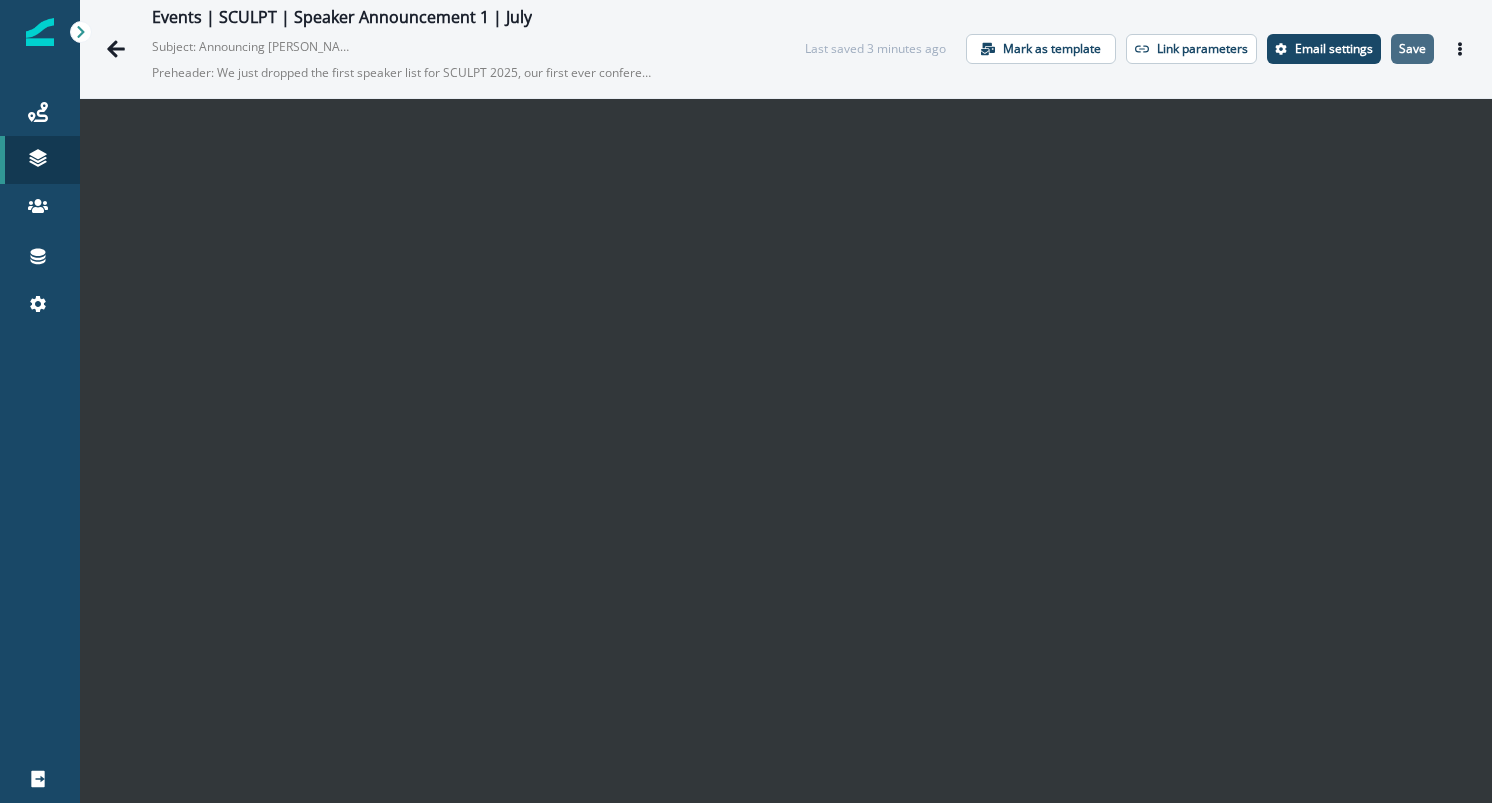 click on "Save" at bounding box center [1412, 49] 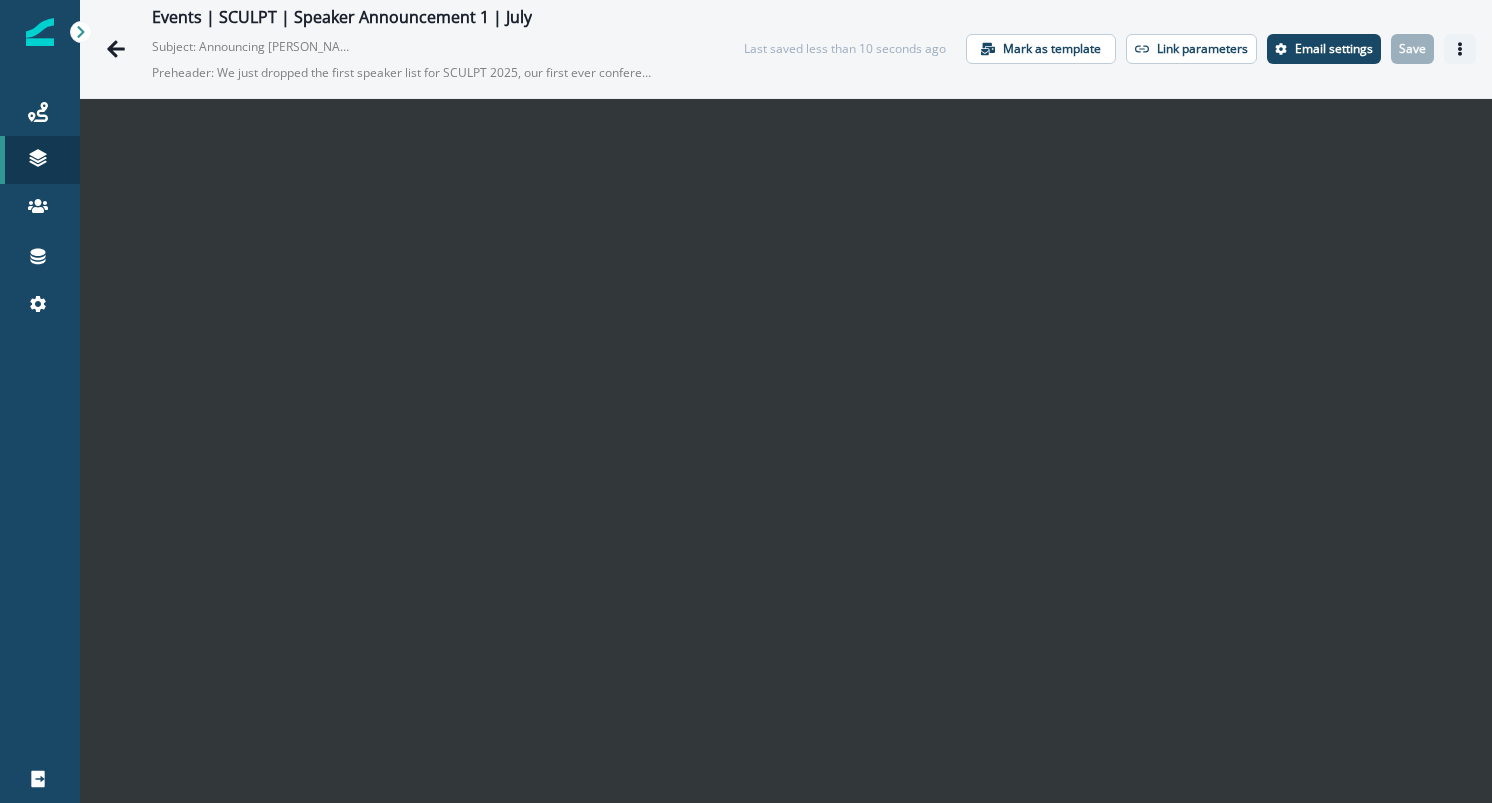 click 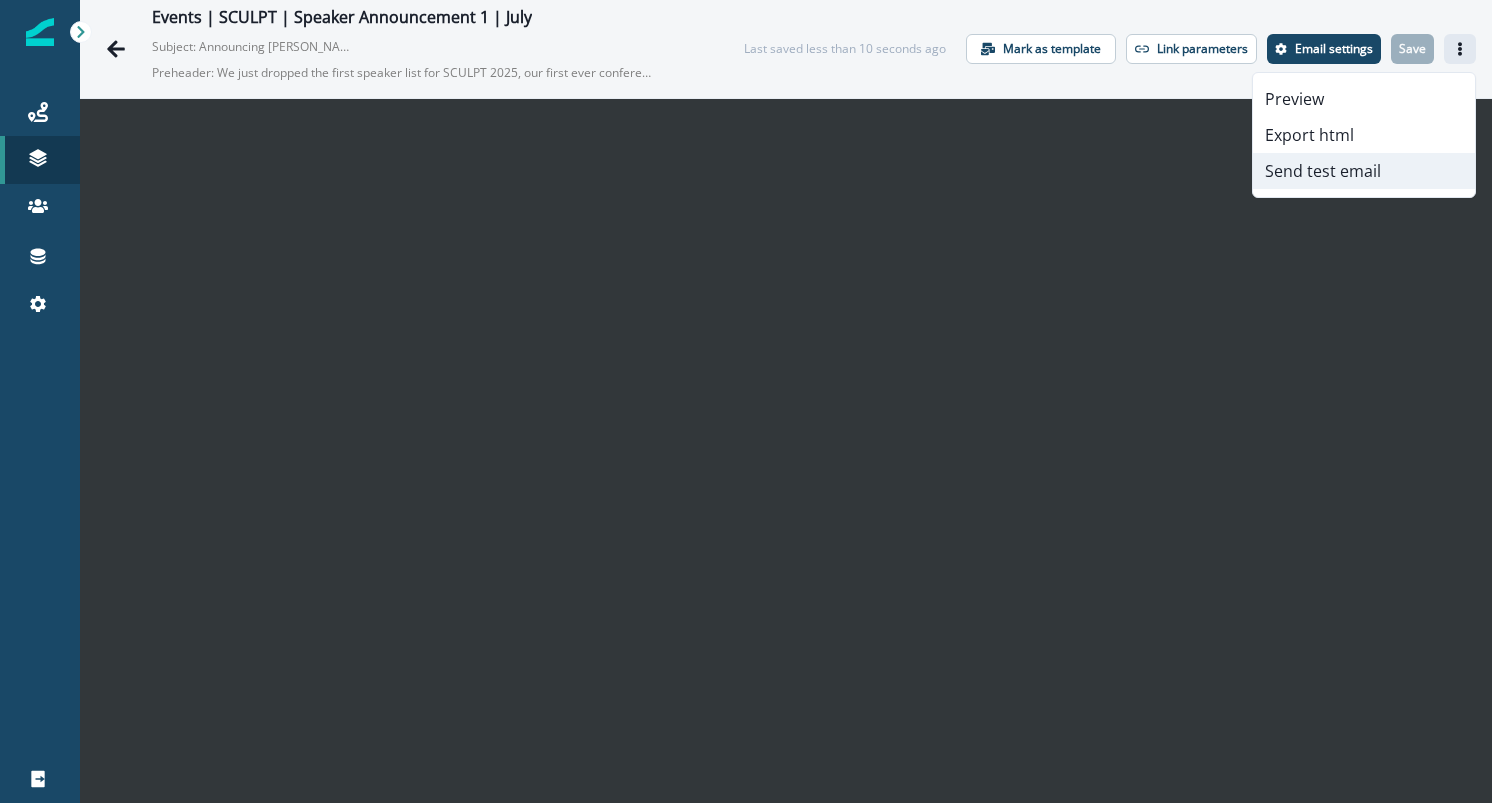 click on "Send test email" at bounding box center (1364, 171) 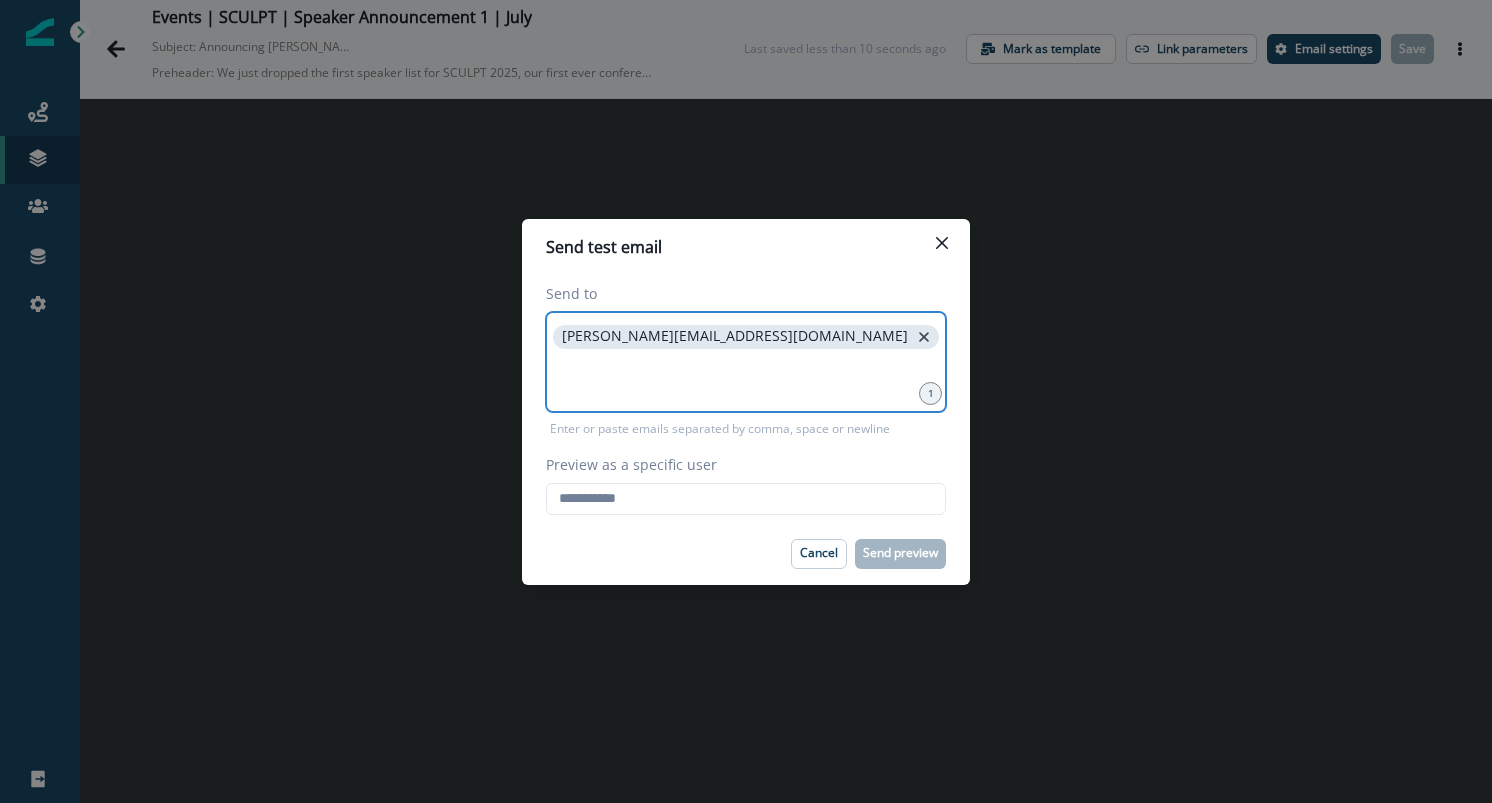 click 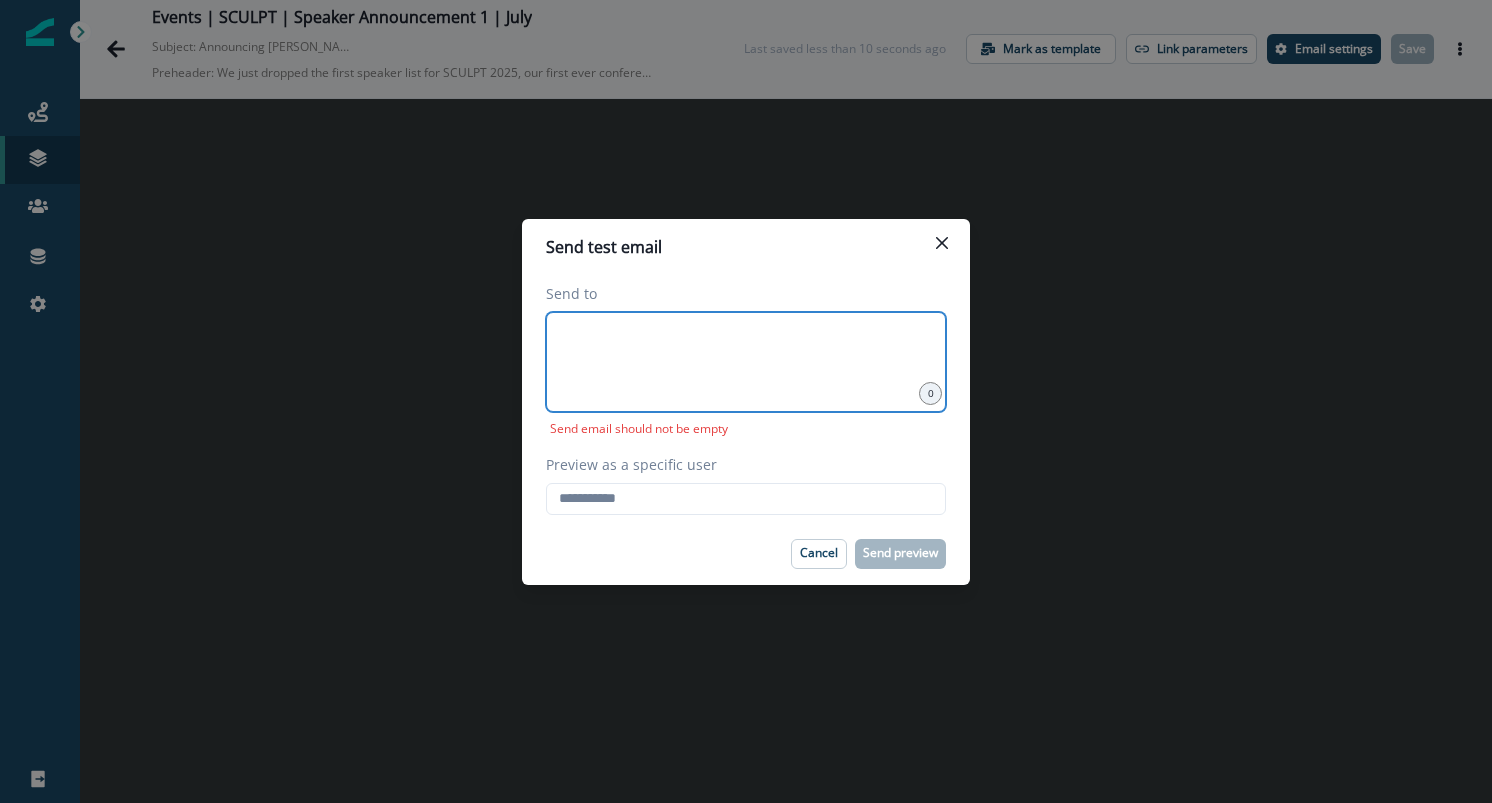 click at bounding box center [746, 337] 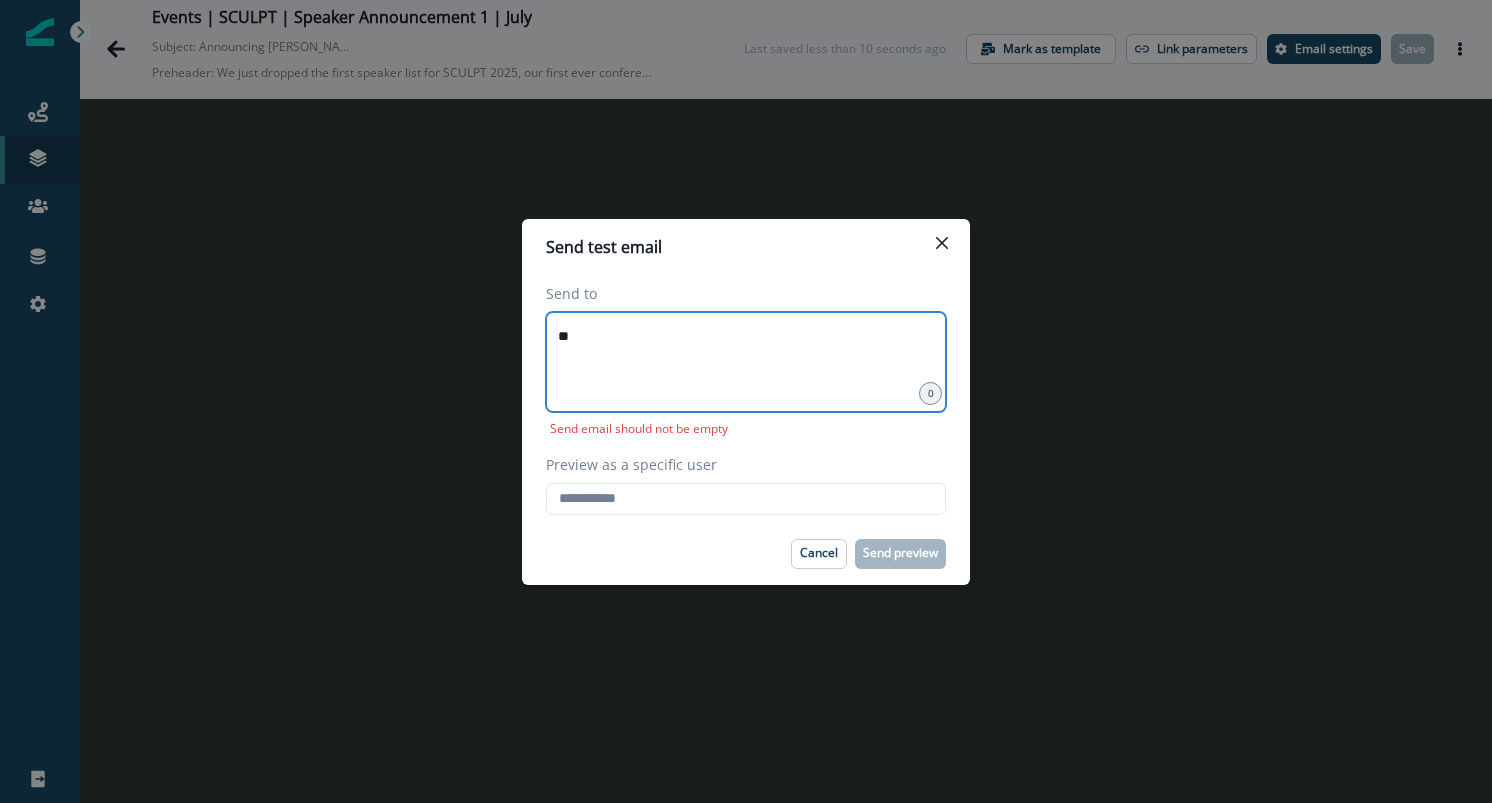 type on "*" 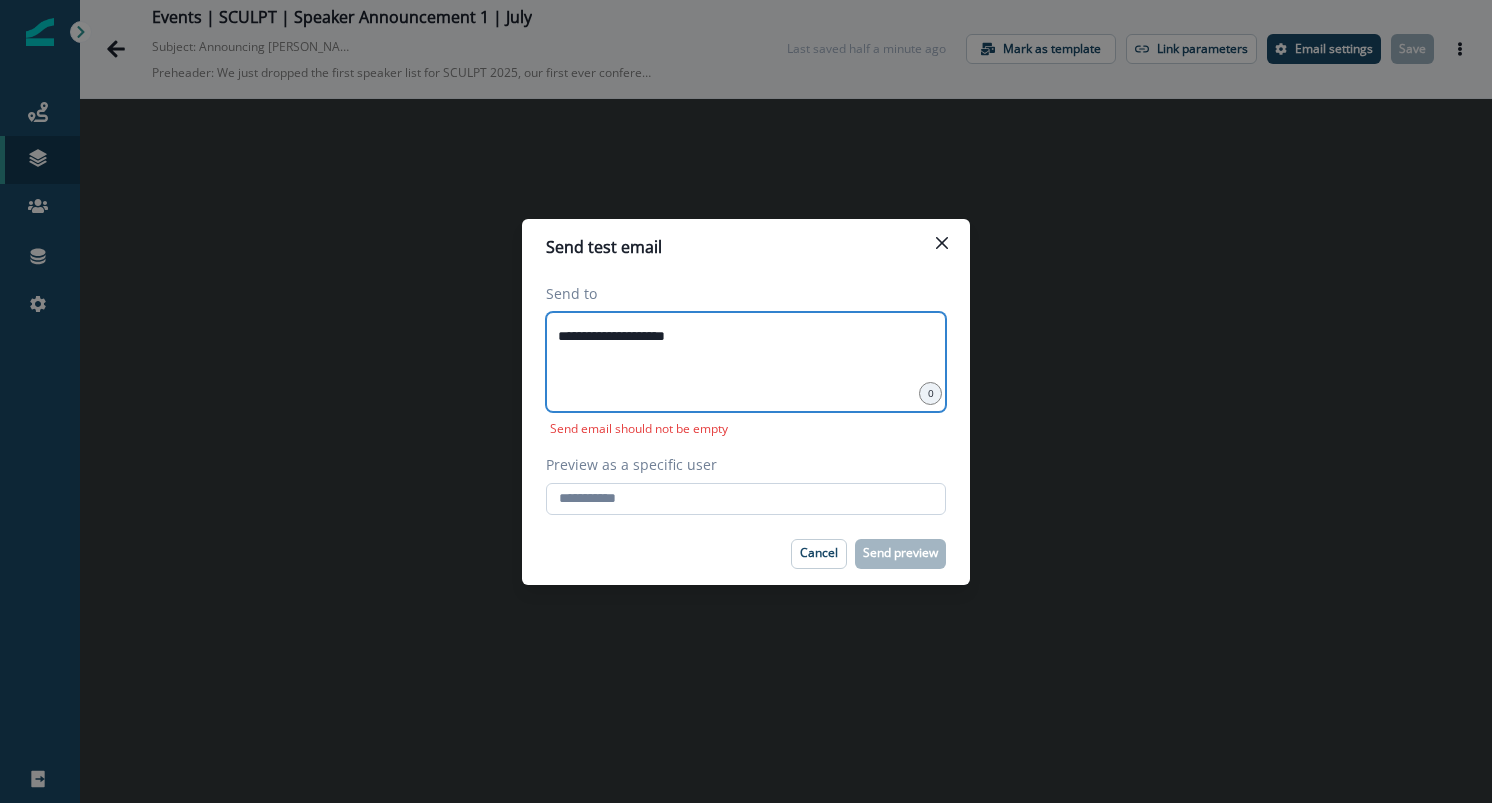type 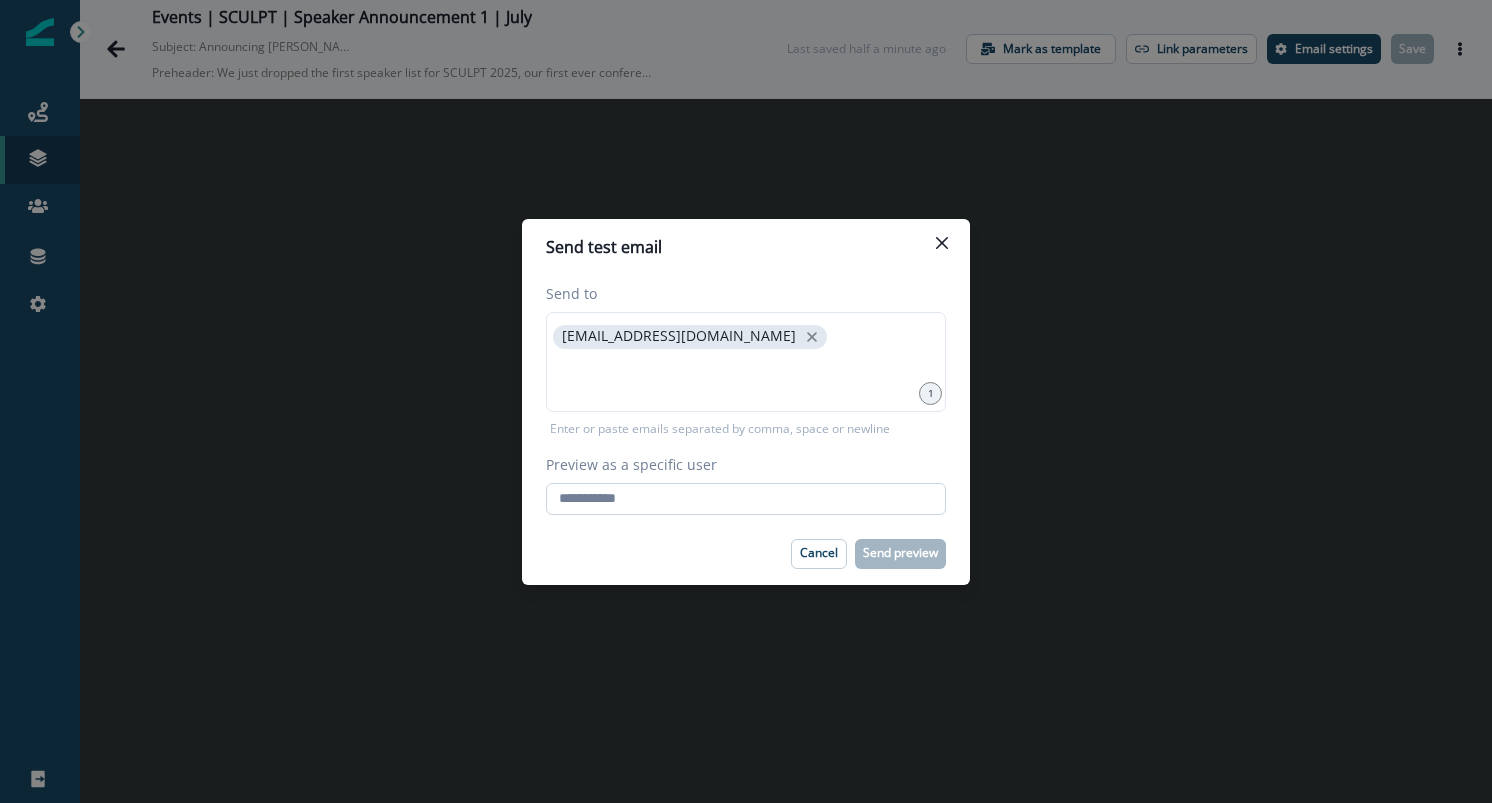 click on "Preview as a specific user" at bounding box center [746, 499] 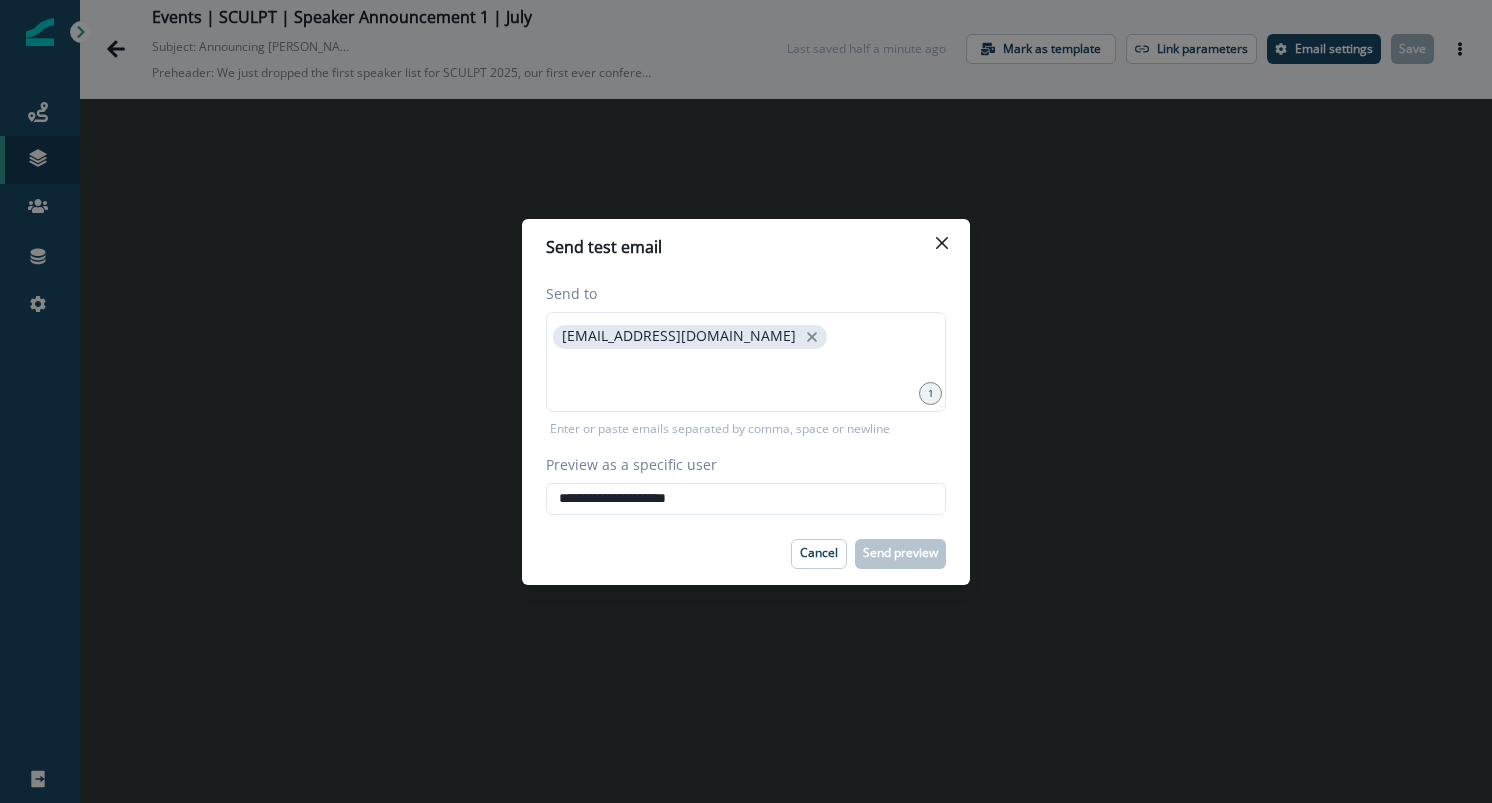 type on "**********" 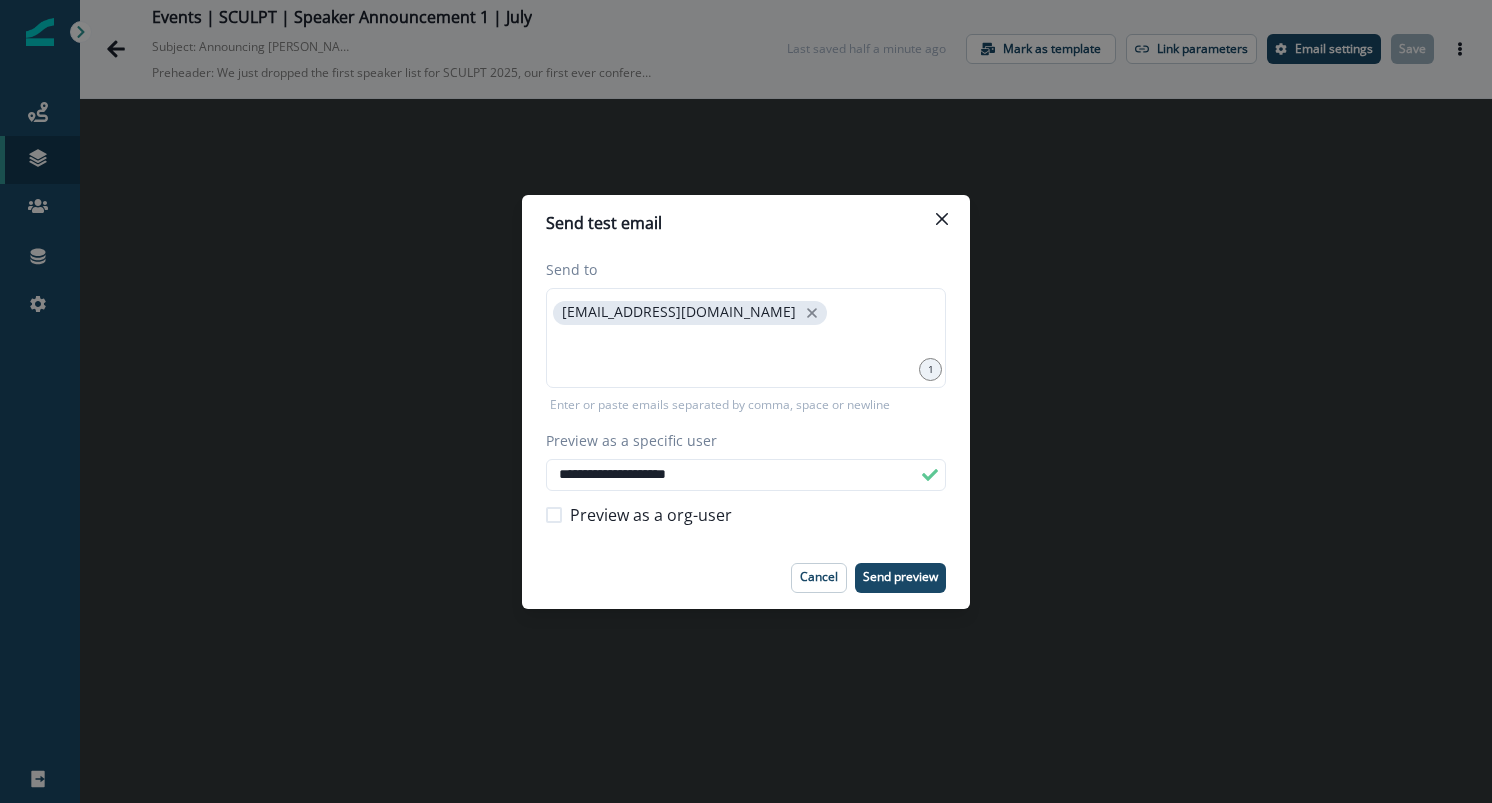 type 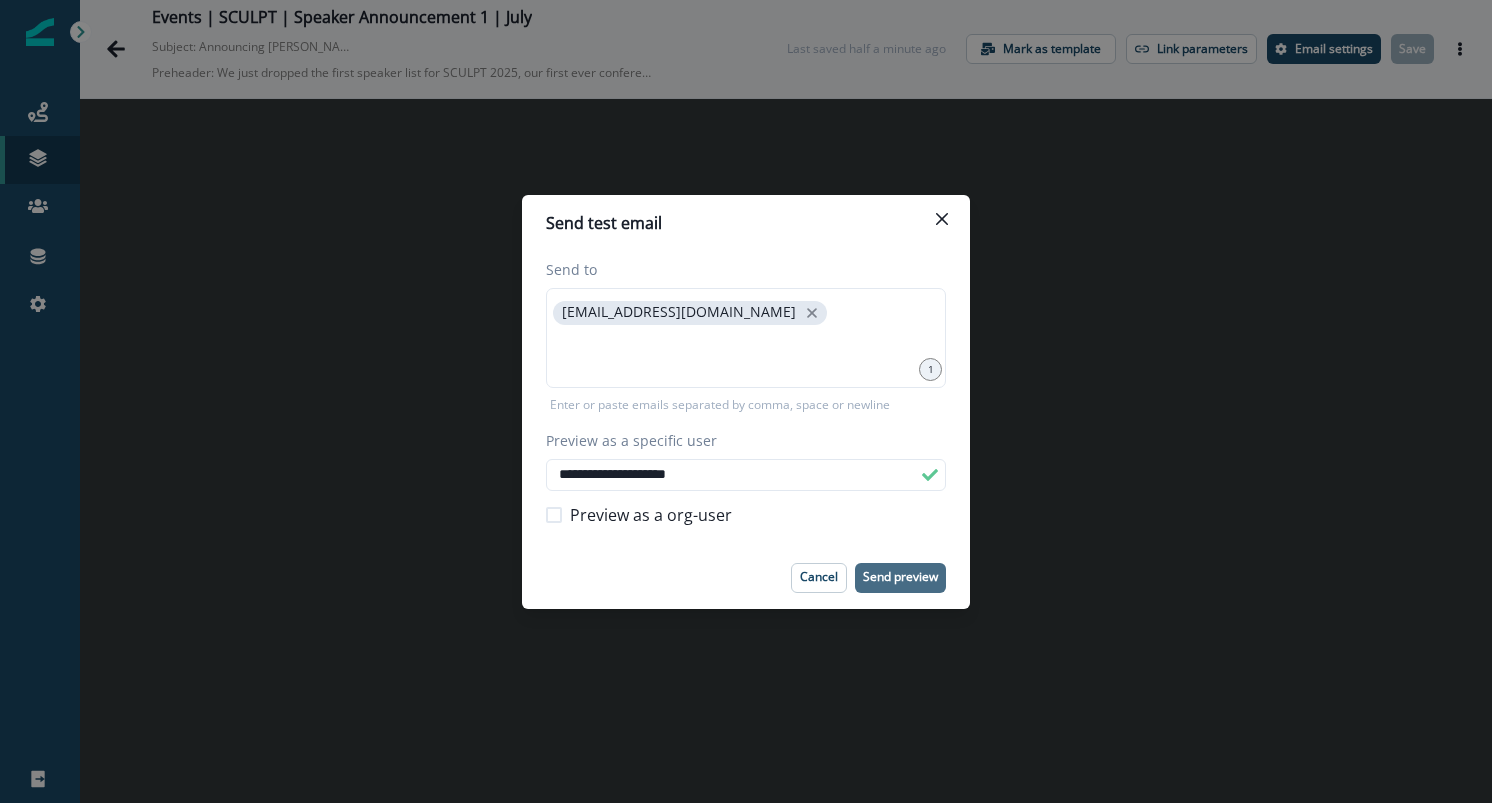 click on "Send preview" at bounding box center [900, 577] 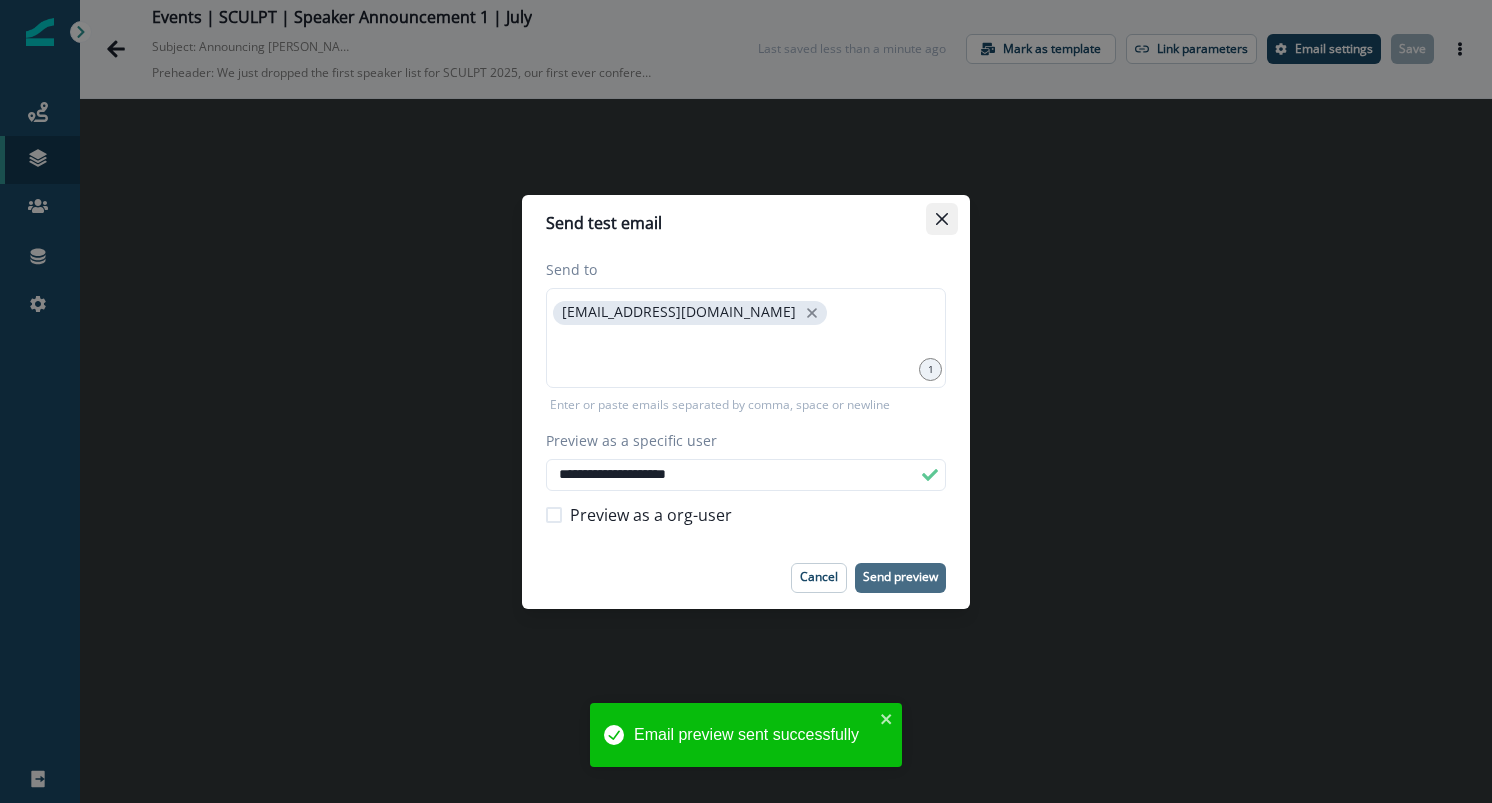 click 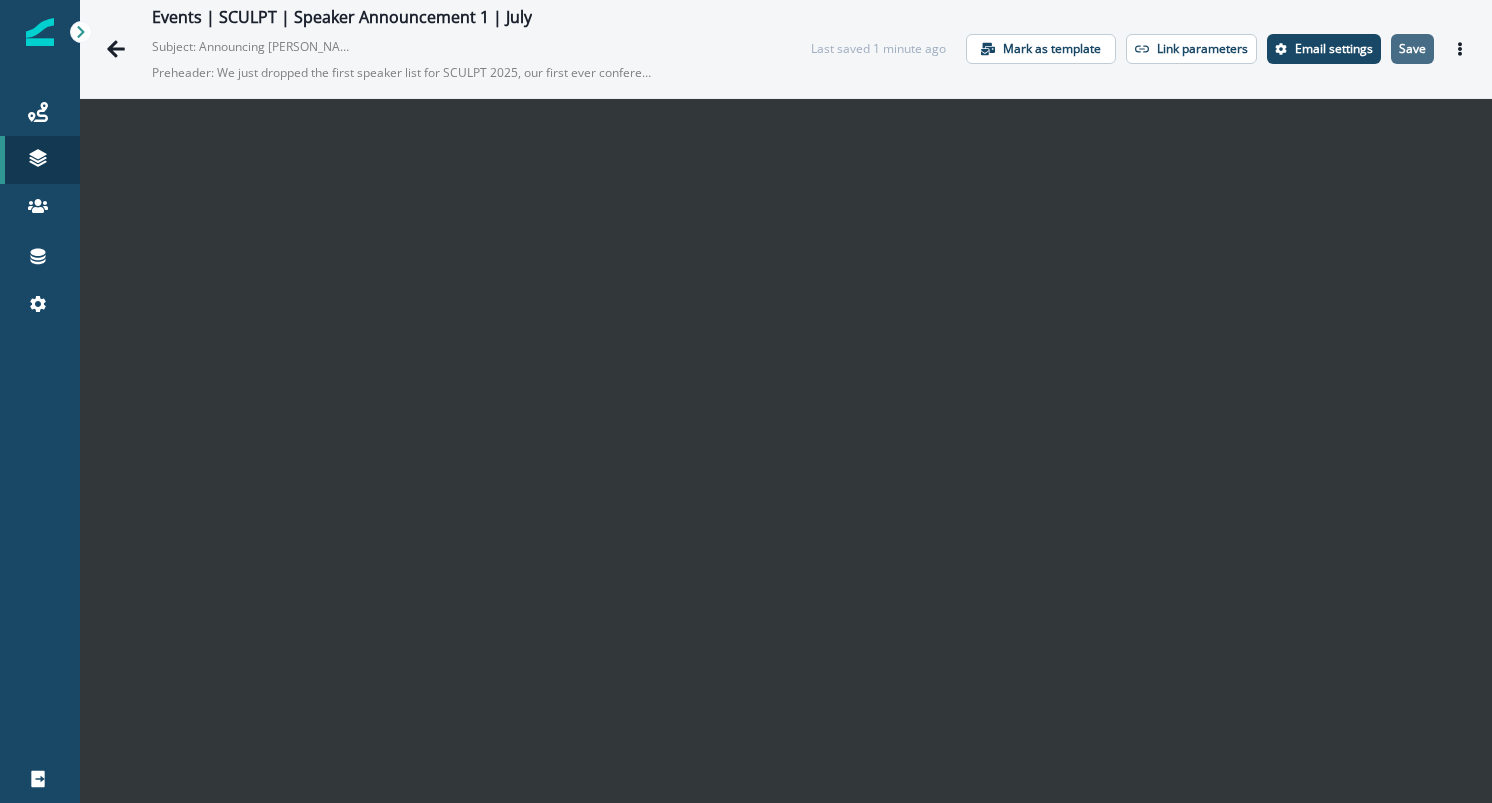 click on "Save" at bounding box center [1412, 49] 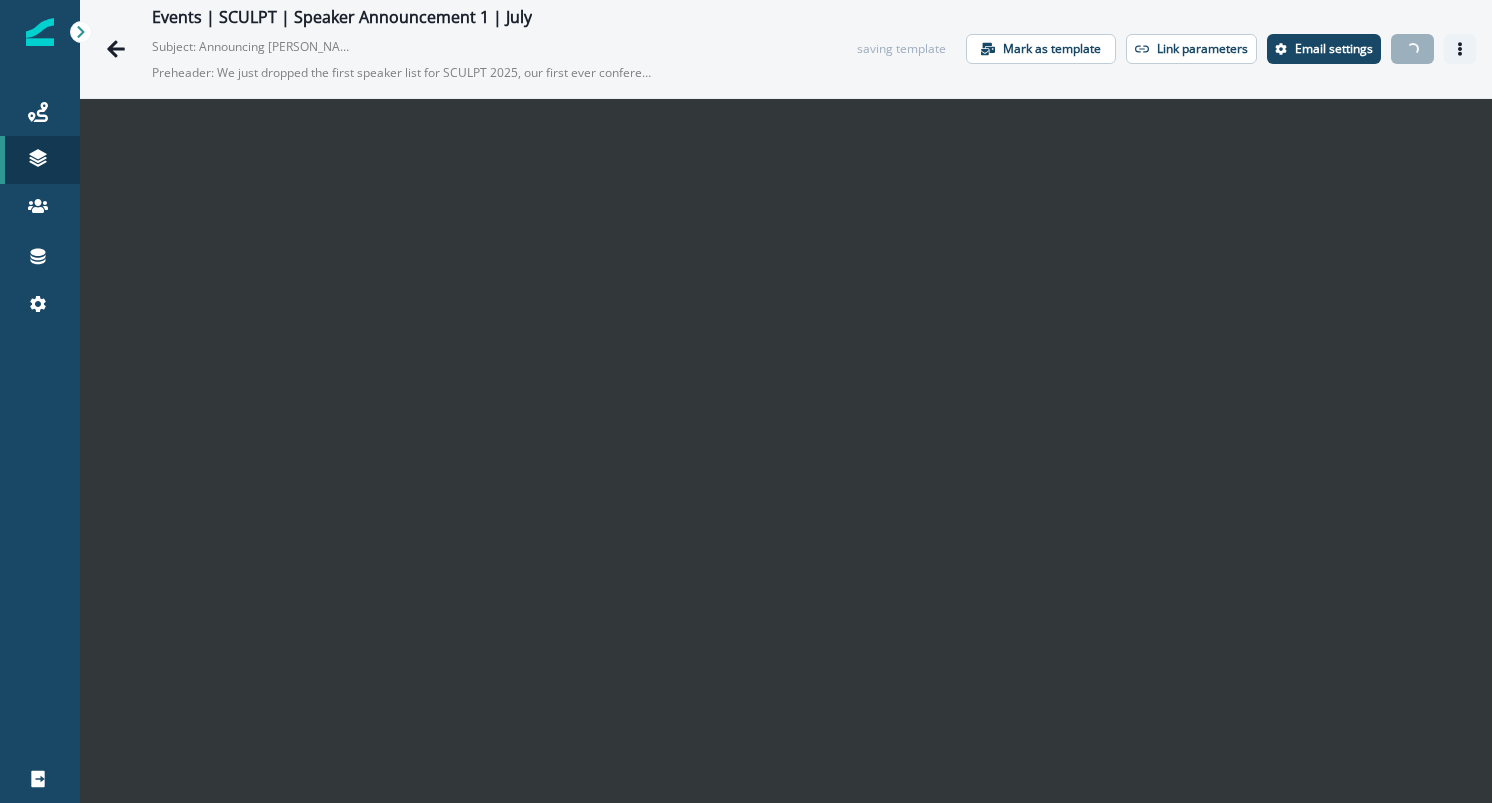 click 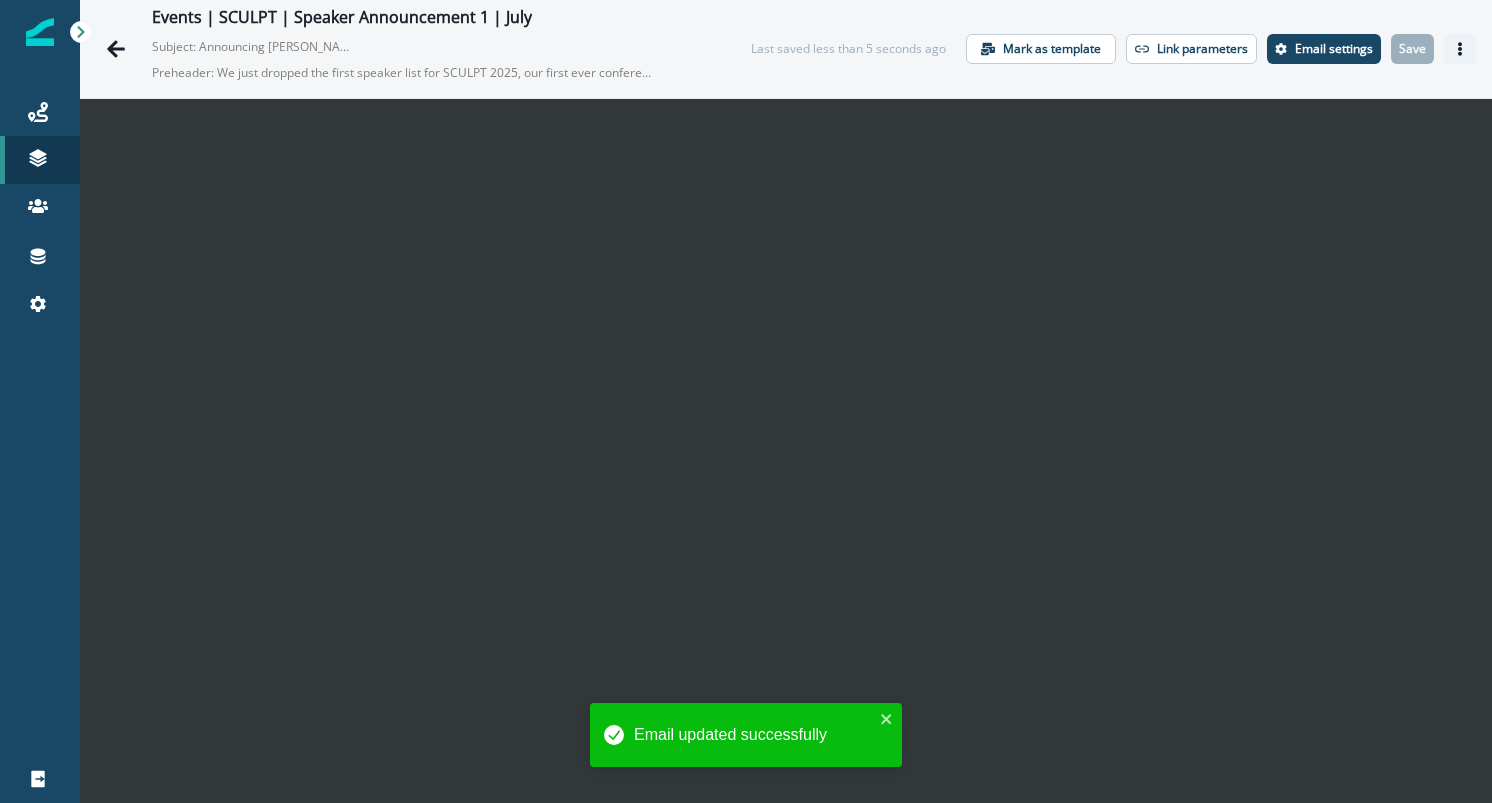 click 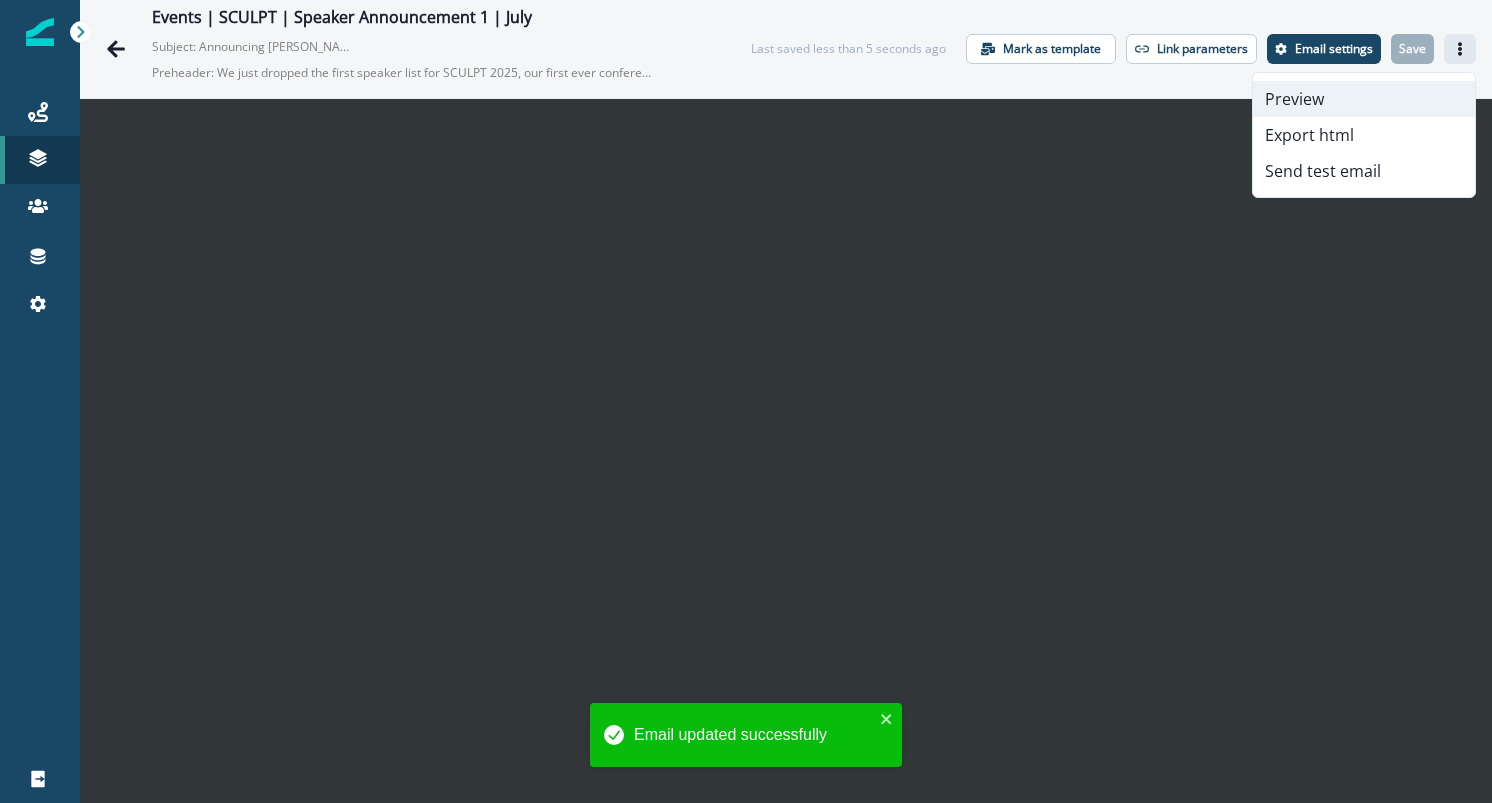click on "Preview" at bounding box center (1364, 99) 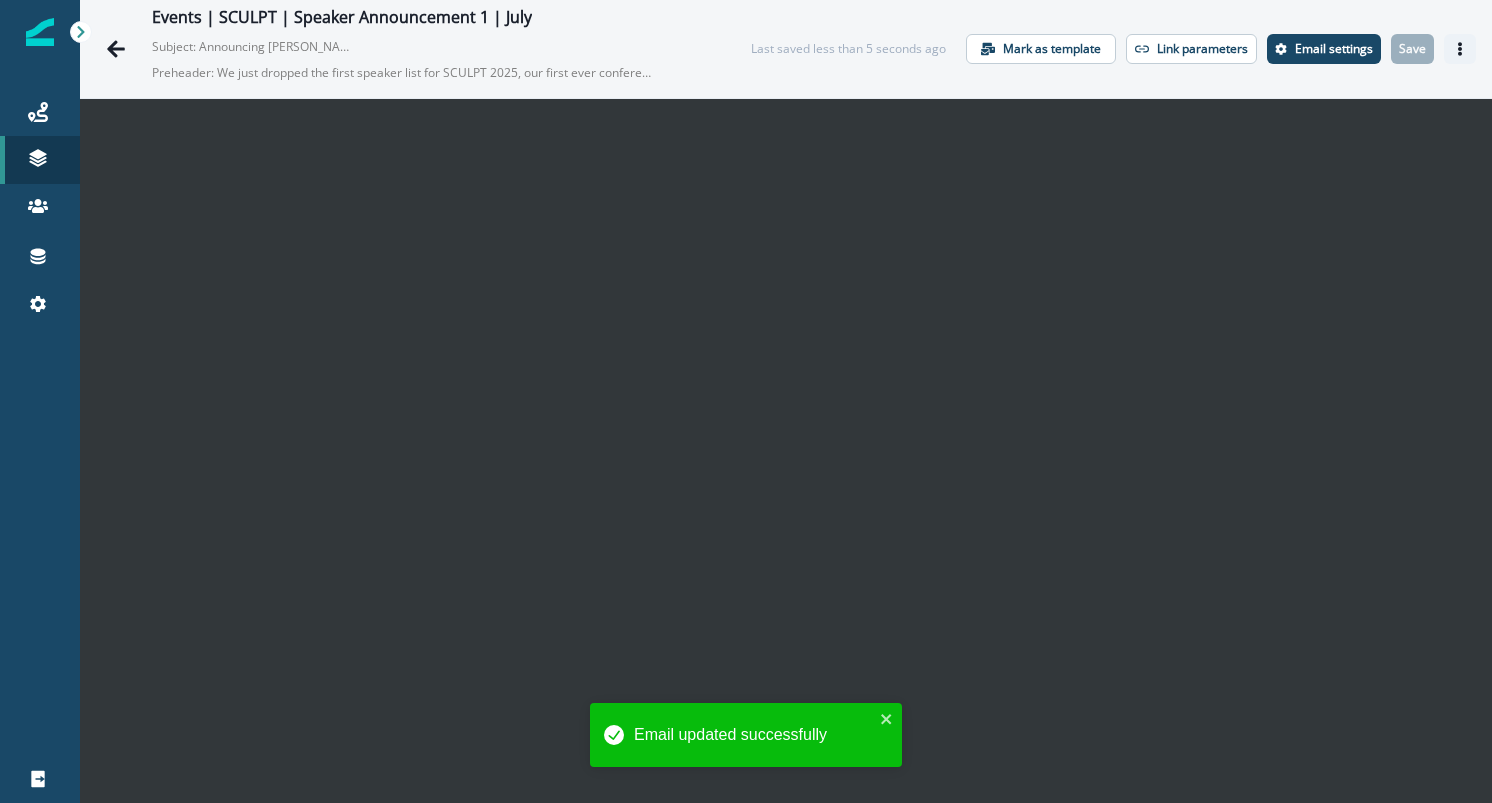 click 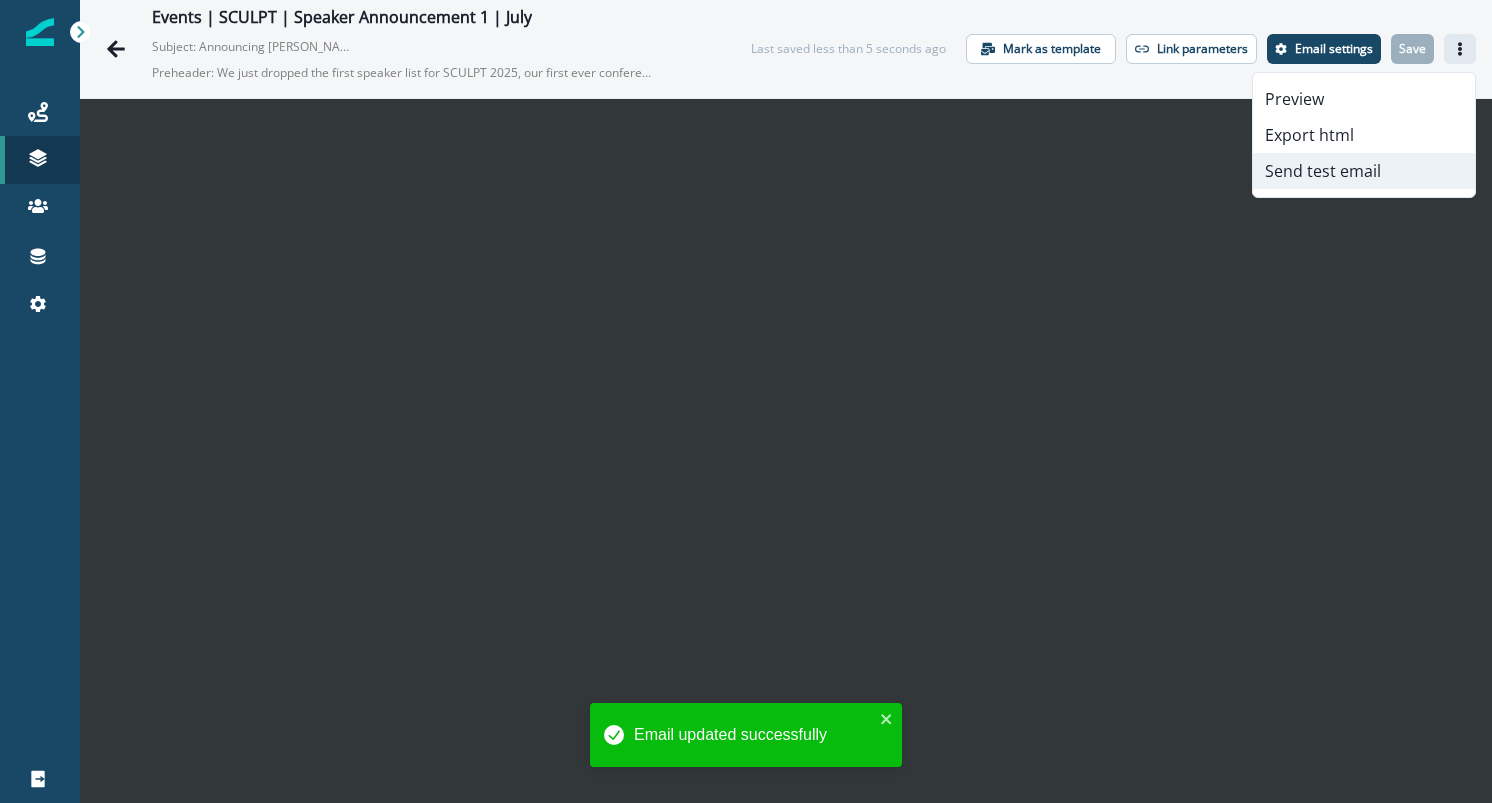 click on "Send test email" at bounding box center [1364, 171] 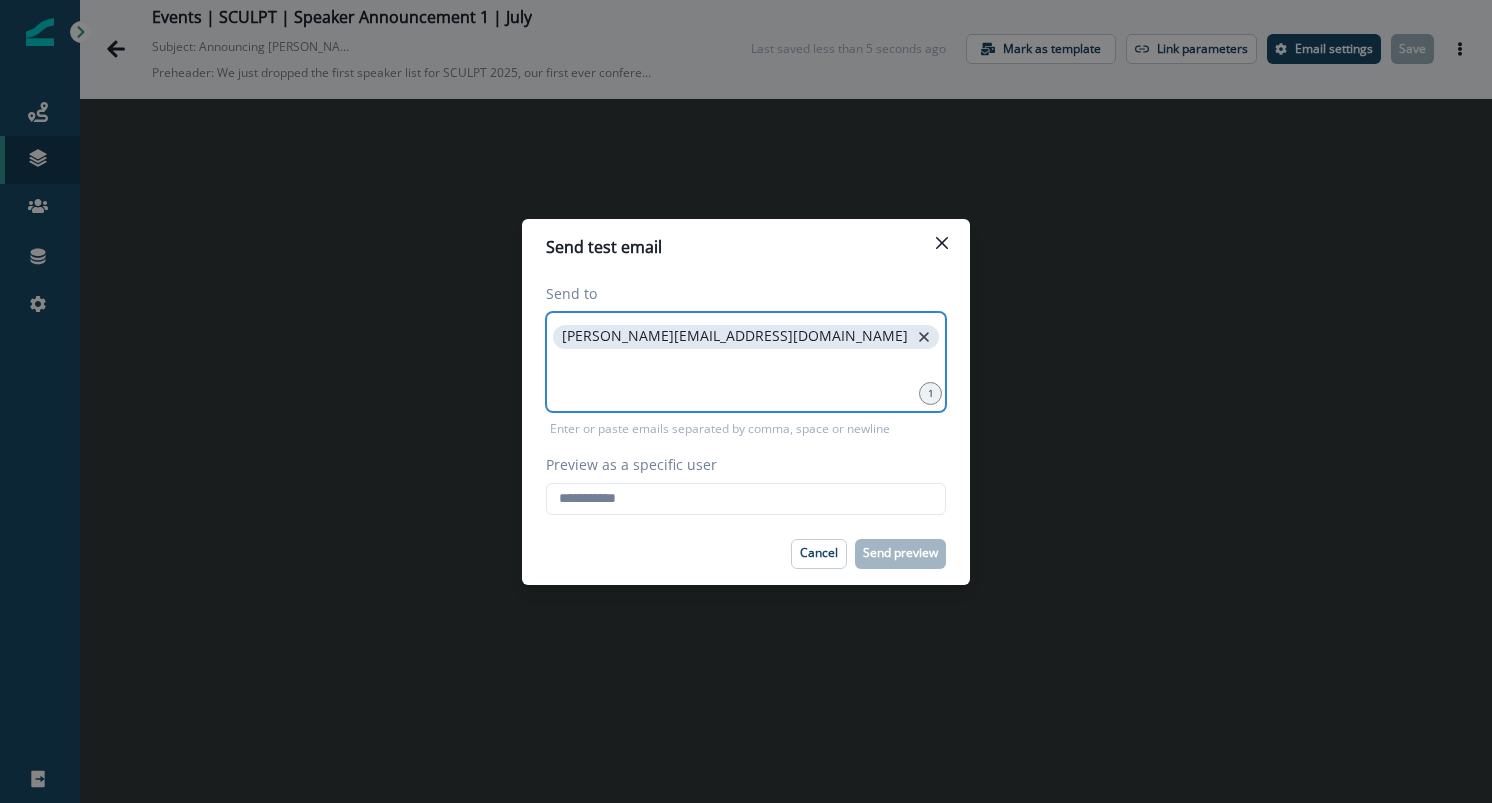 click 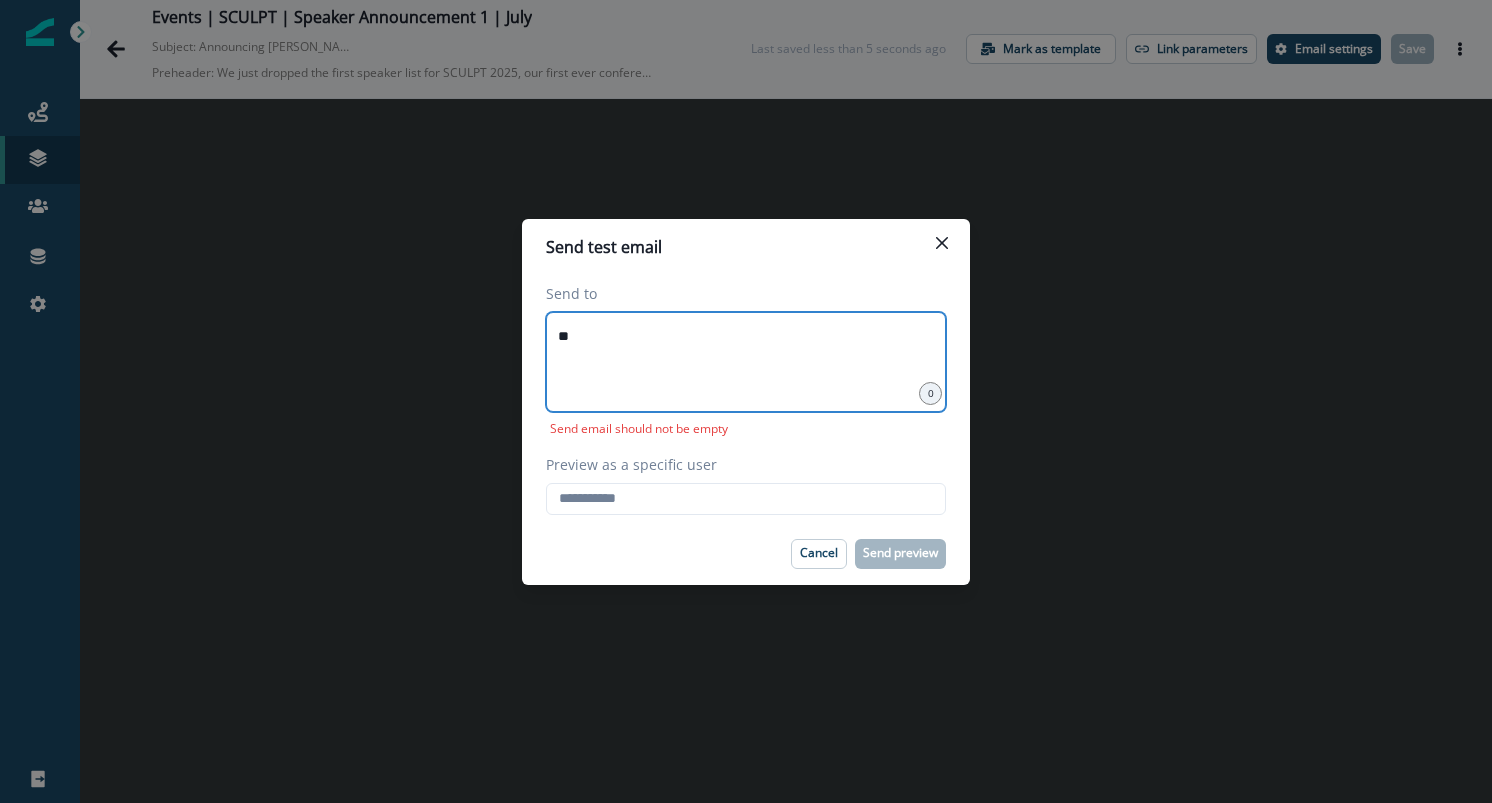 type on "**********" 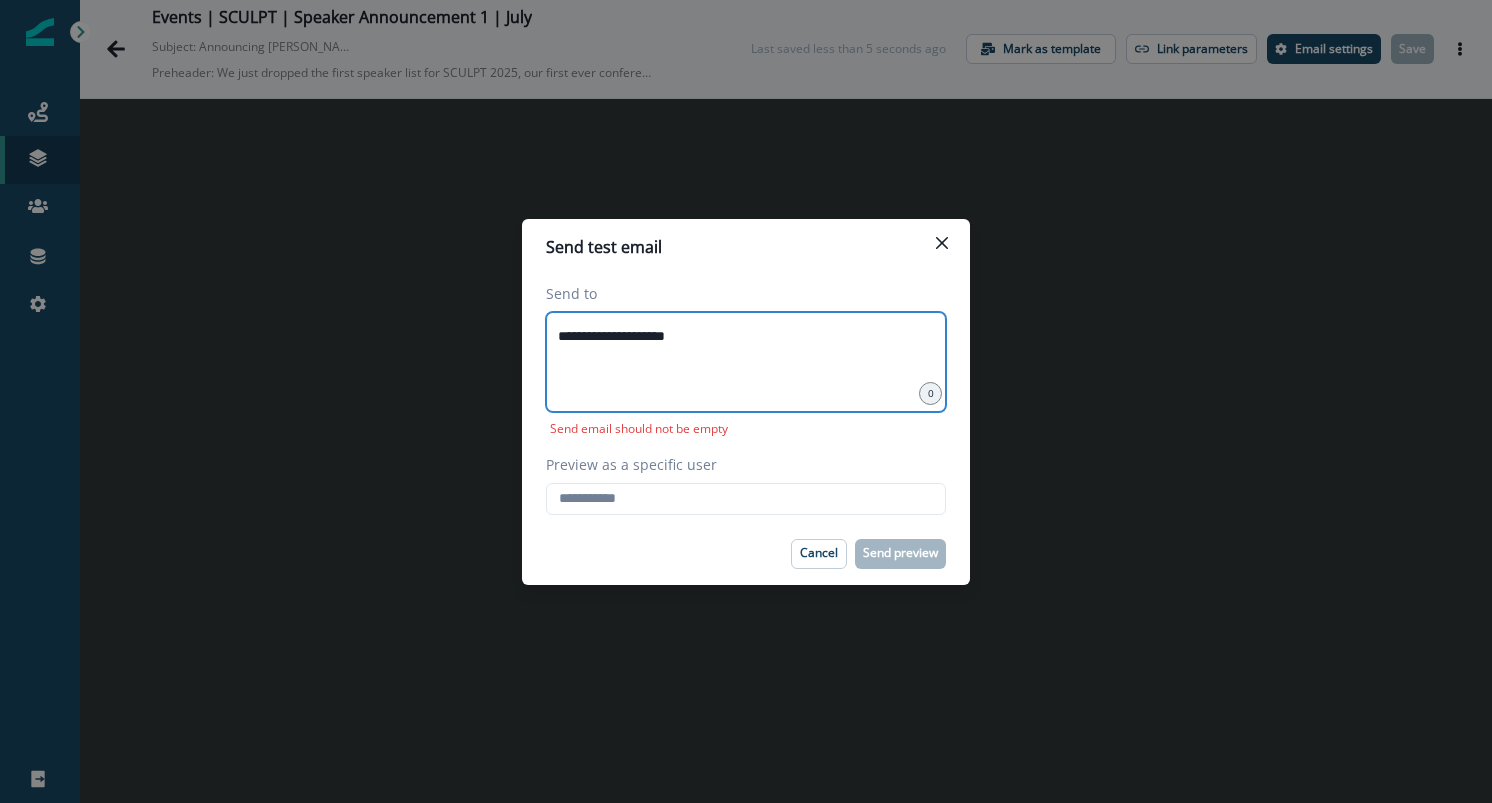 type 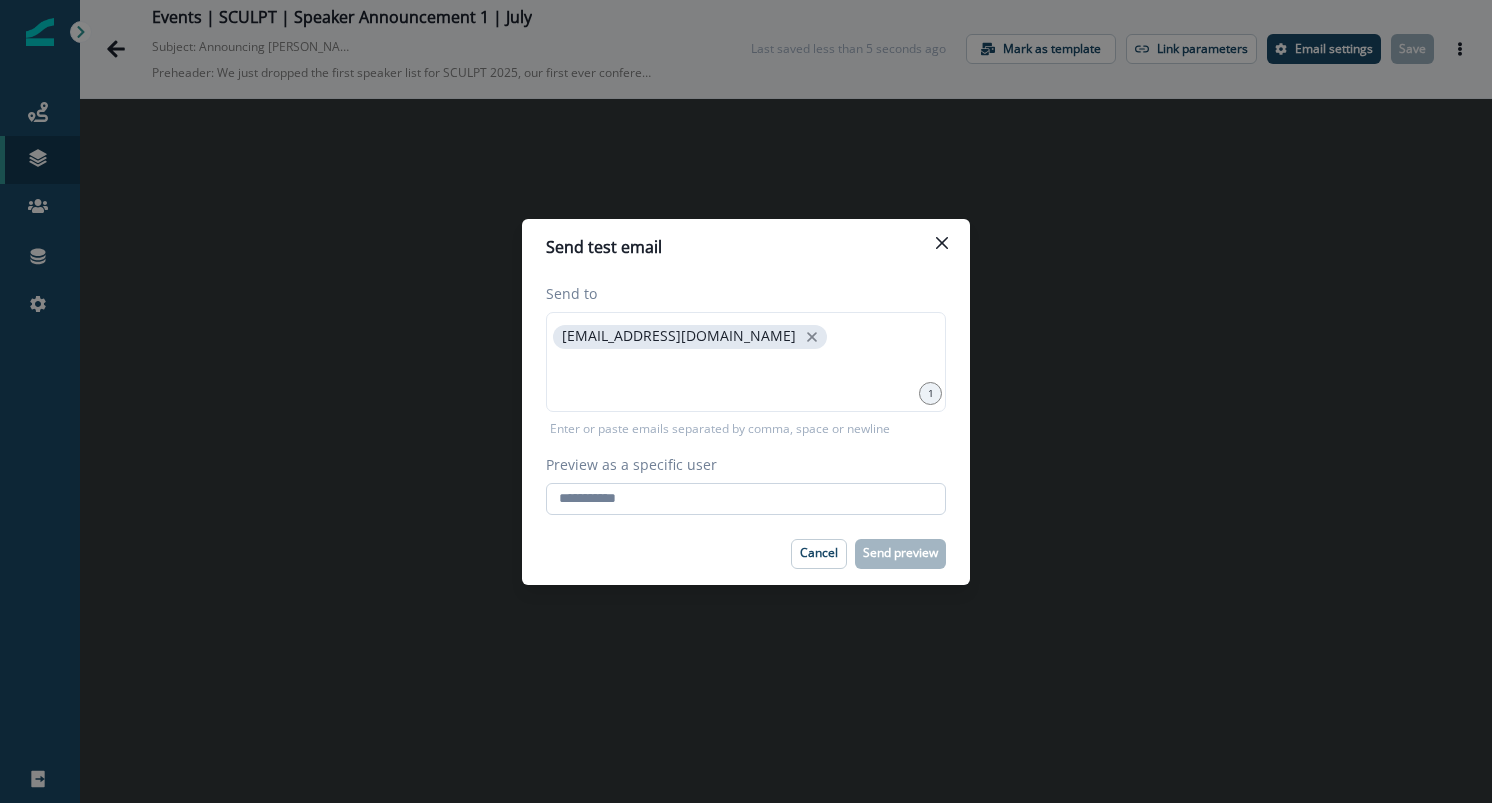 click on "Preview as a specific user" at bounding box center (746, 499) 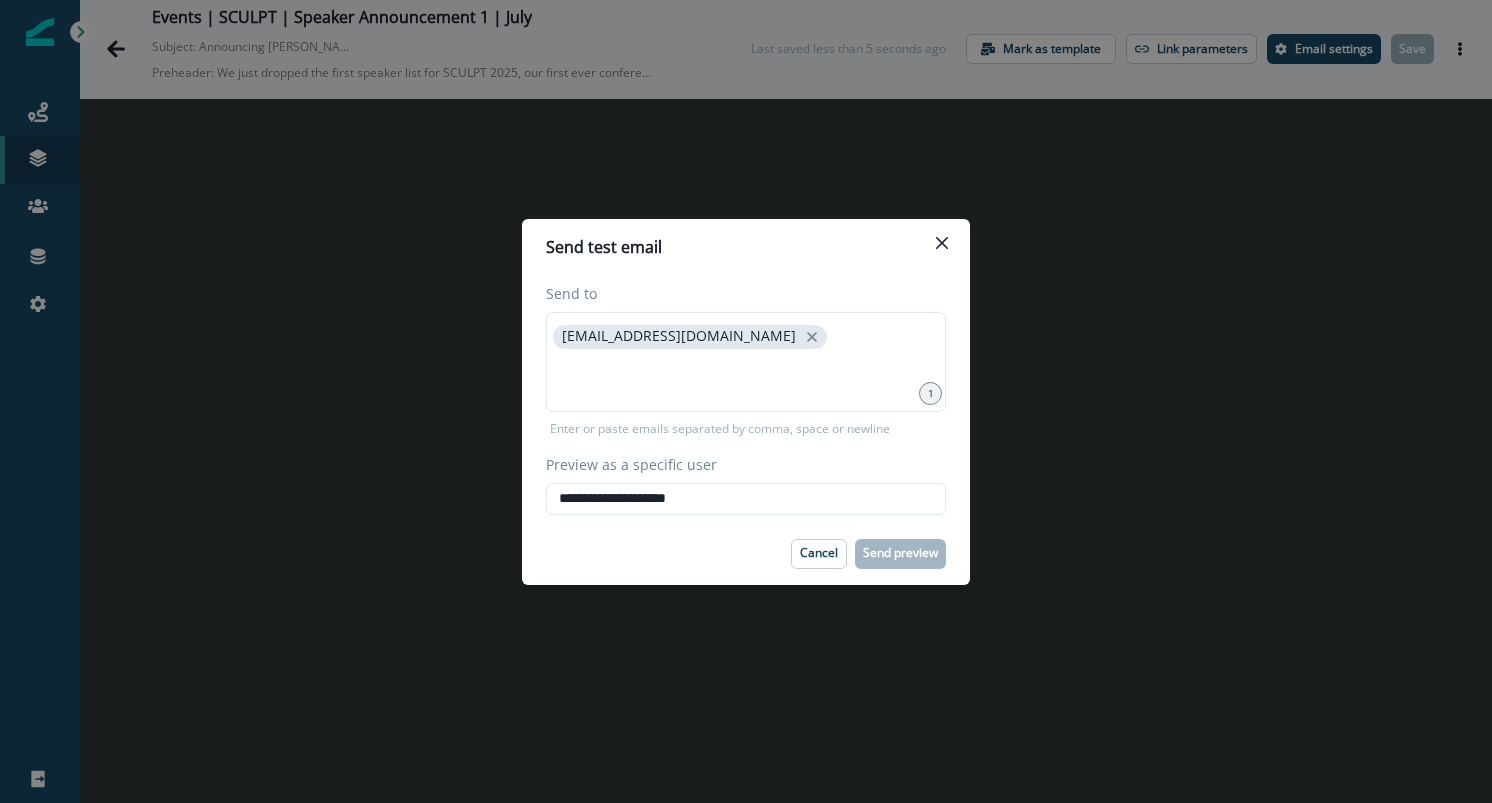 type on "**********" 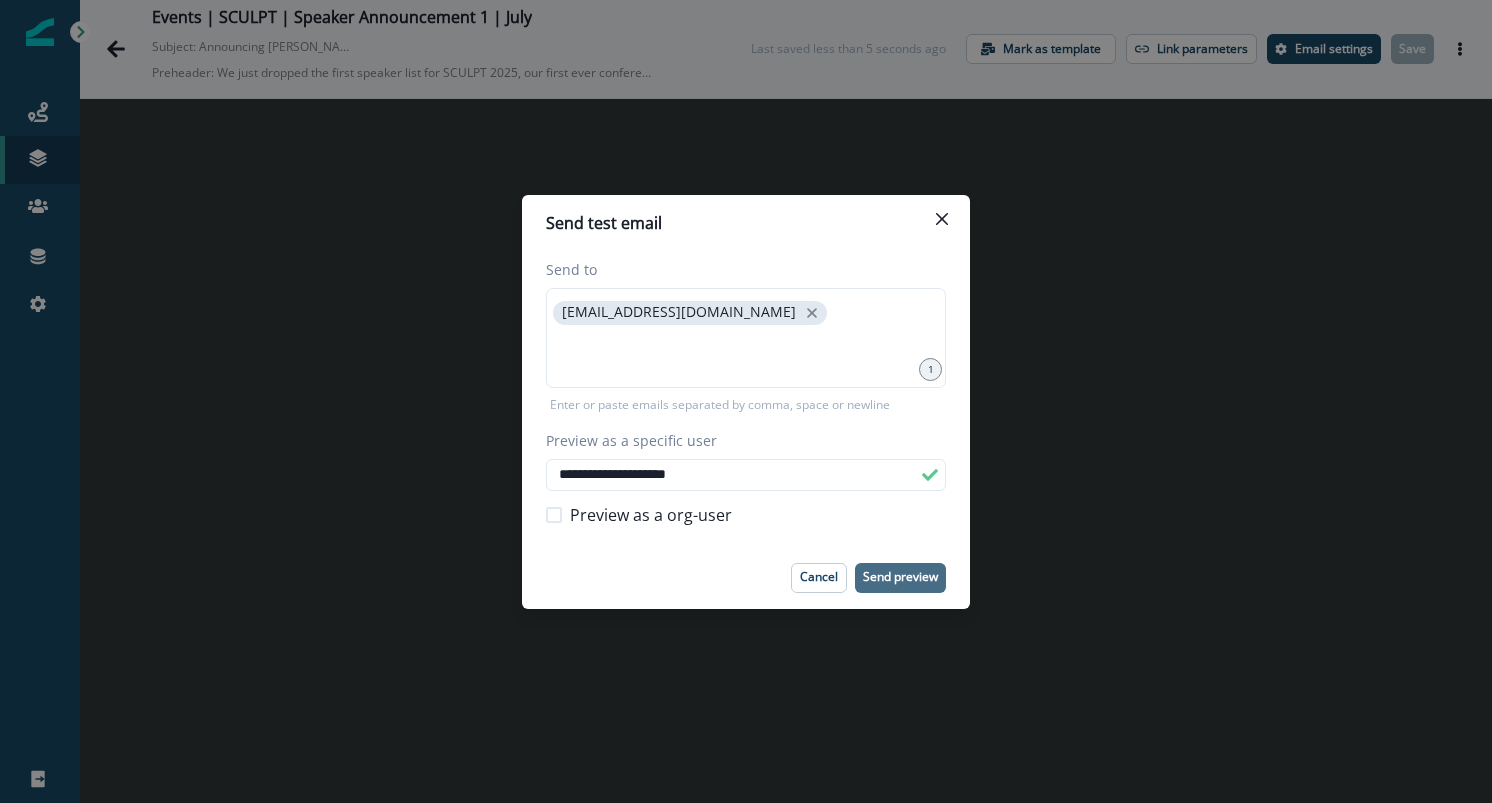 click on "Send preview" at bounding box center (900, 577) 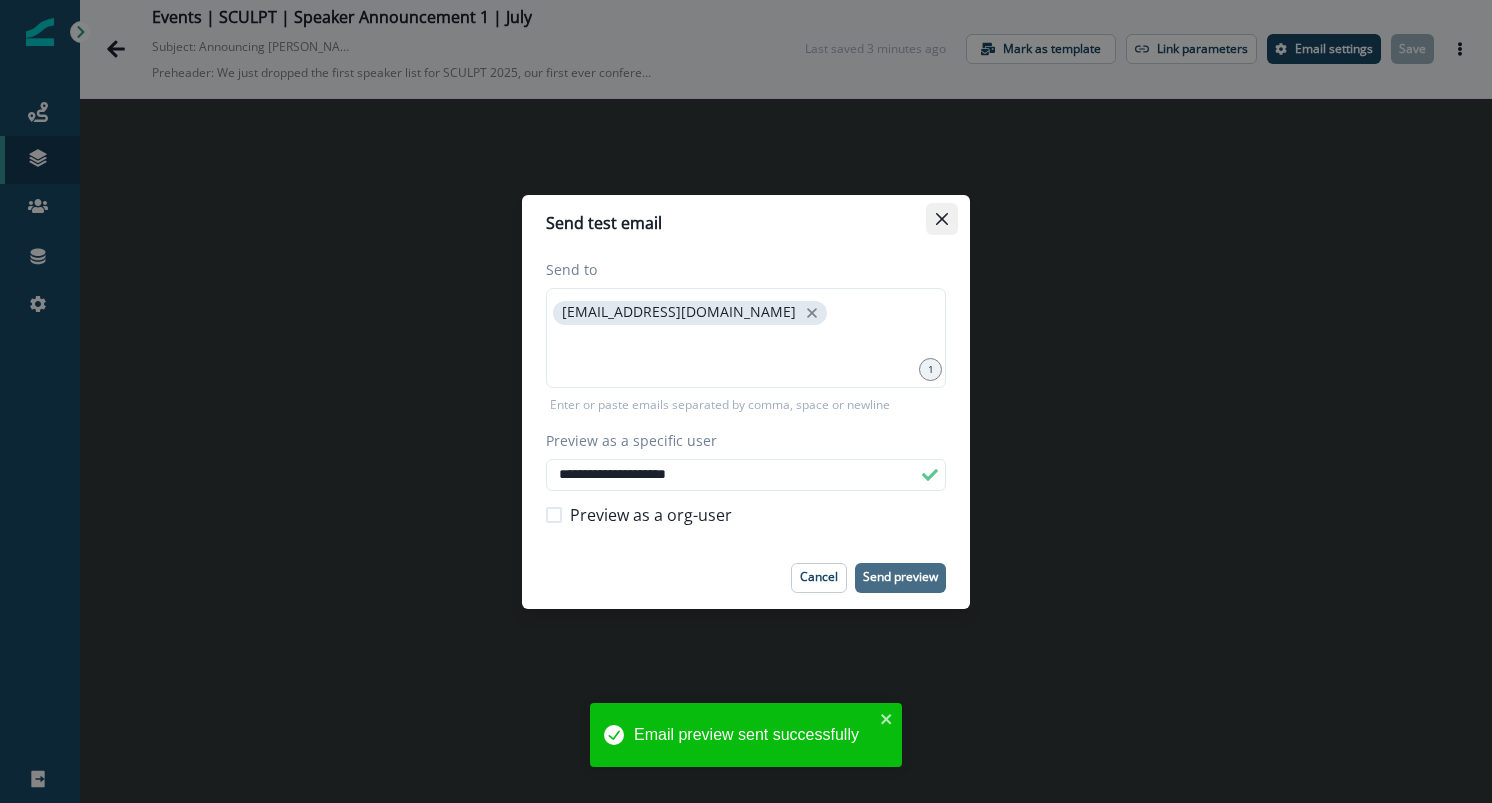 click at bounding box center [942, 219] 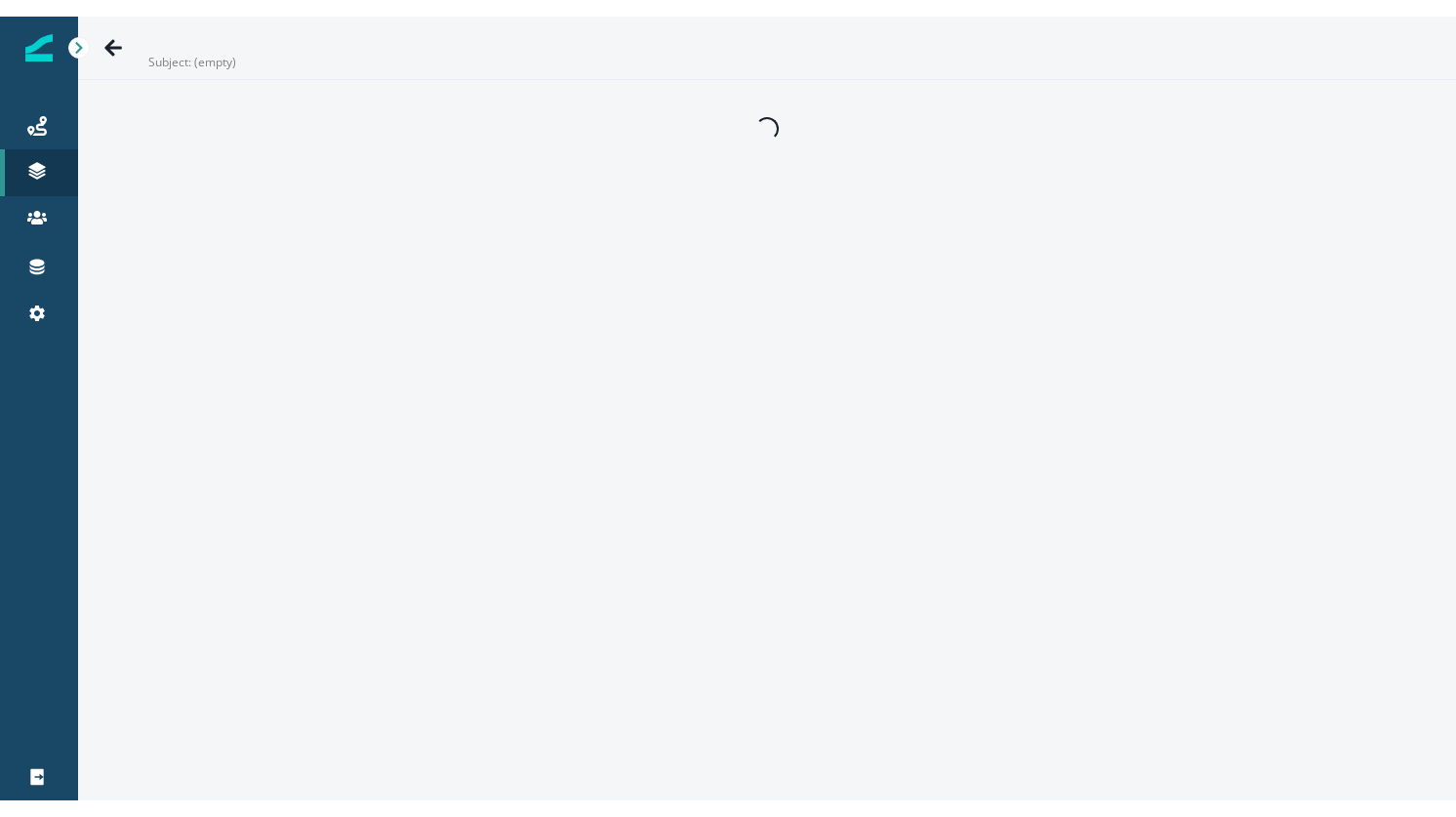 scroll, scrollTop: 0, scrollLeft: 0, axis: both 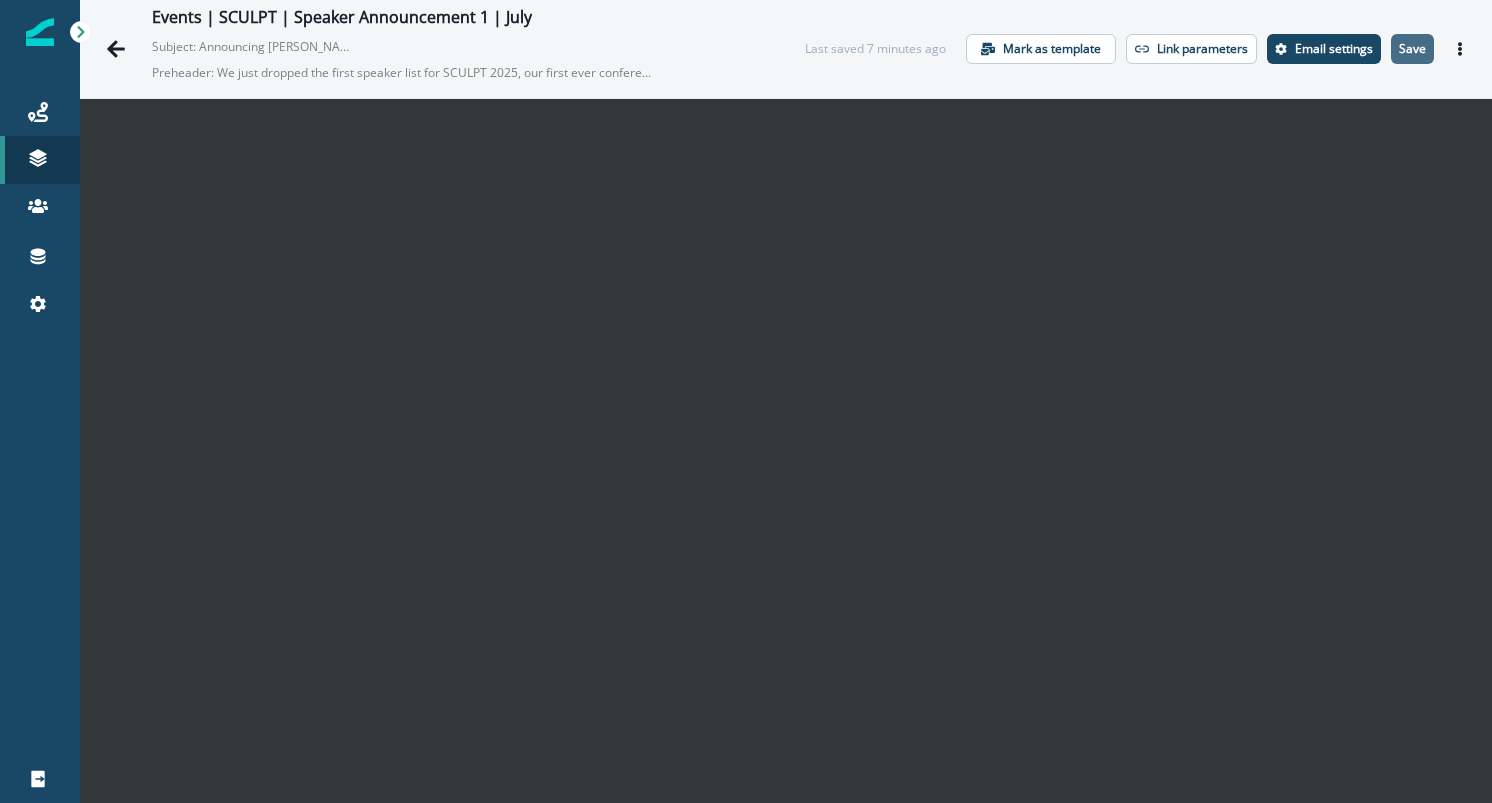 click on "Save" at bounding box center [1412, 49] 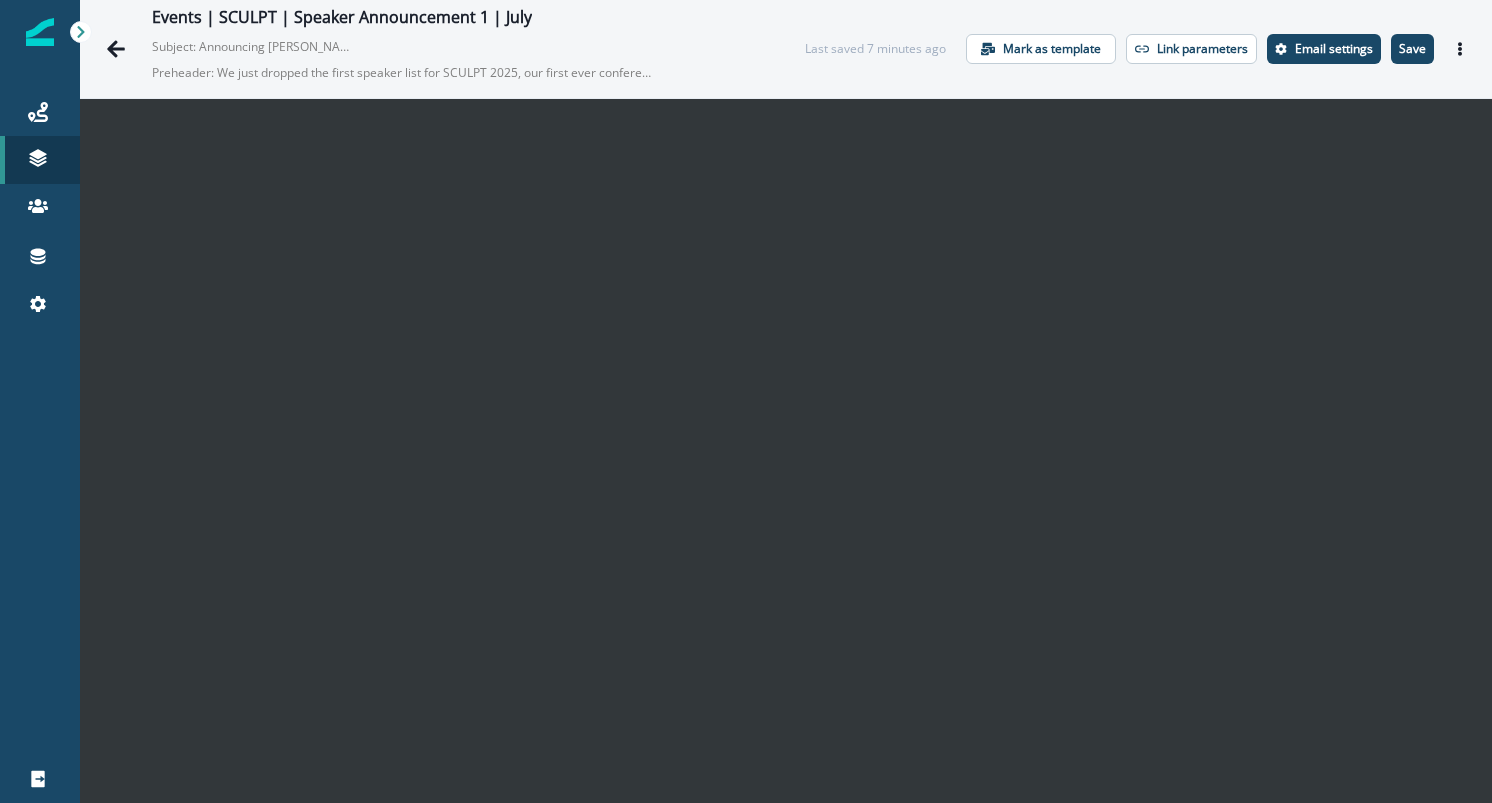click on "Save" at bounding box center (1412, 49) 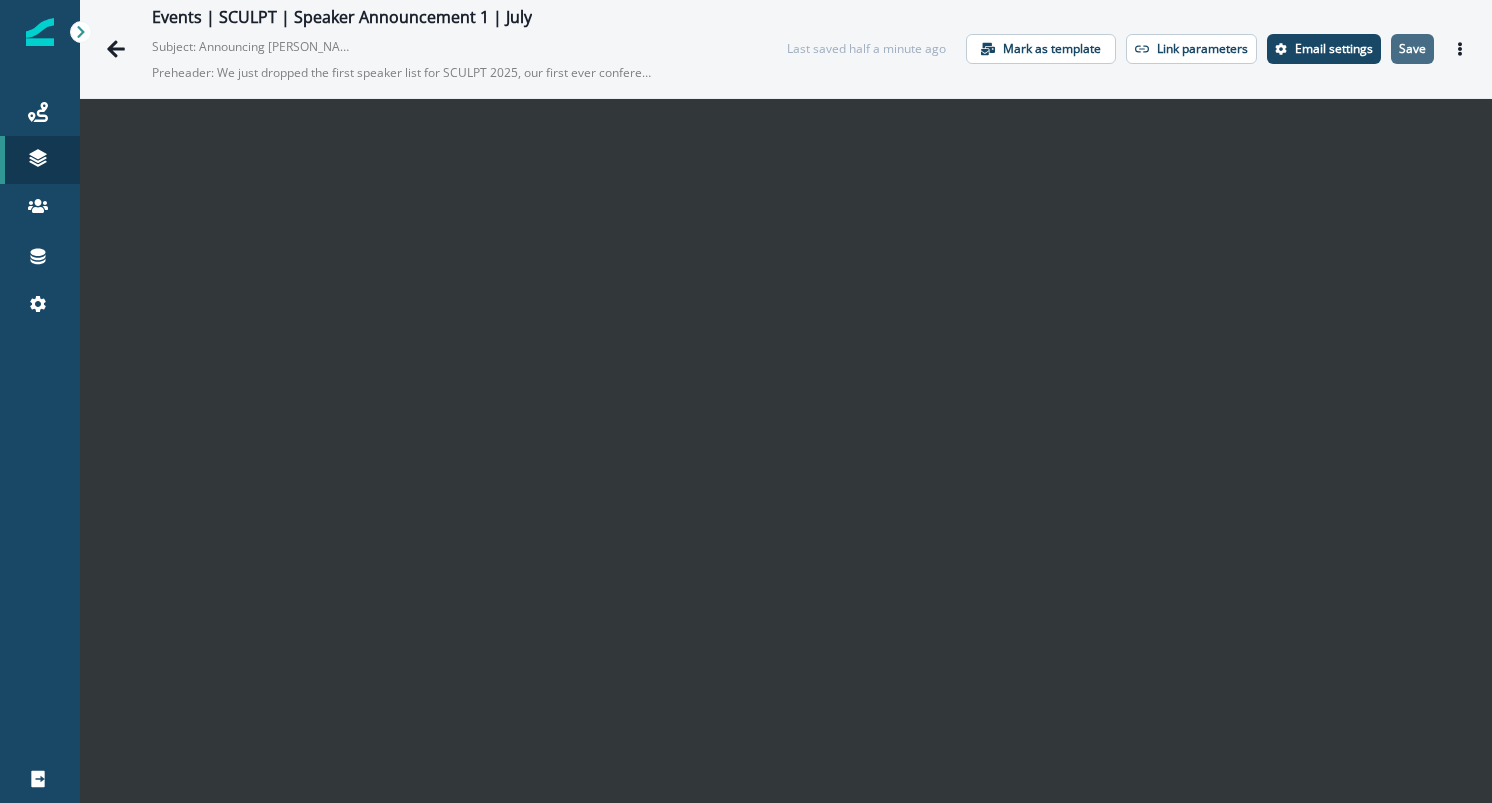 click on "Save" at bounding box center [1412, 49] 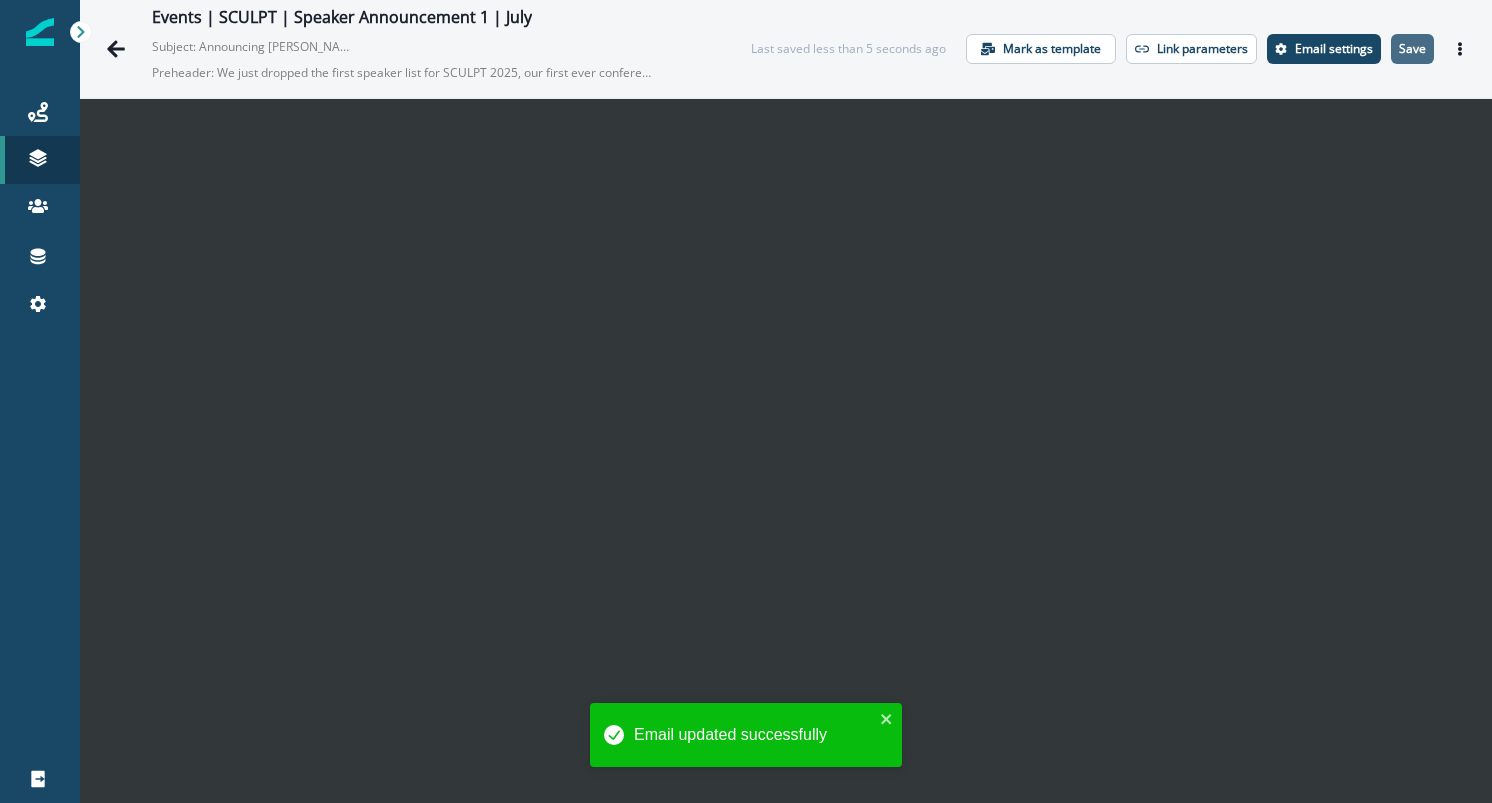 click on "Save" at bounding box center (1412, 49) 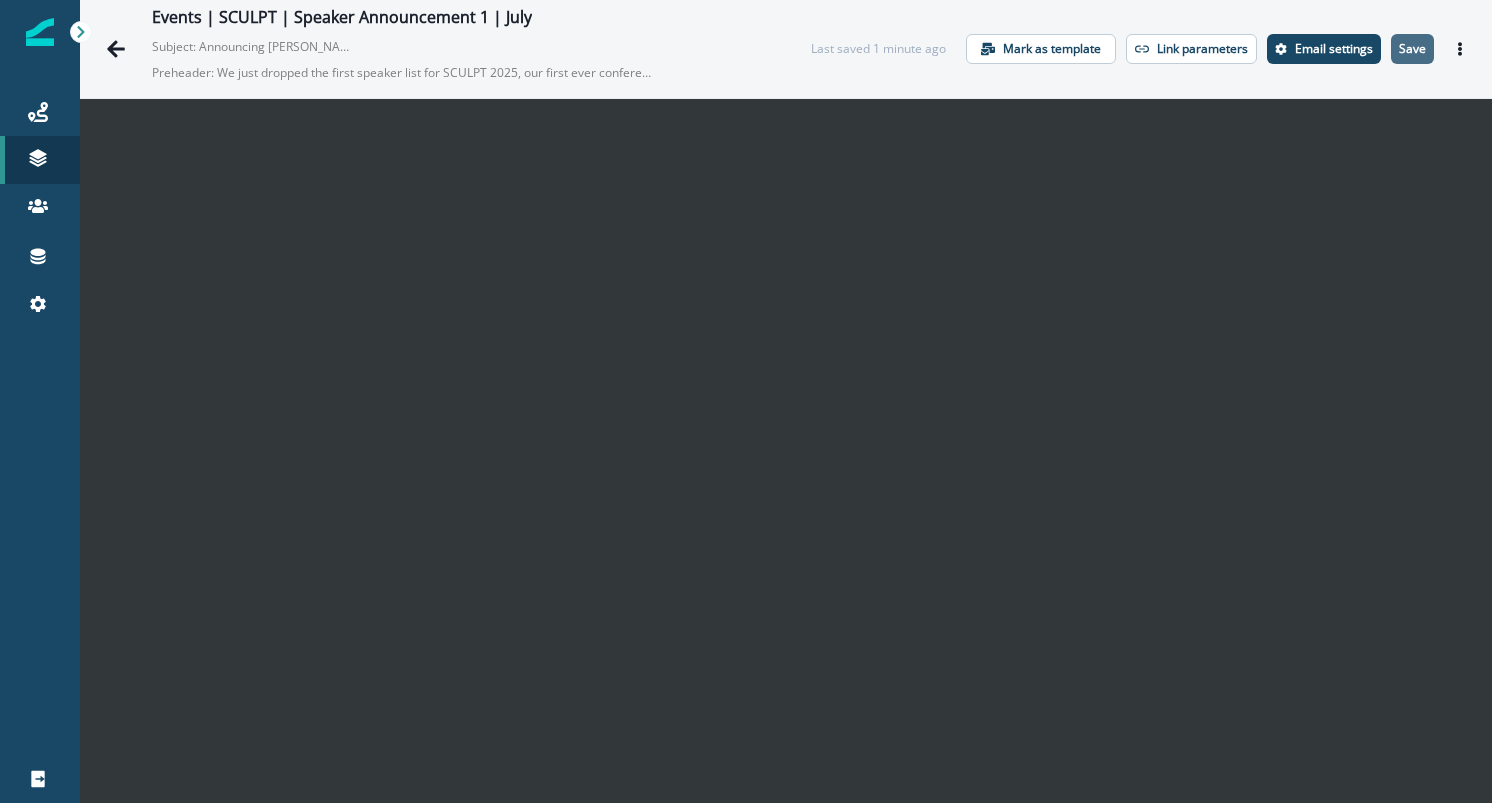 click on "Save" at bounding box center (1412, 49) 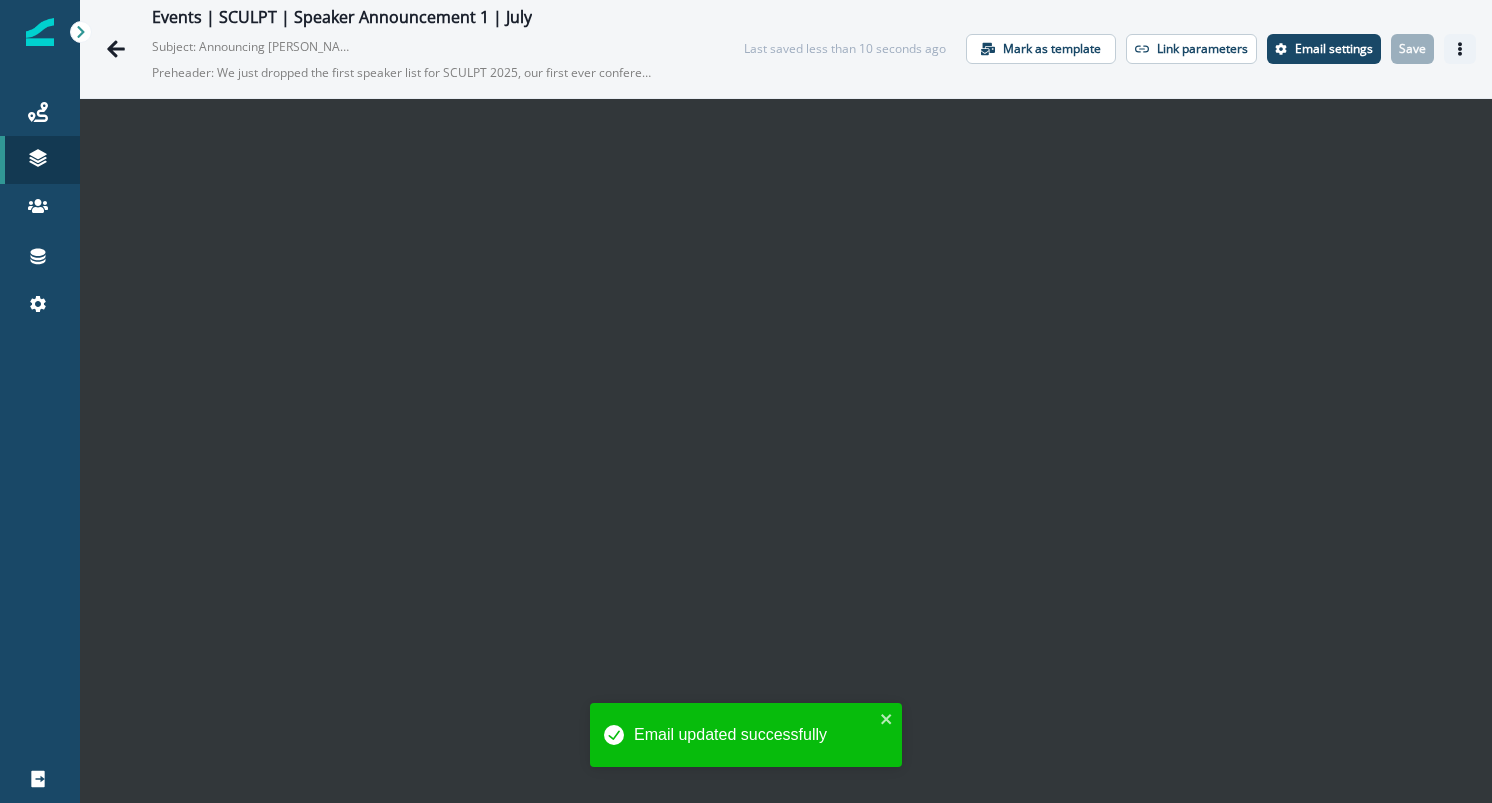 click at bounding box center (1460, 49) 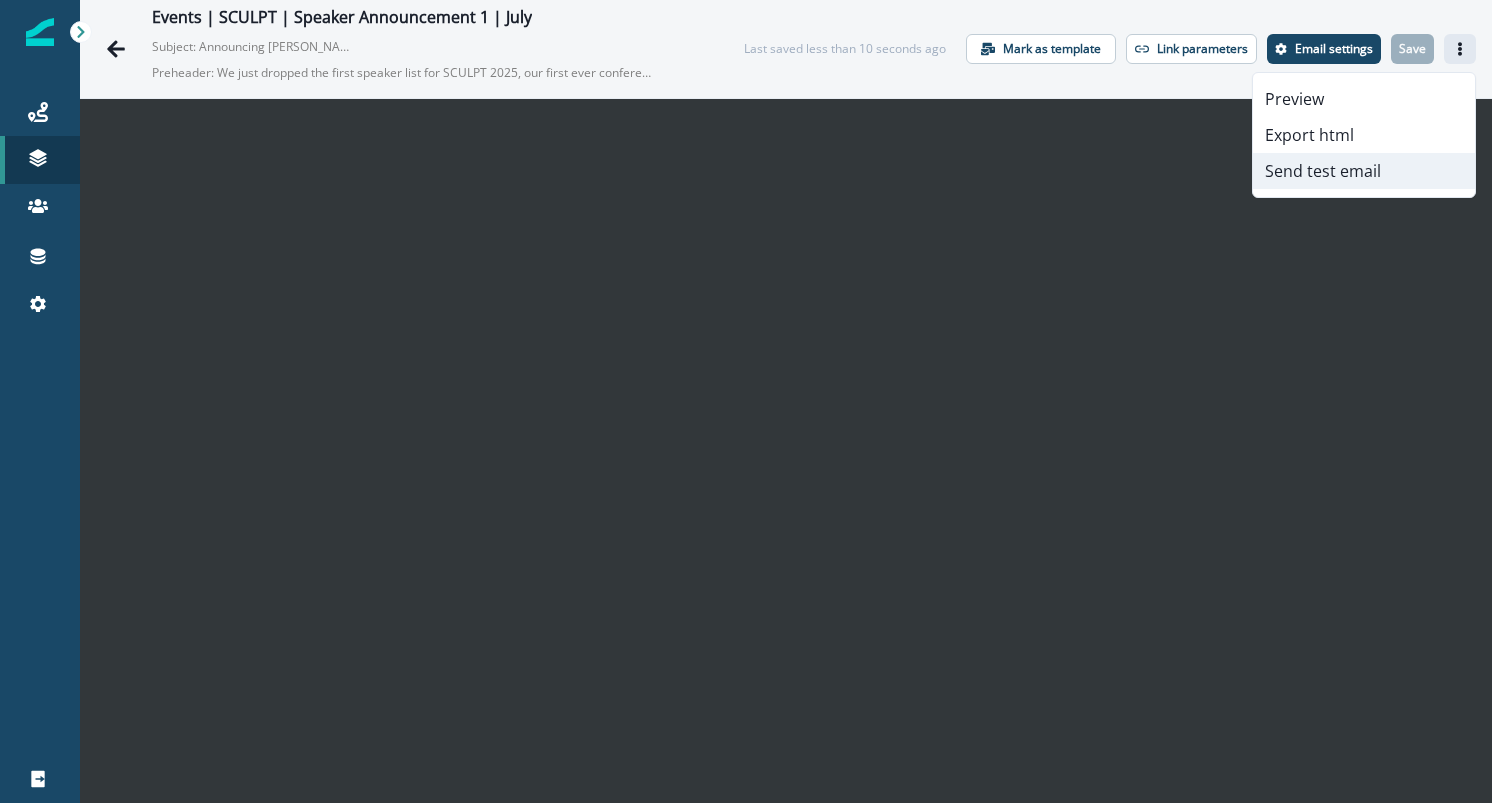 click on "Send test email" at bounding box center [1364, 171] 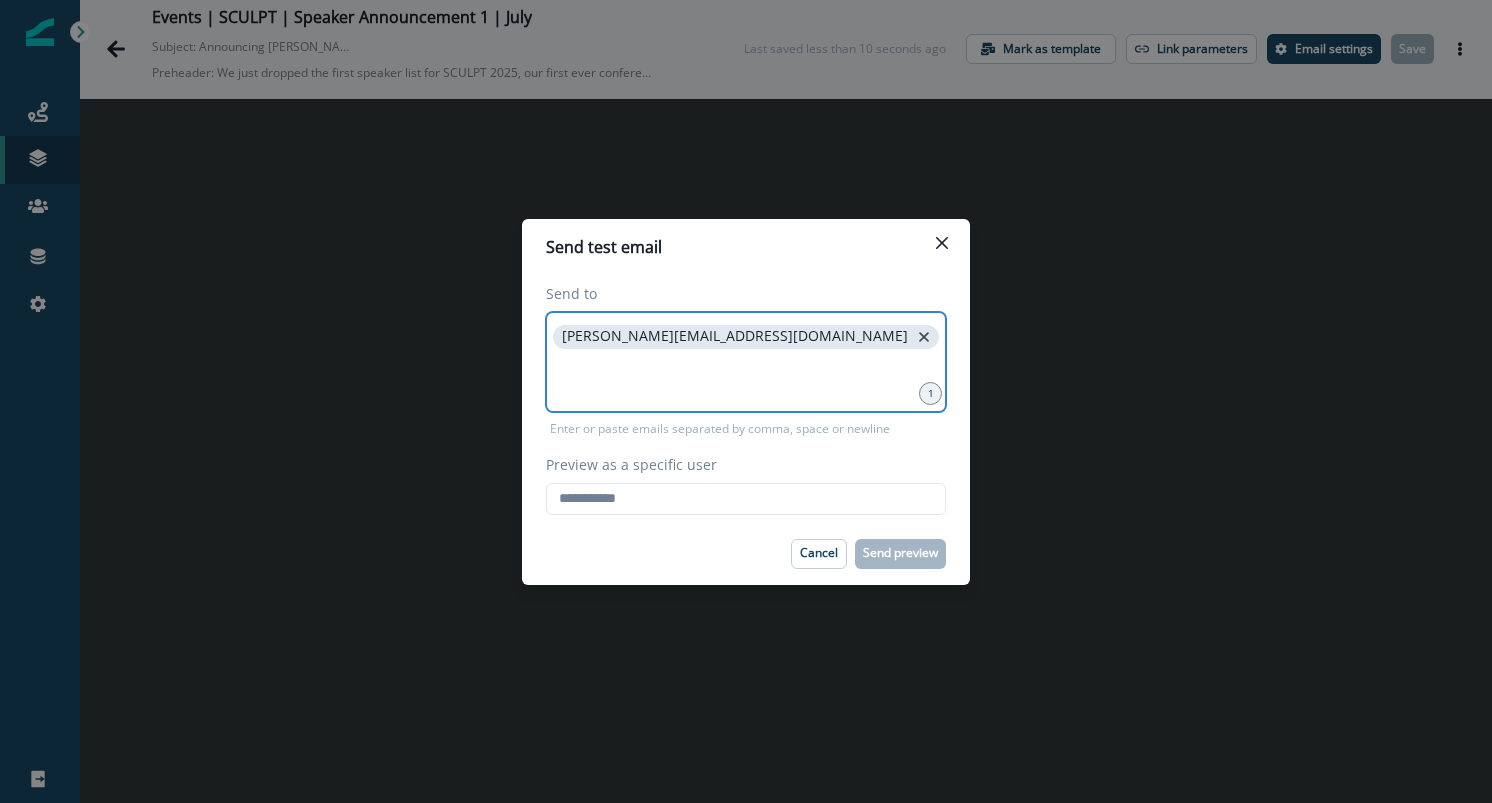 click 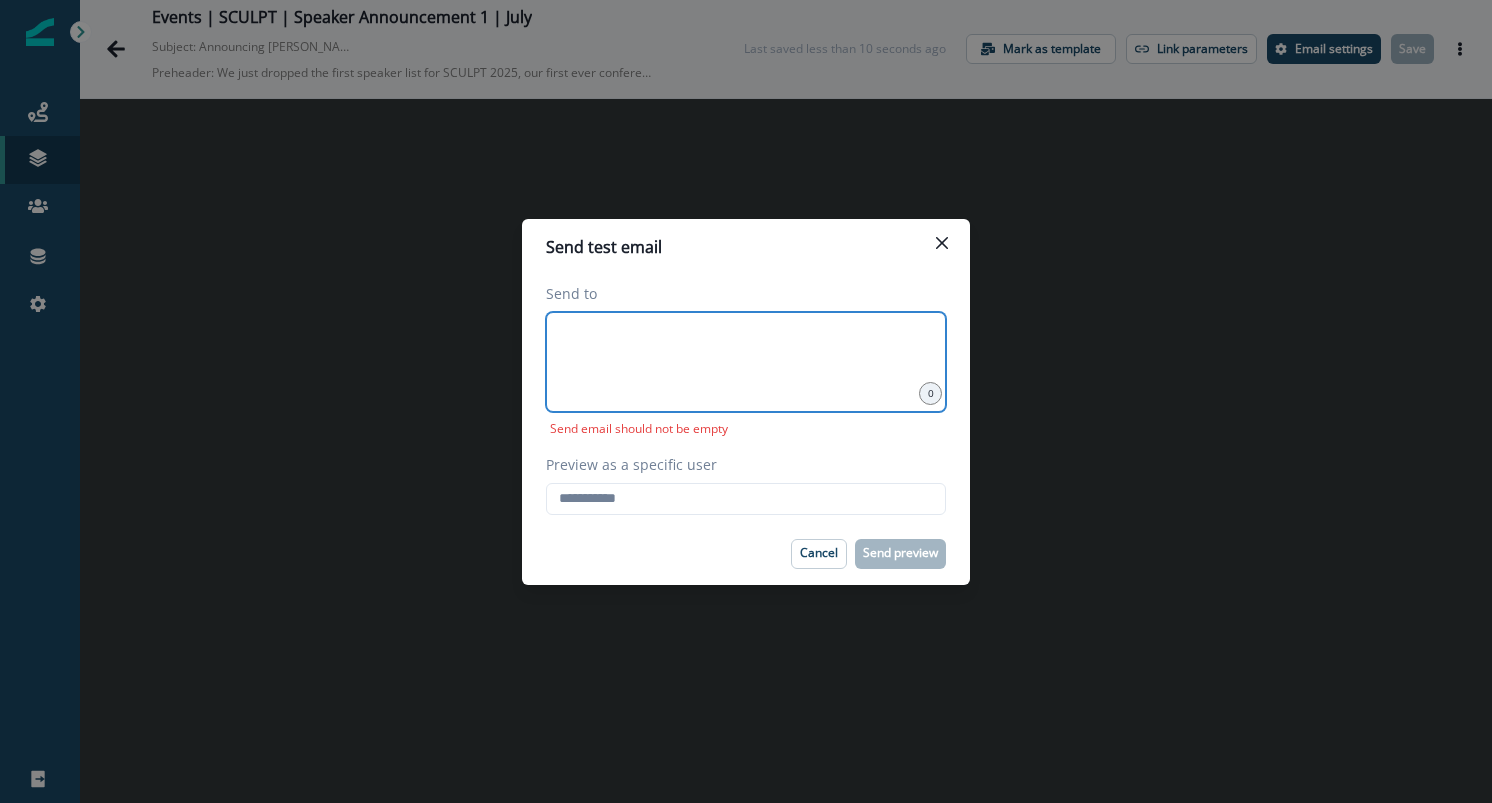 click at bounding box center [746, 337] 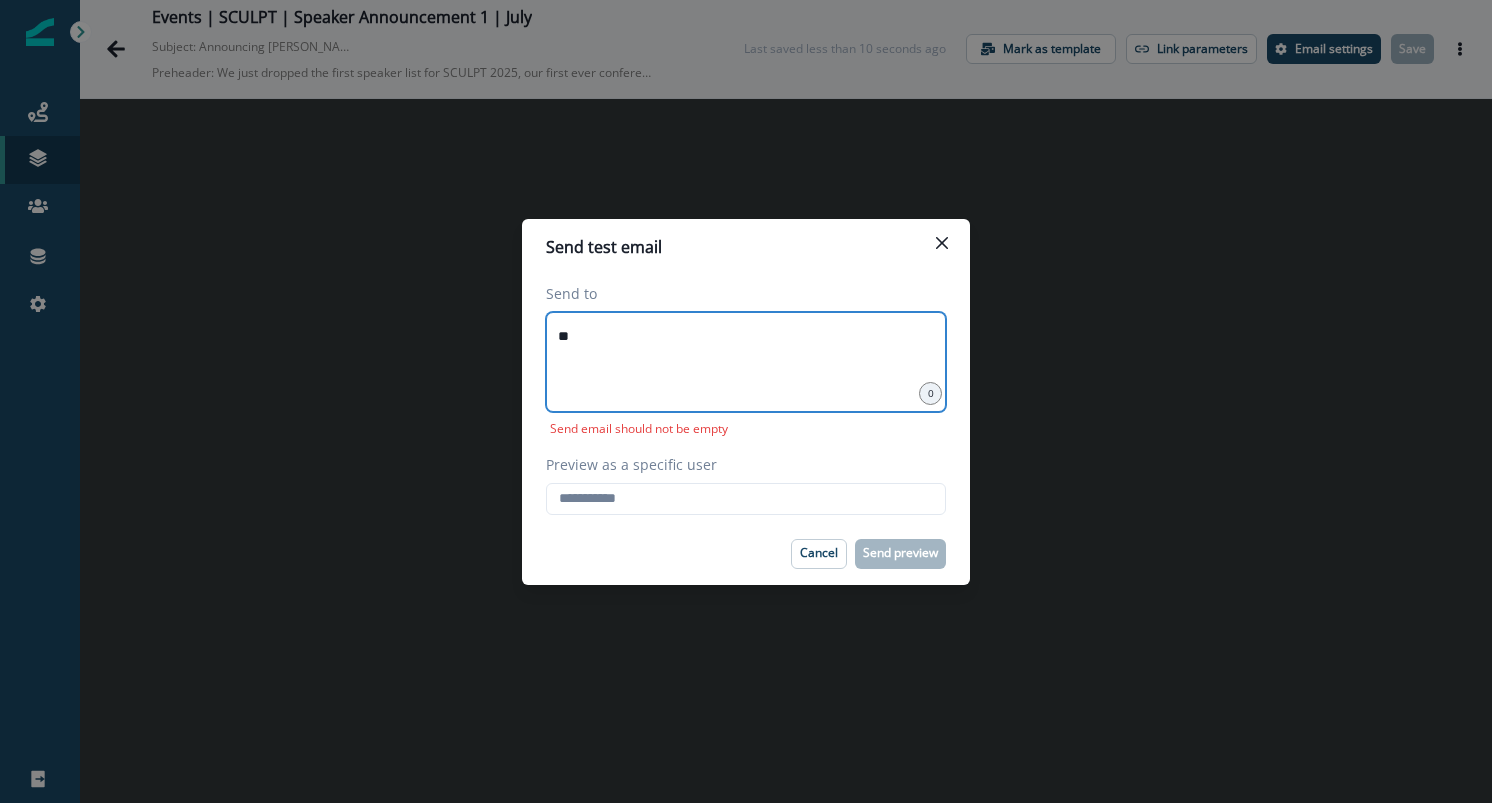 type on "**********" 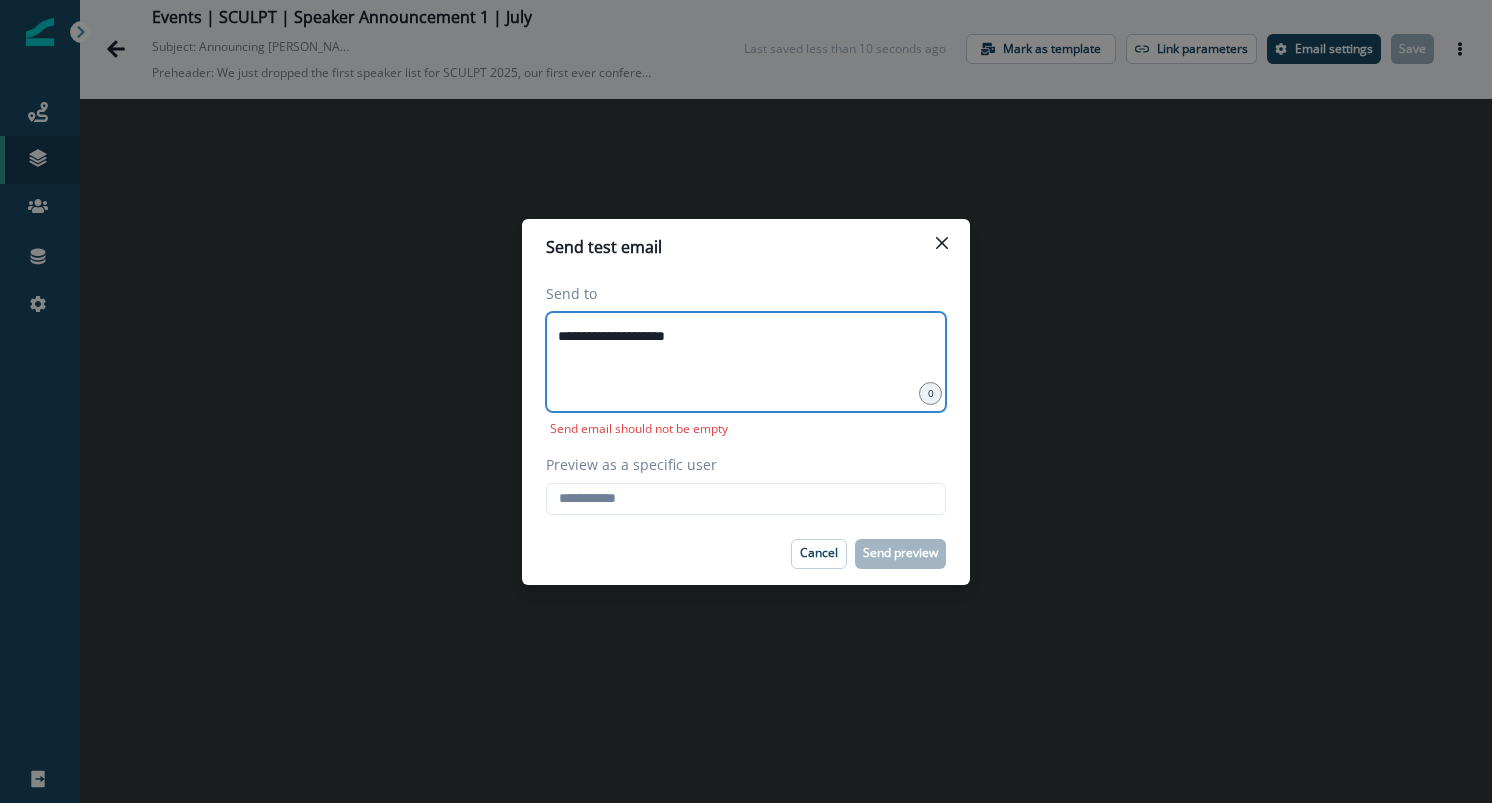 type 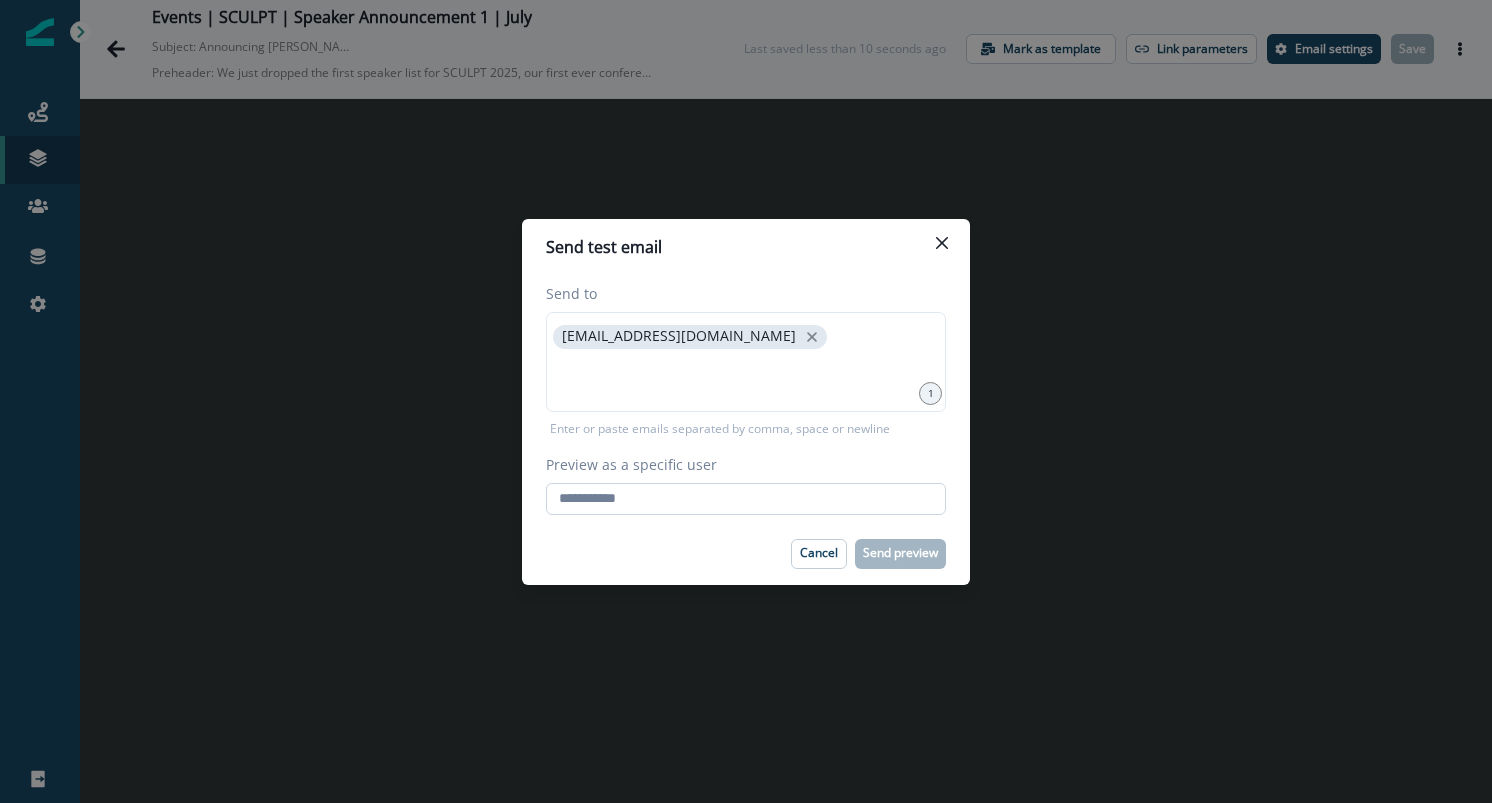 click on "Preview as a specific user" at bounding box center (746, 499) 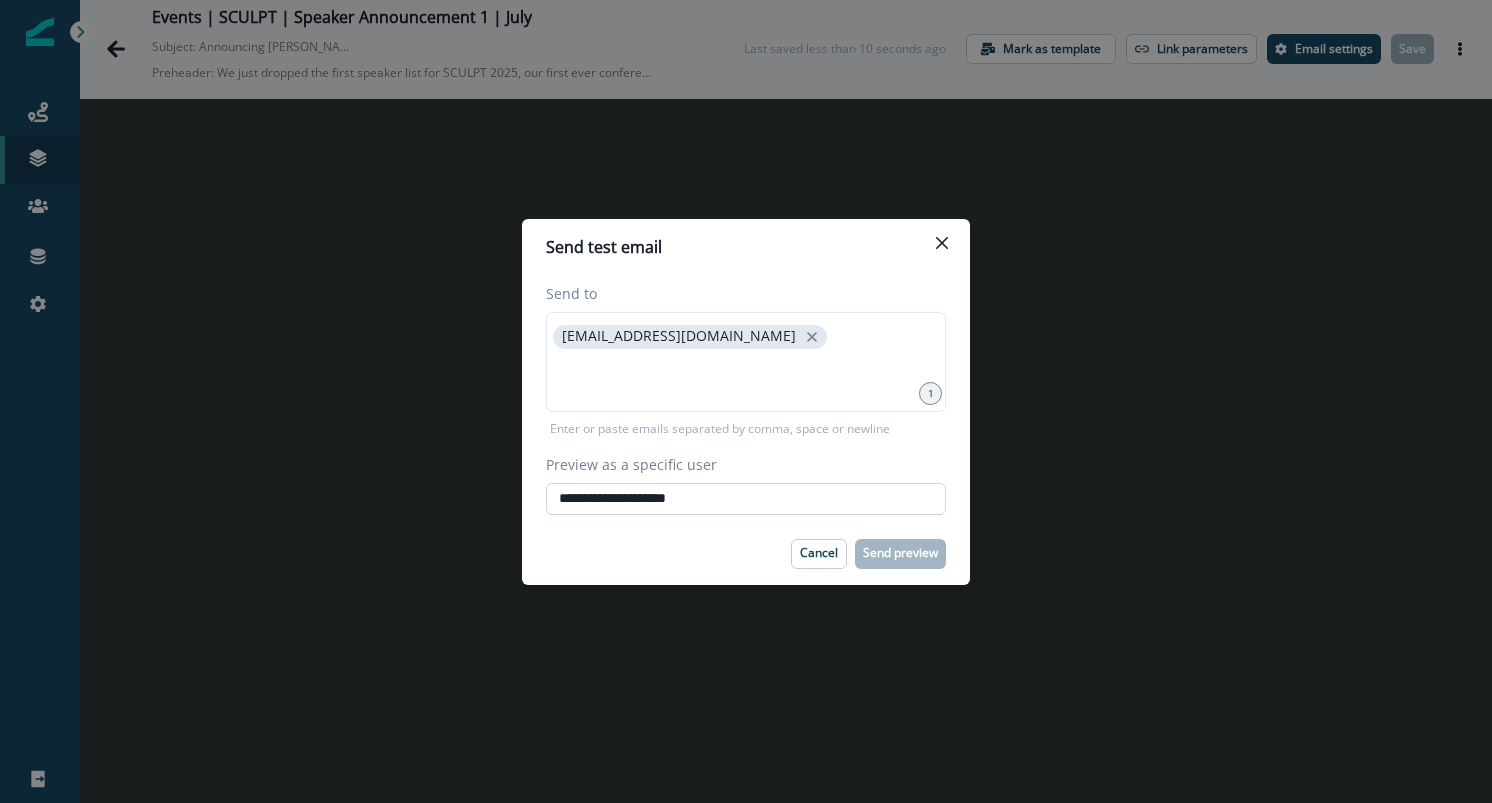 type on "**********" 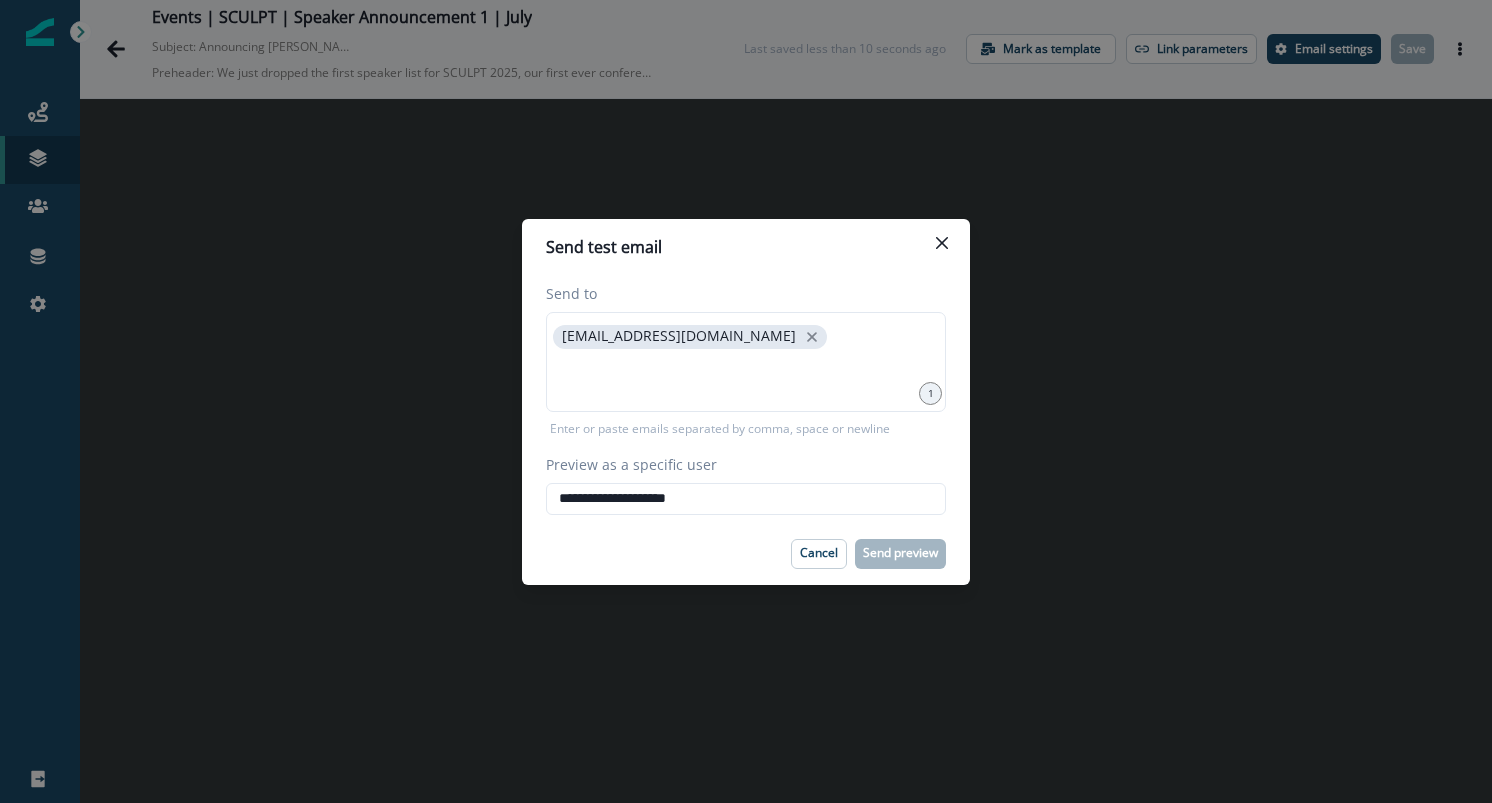 type 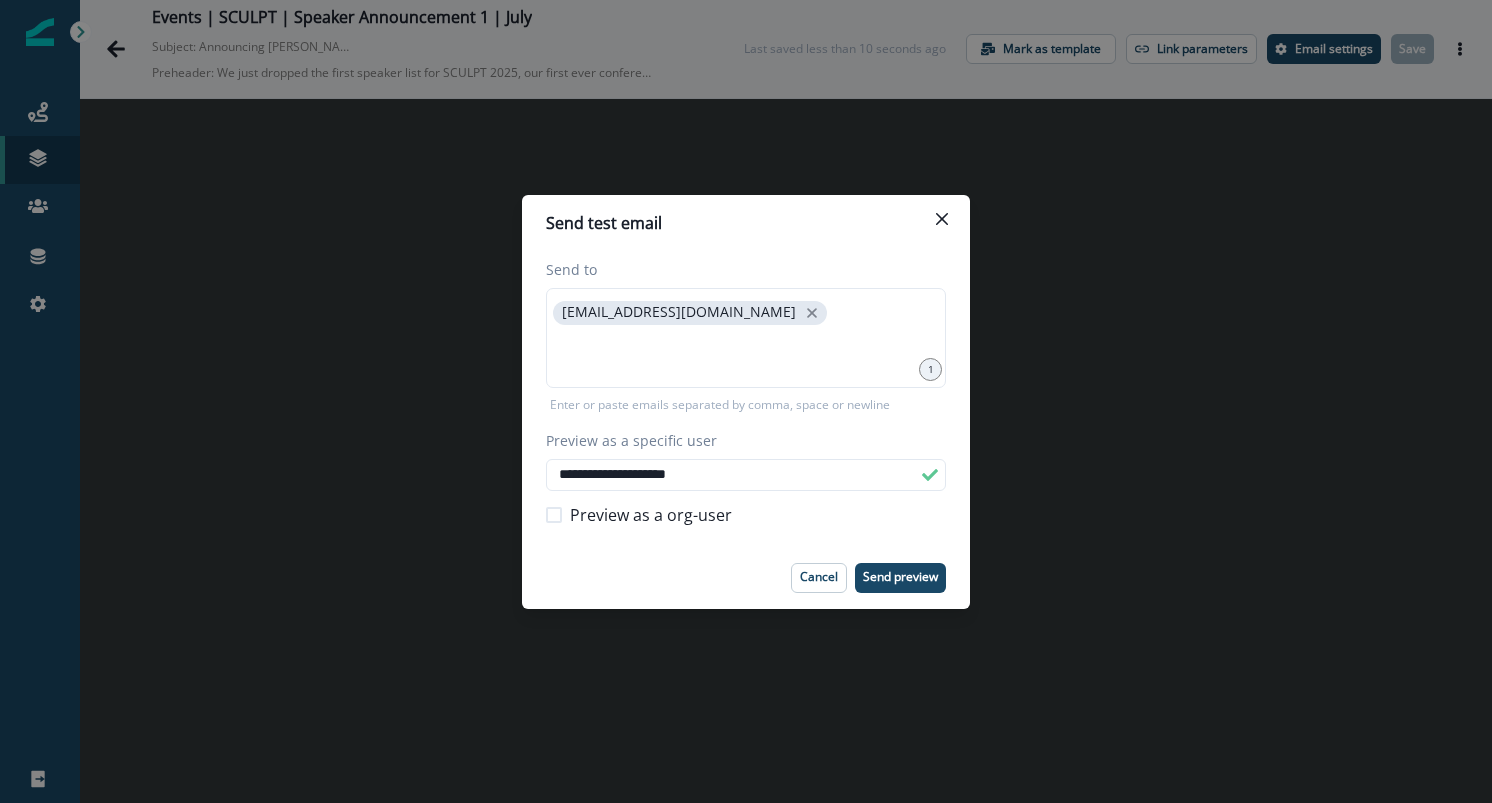 click on "Cancel Send preview" at bounding box center (746, 578) 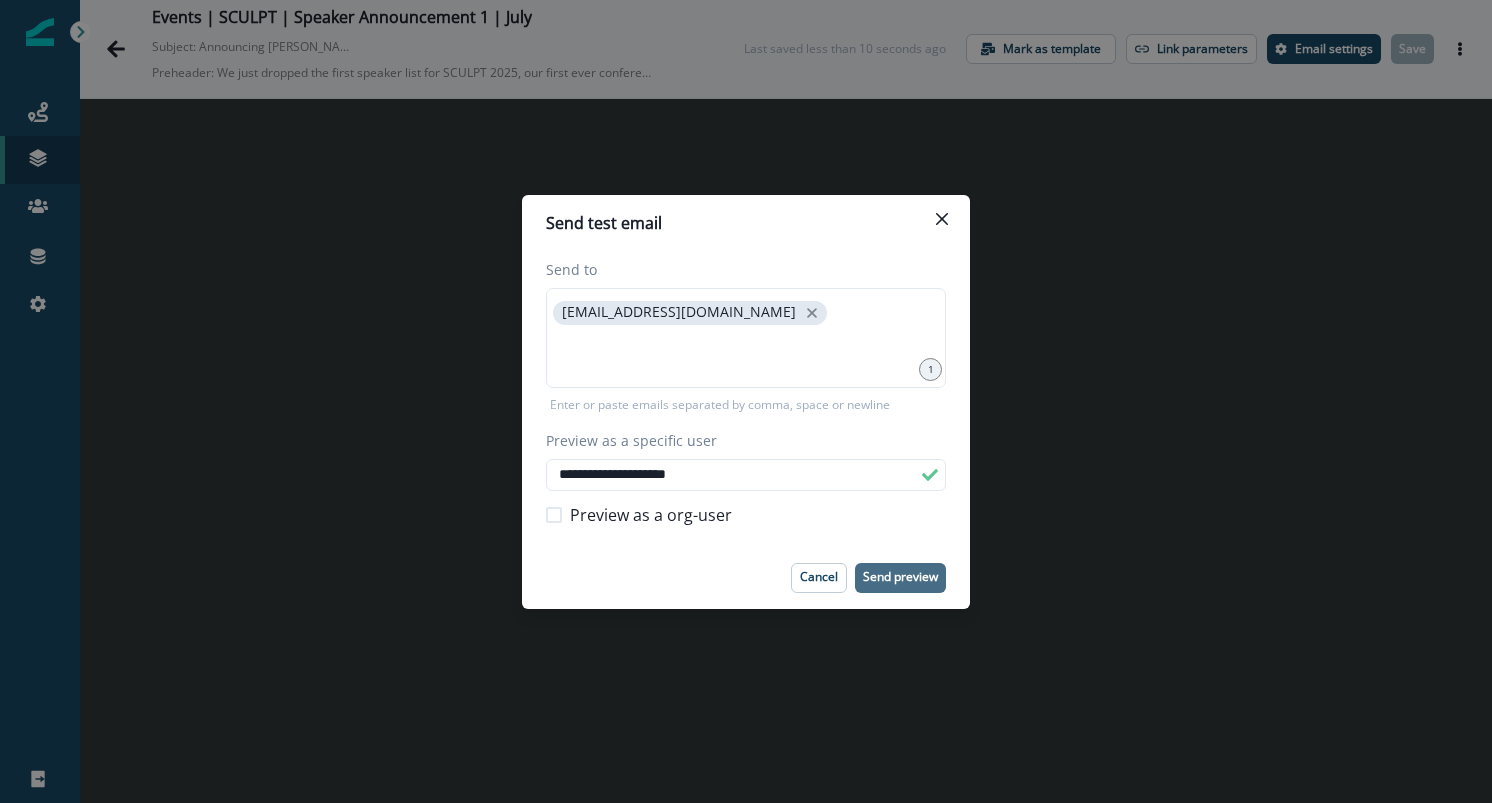 click on "Send preview" at bounding box center (900, 577) 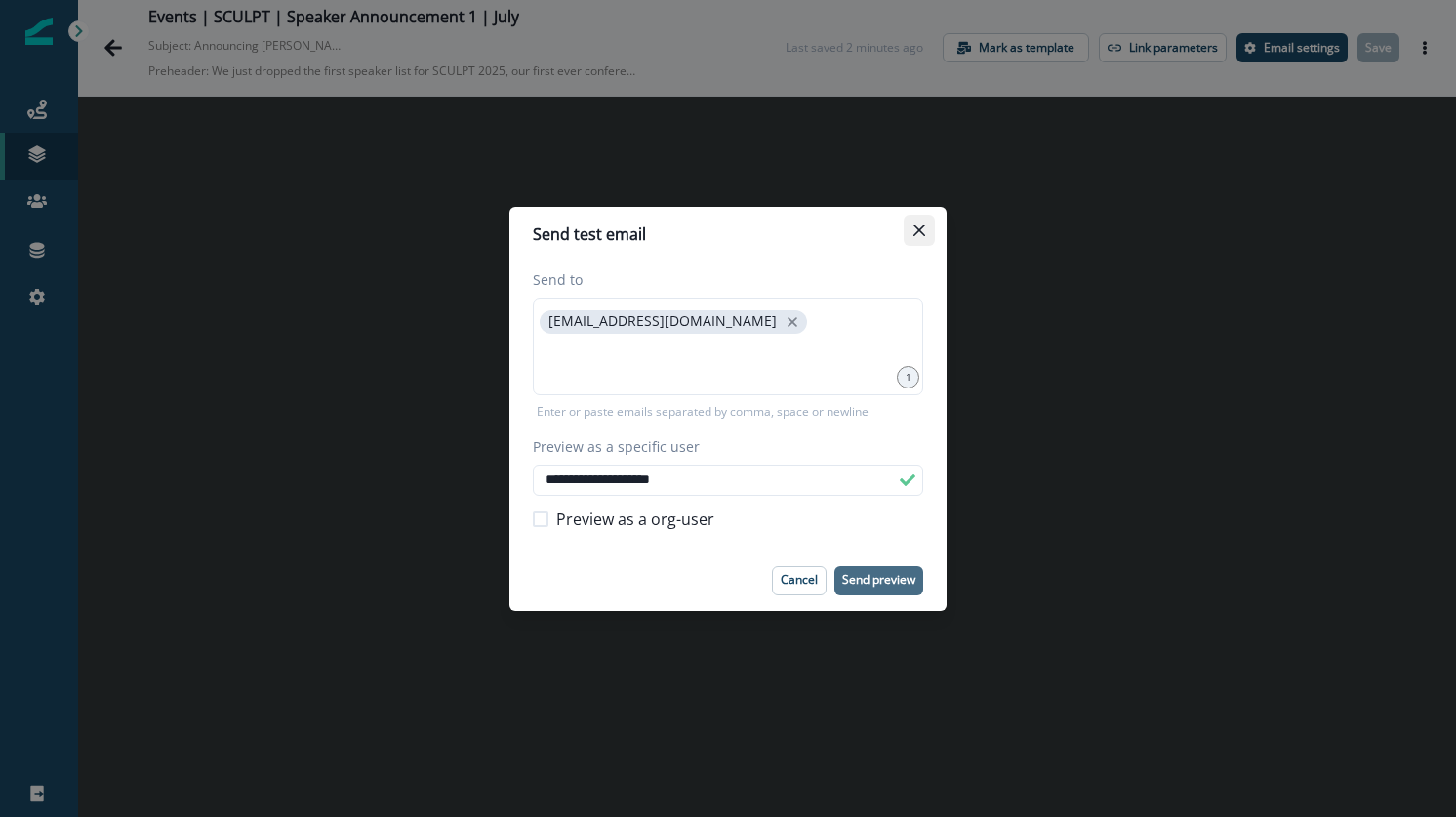 click 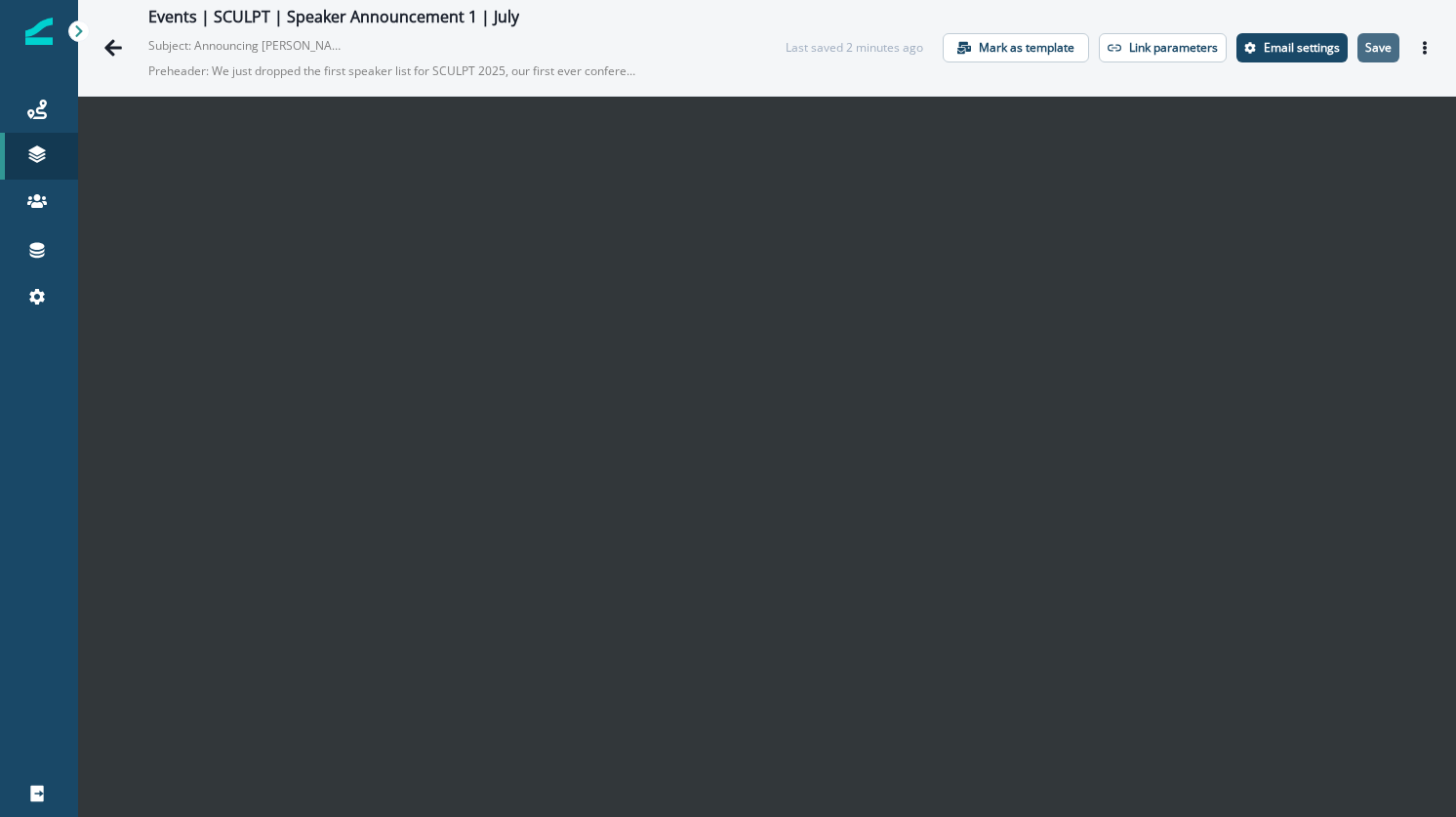 click on "Save" at bounding box center [1378, 48] 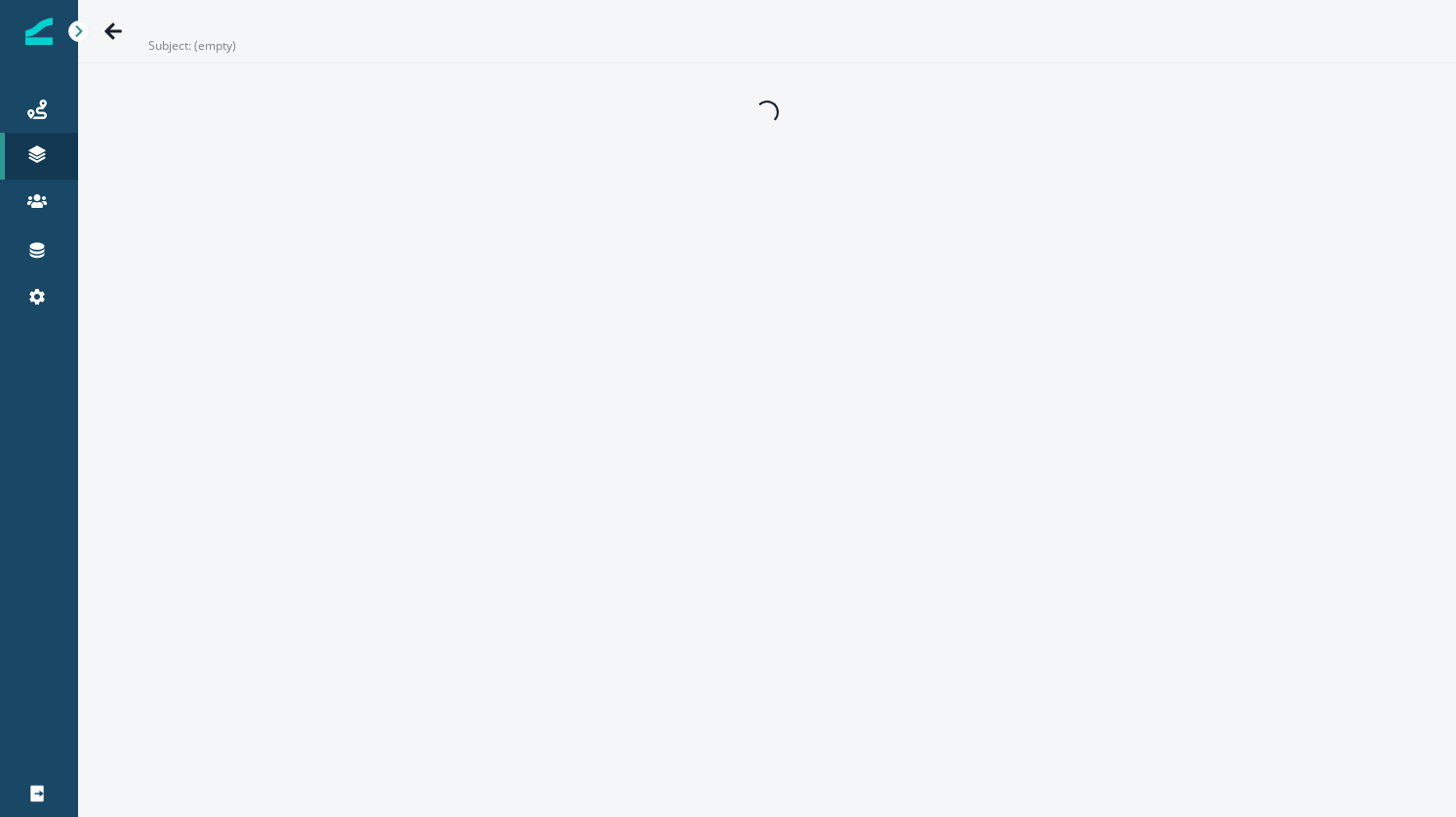 scroll, scrollTop: 0, scrollLeft: 0, axis: both 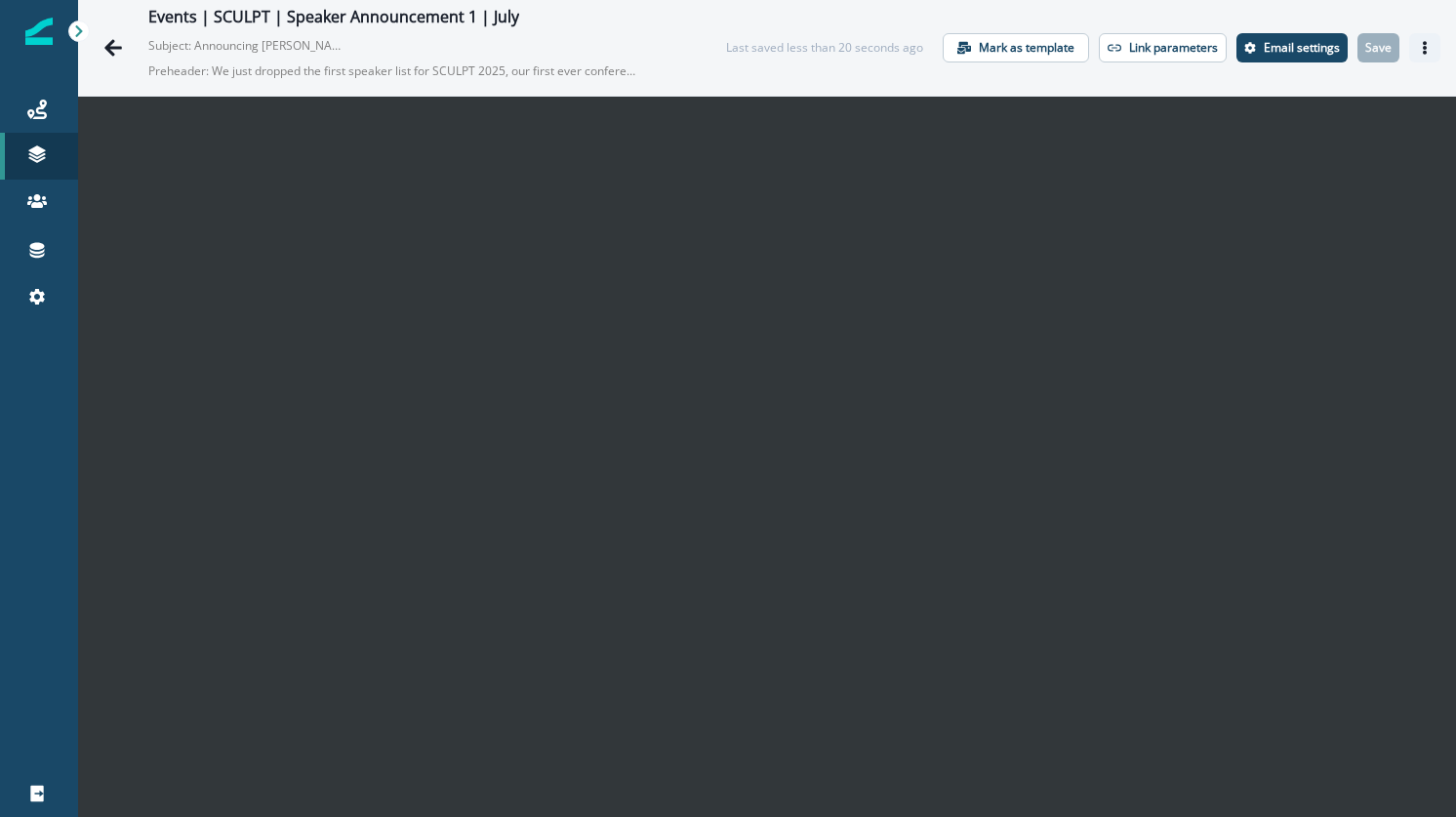 click 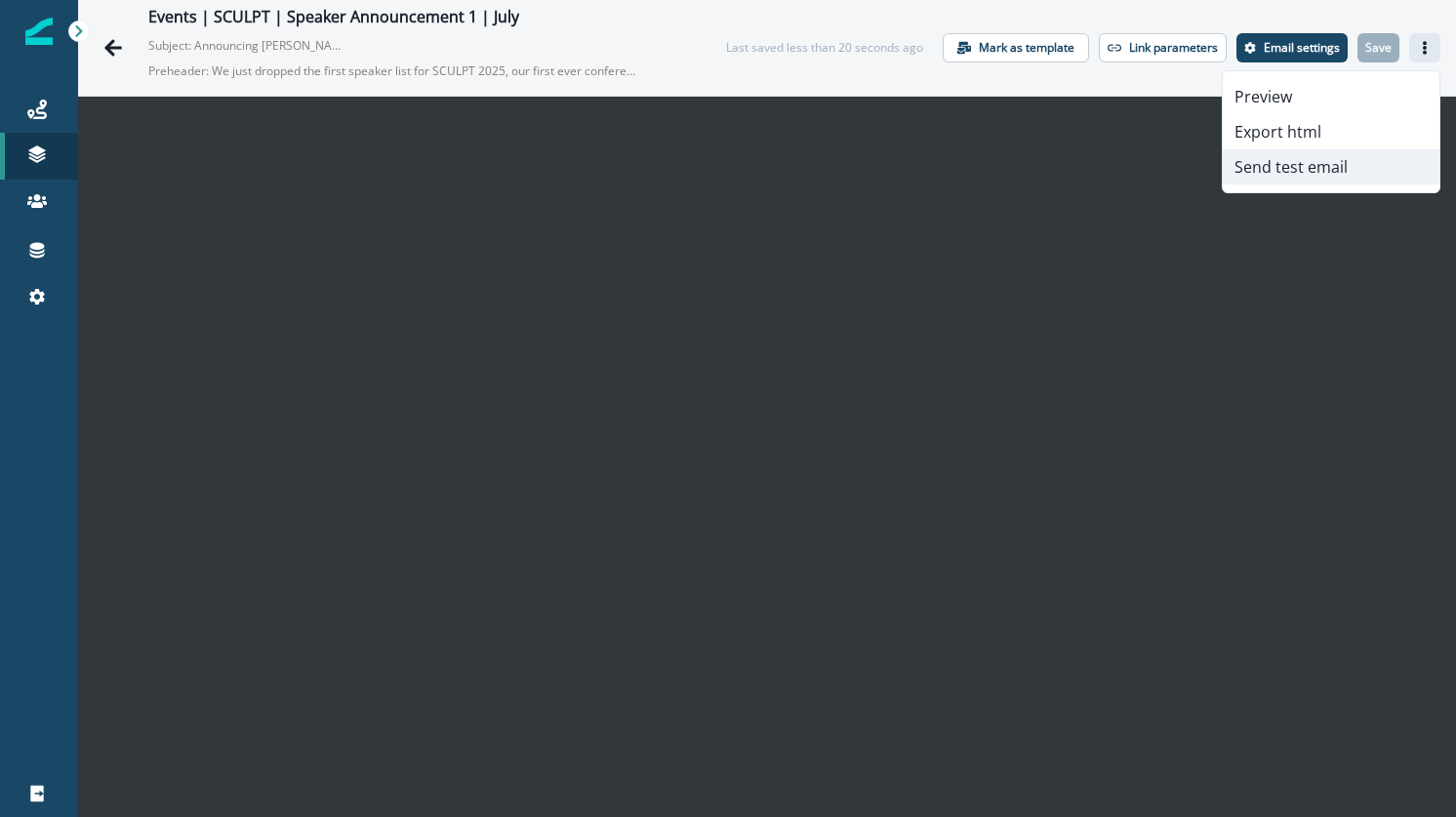 click on "Send test email" at bounding box center (1331, 167) 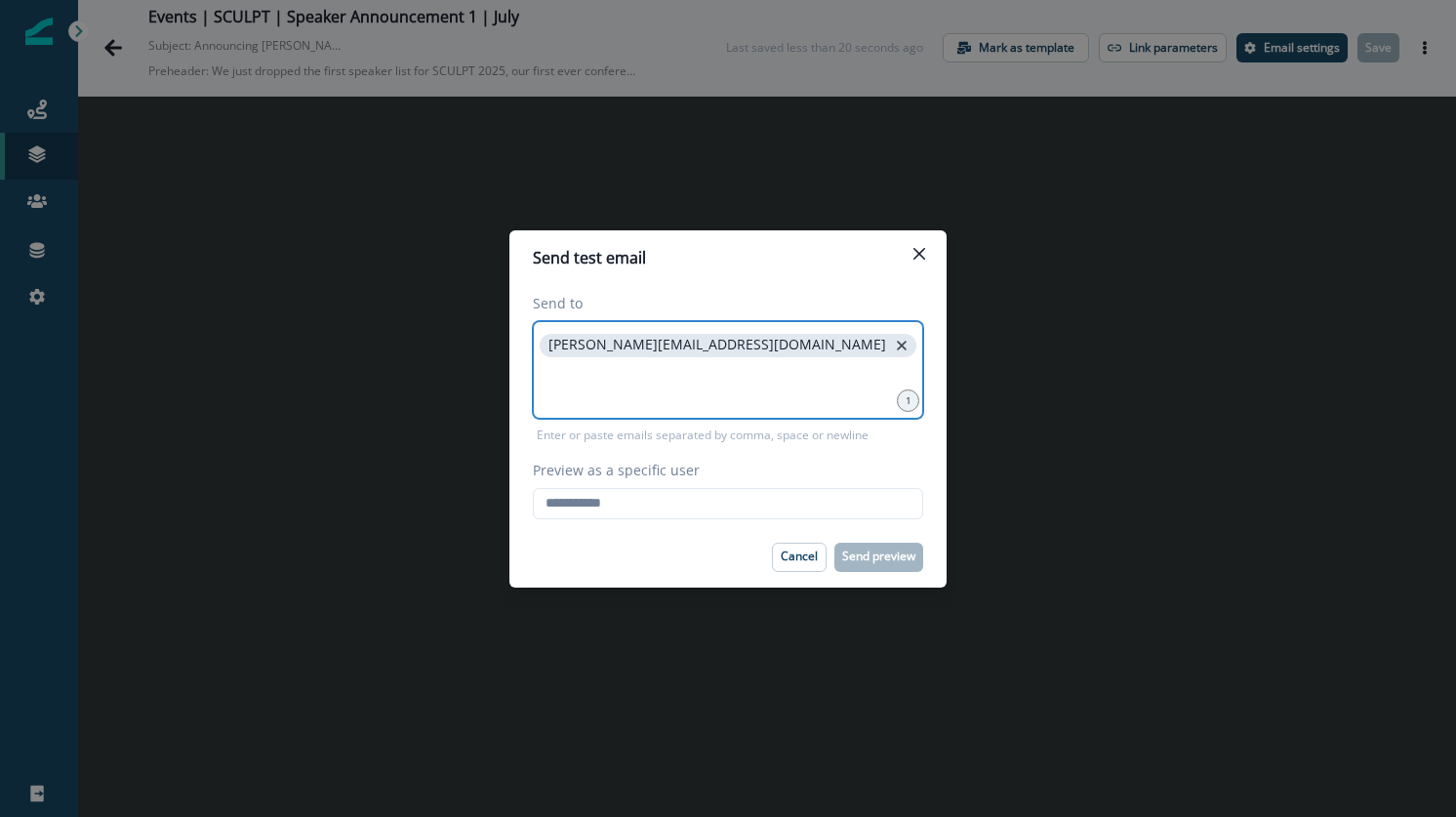 click 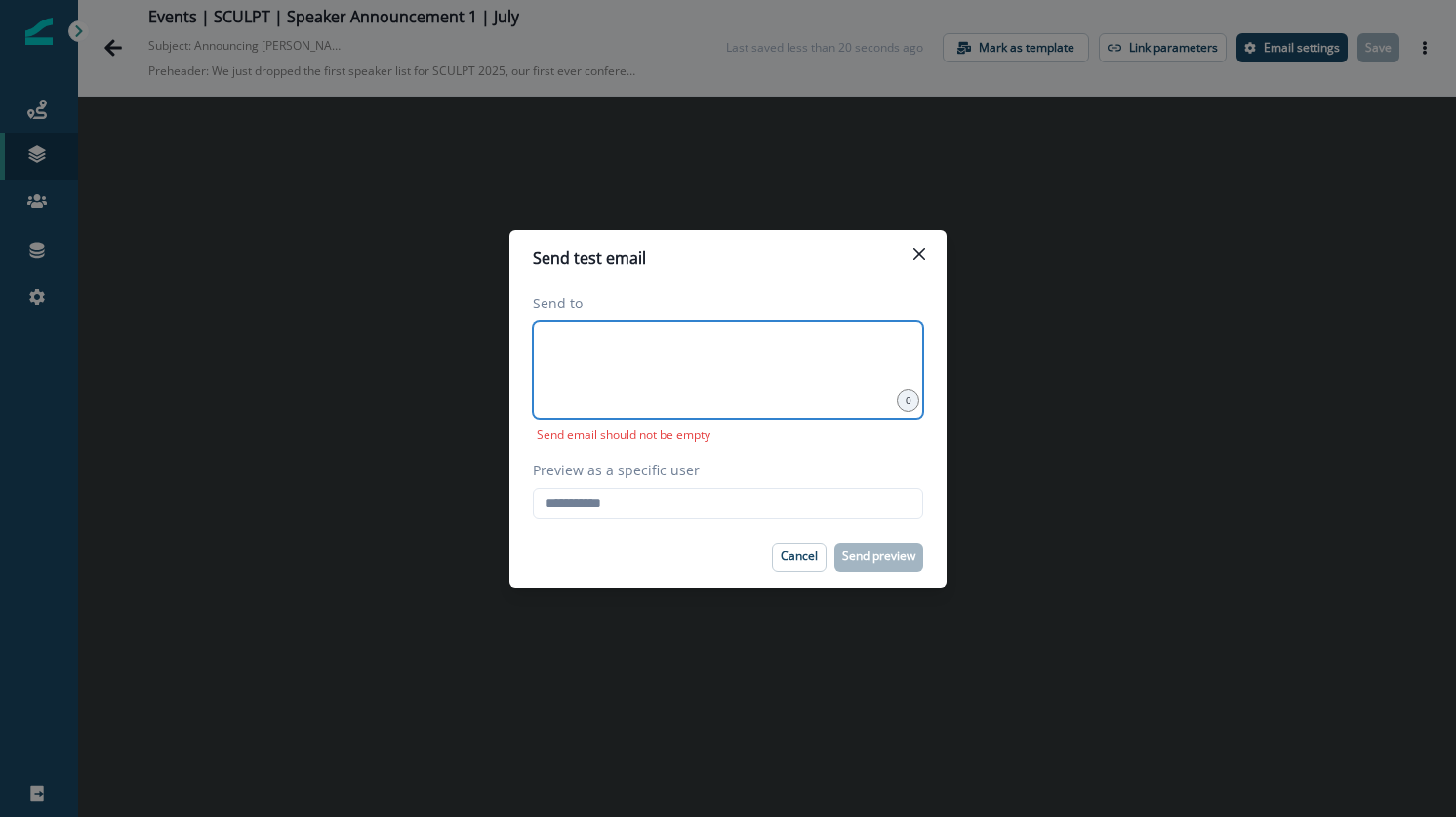 click at bounding box center [728, 346] 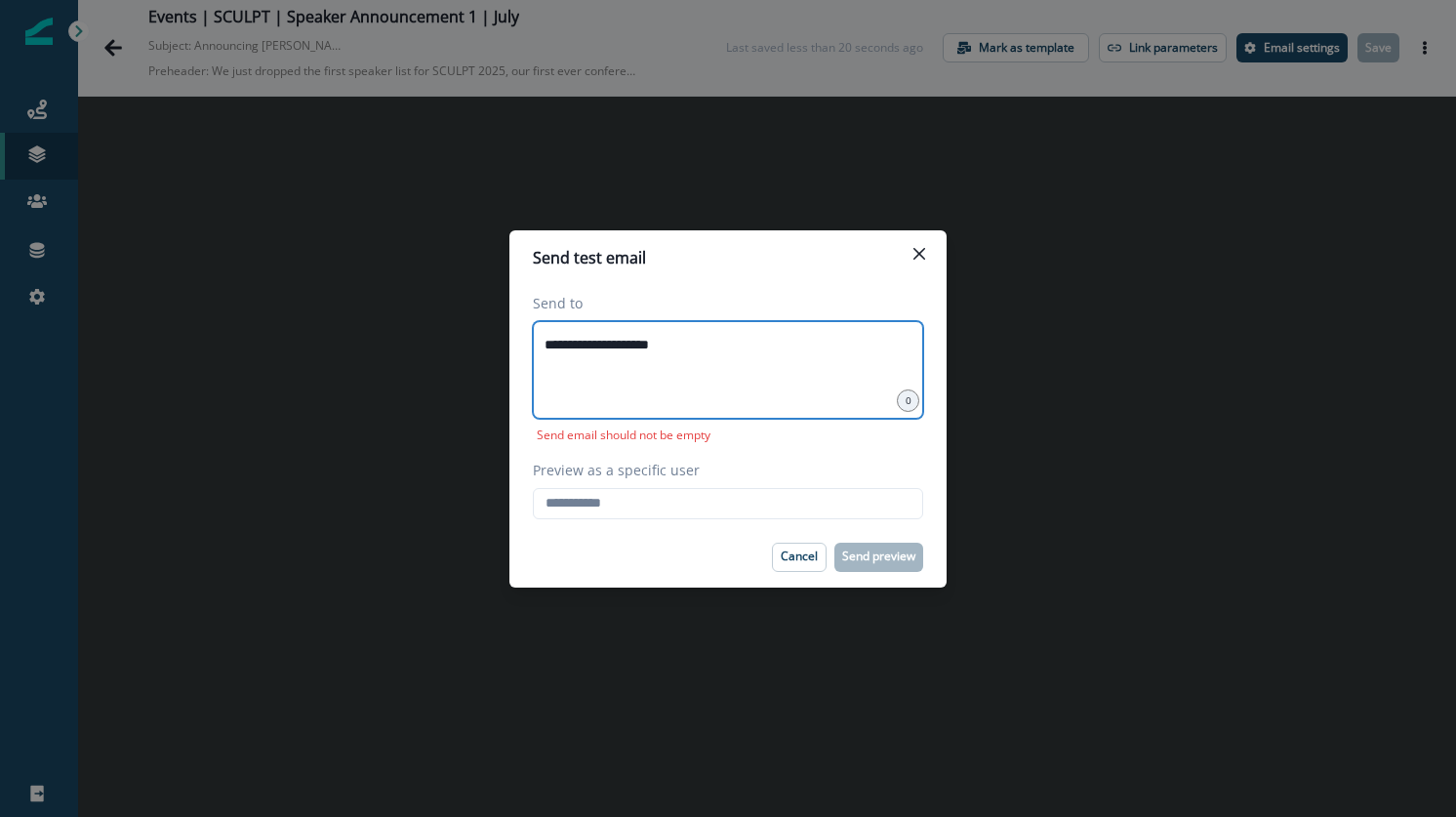 click on "**********" at bounding box center [728, 346] 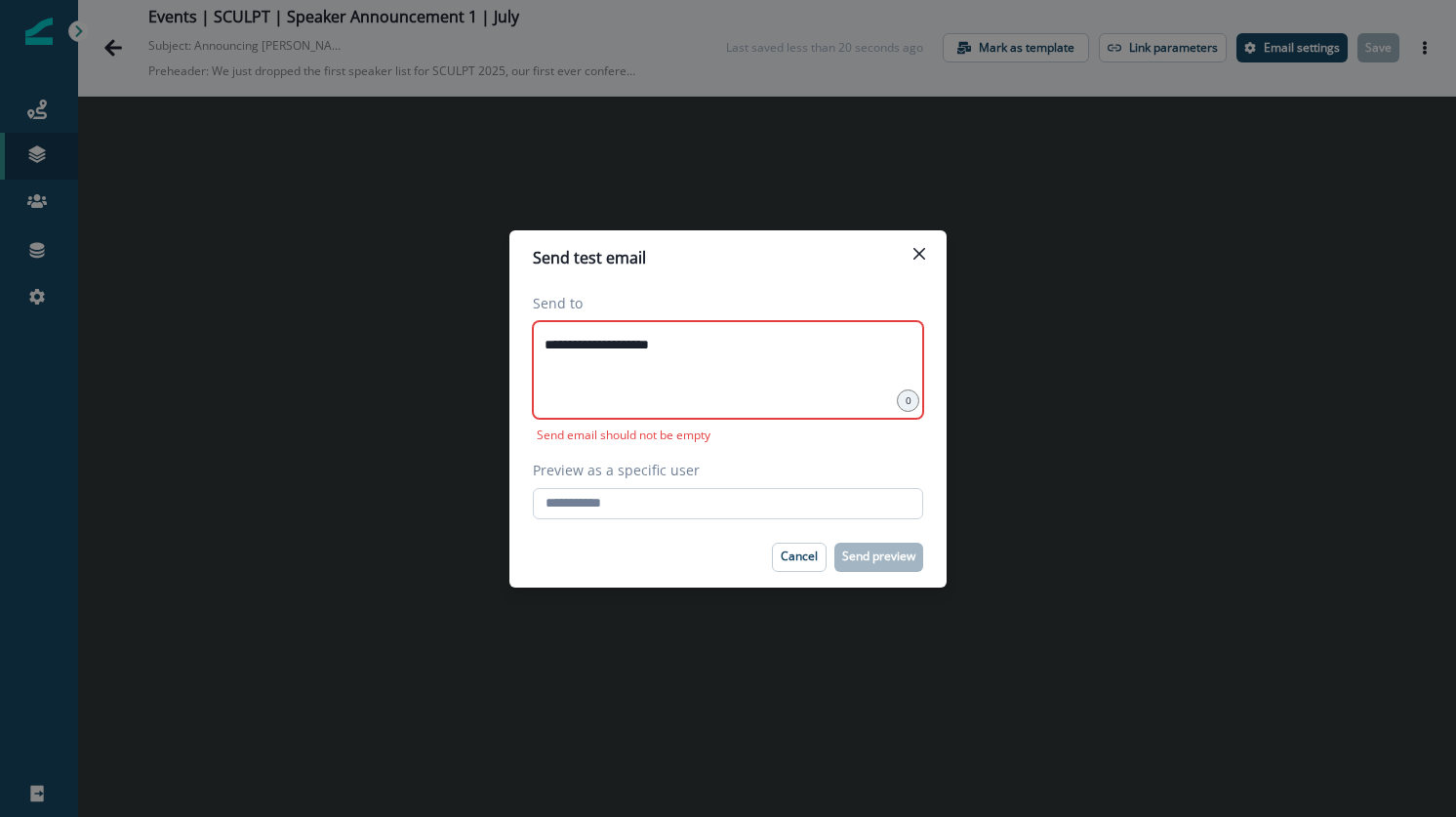 paste on "**********" 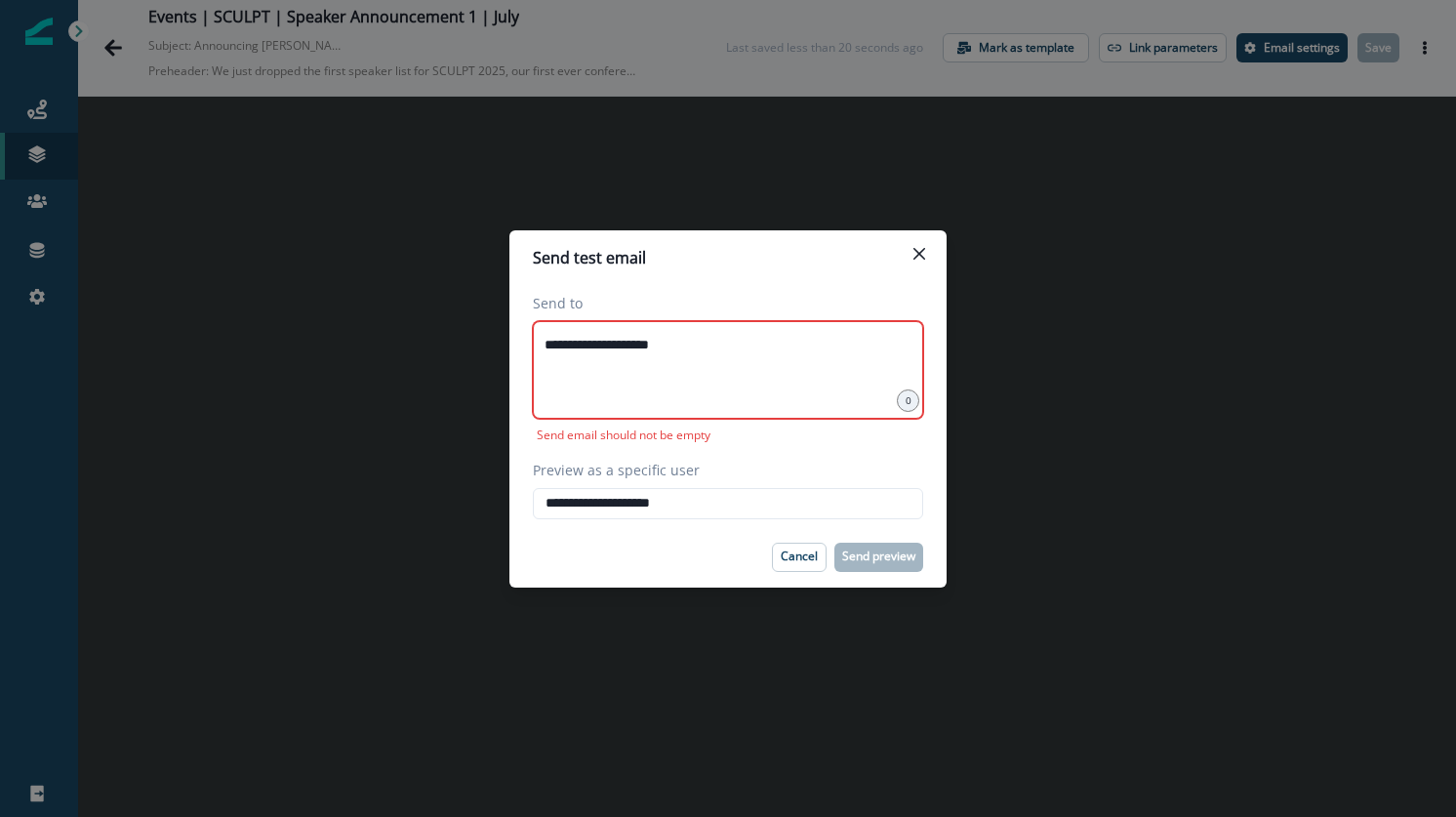 type on "**********" 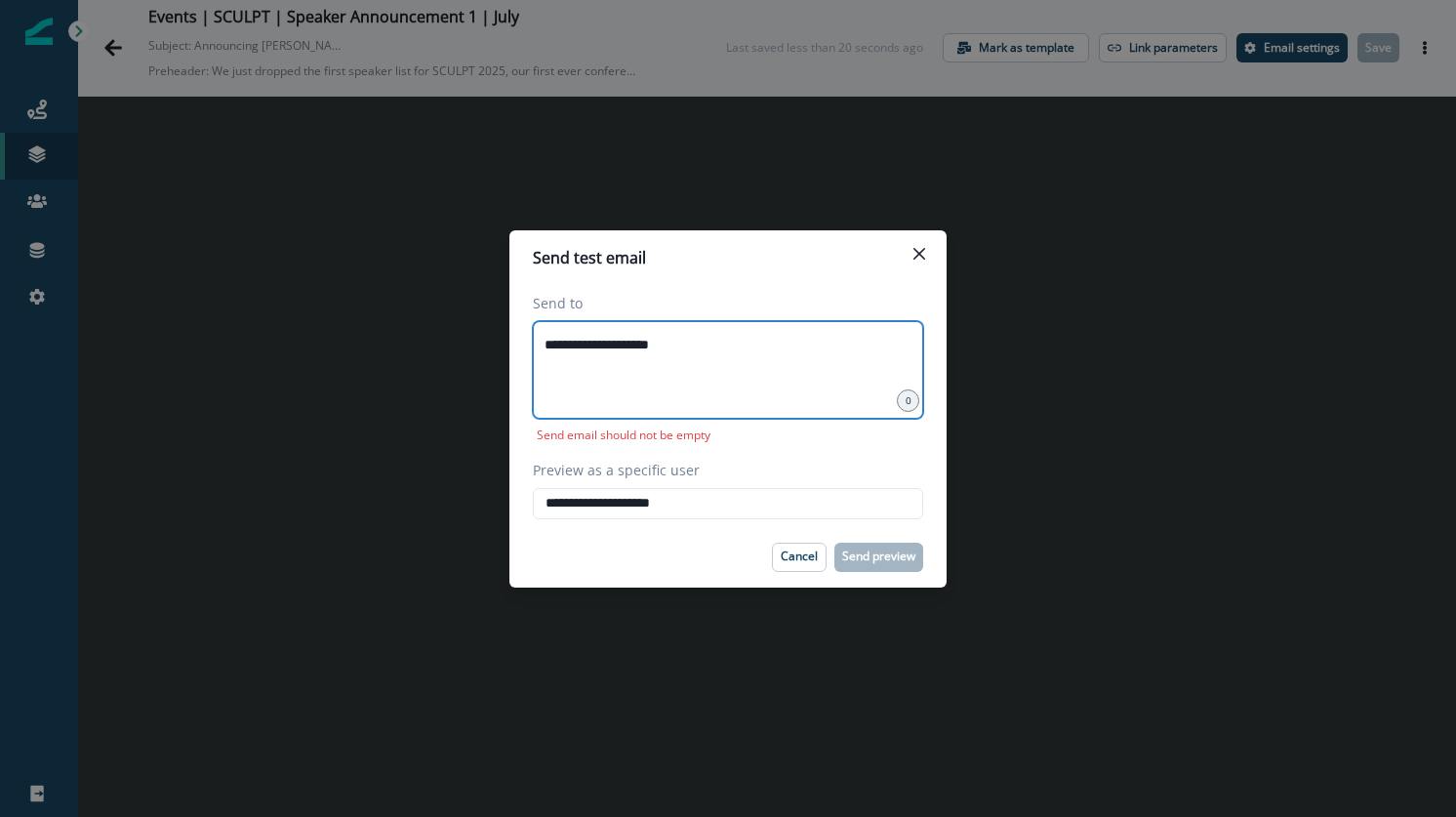 type 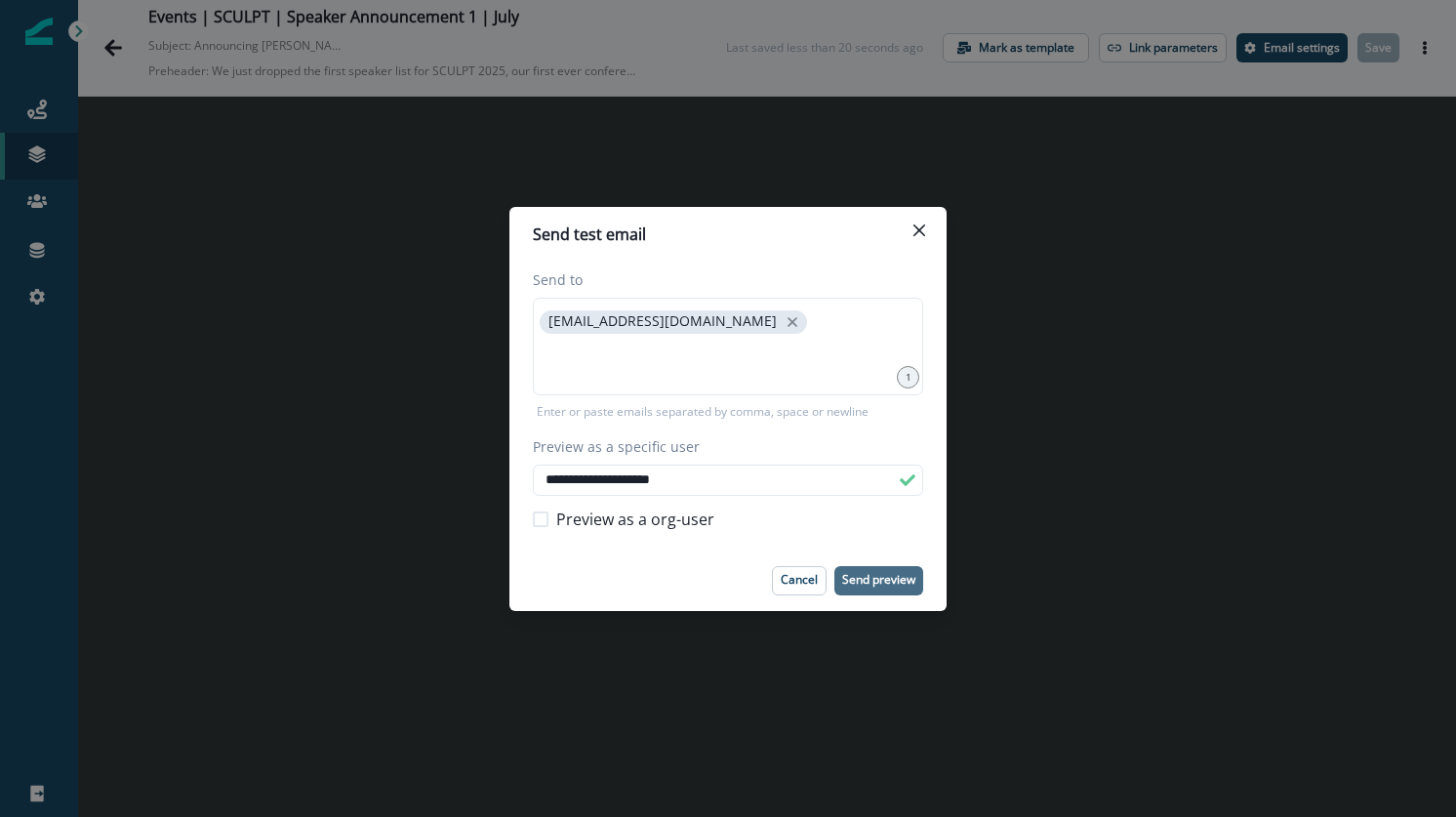 click on "Send preview" at bounding box center (878, 580) 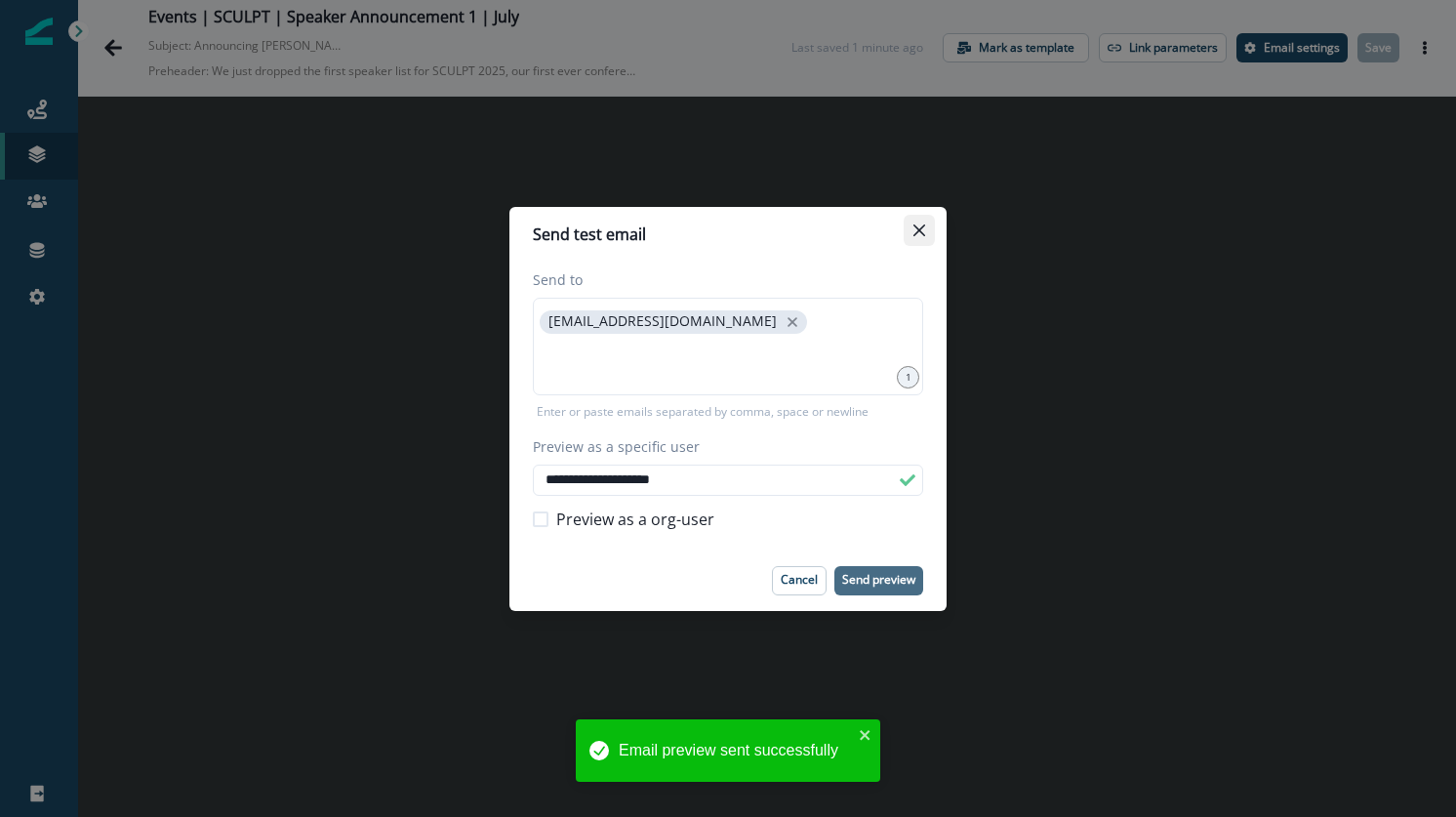 click 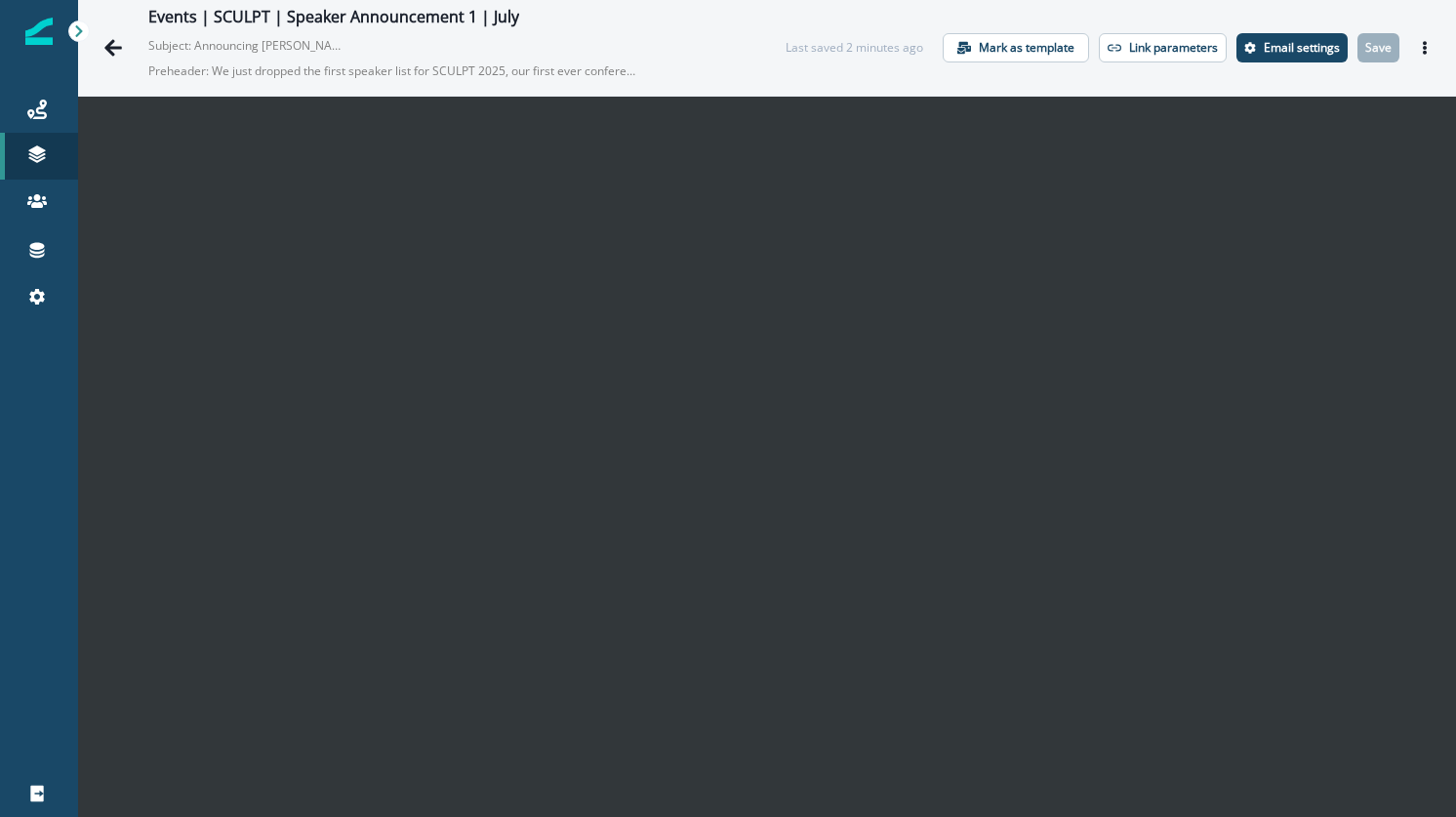 scroll, scrollTop: 0, scrollLeft: 0, axis: both 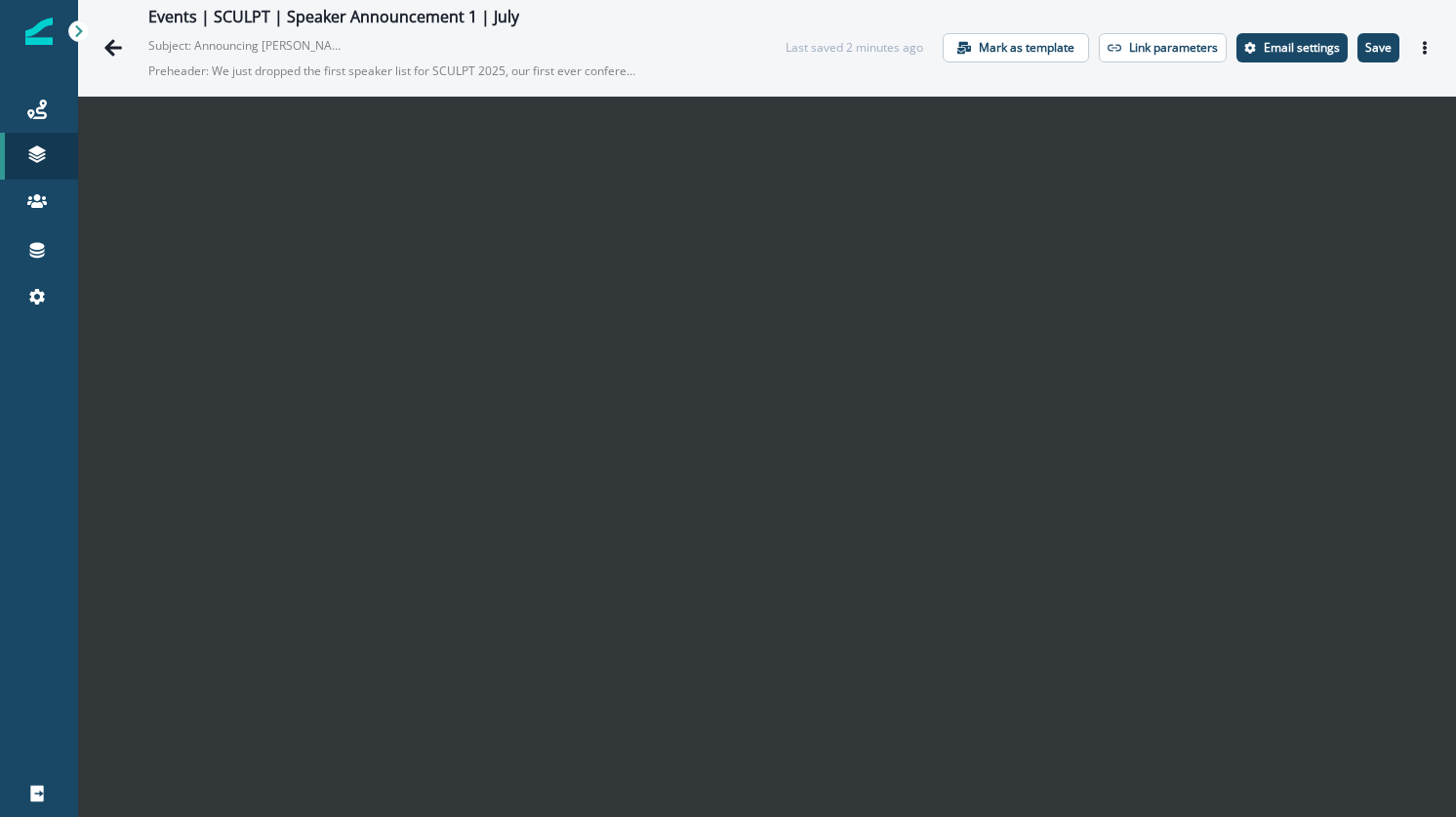click on "Events | SCULPT | Speaker Announcement 1 | July  Subject: Announcing Cursor’s COO, [PERSON_NAME]’s CRO, and other all-star speakers at Sculpt Preheader: We just dropped the first speaker list for SCULPT 2025, our first ever conference. Join us in [GEOGRAPHIC_DATA] to learn from the best in GTM Last saved 2 minutes ago Mark as template Link parameters Email settings Save Preview Export html Send test email" at bounding box center (767, 48) 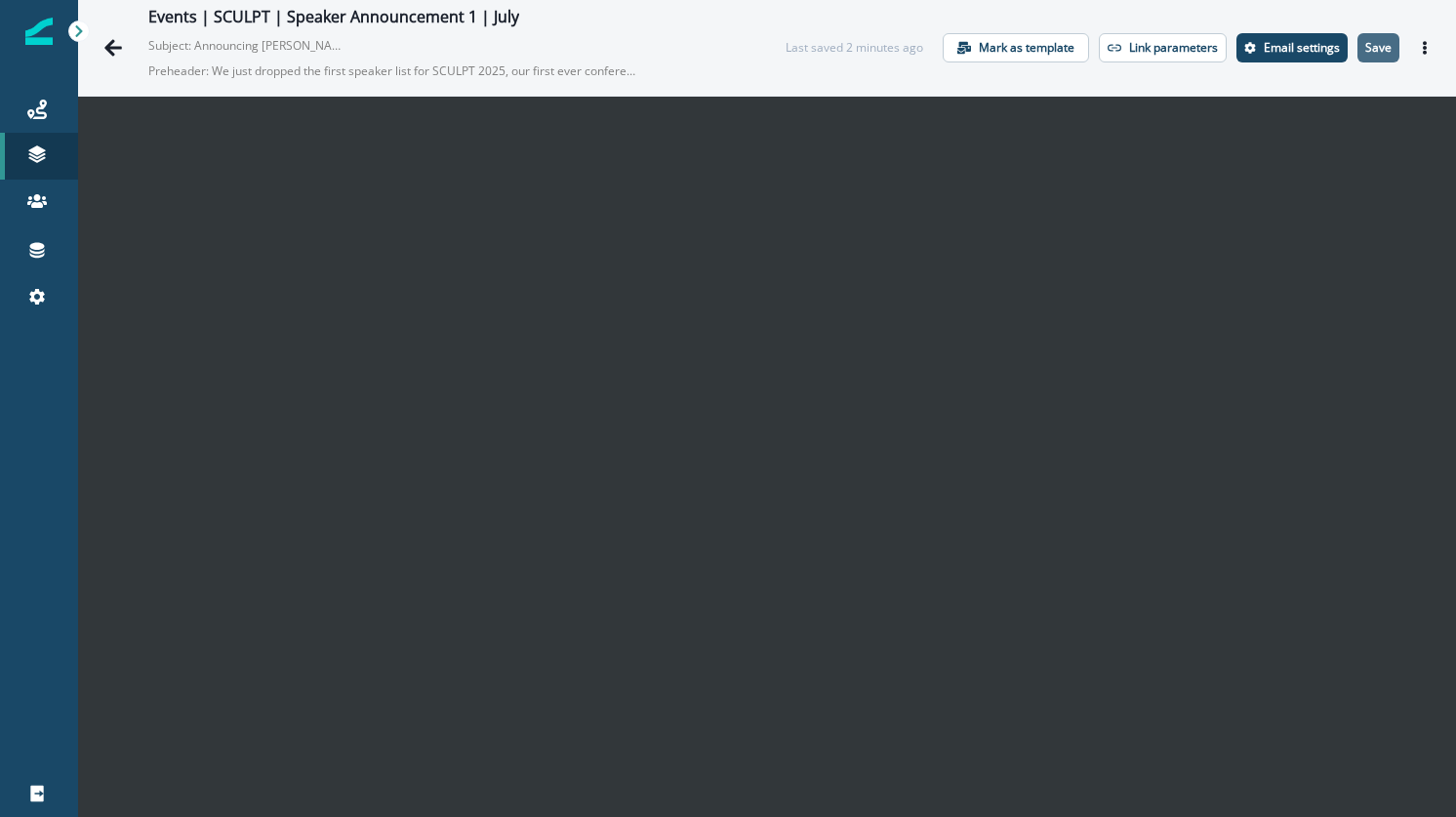 click on "Save" at bounding box center (1378, 48) 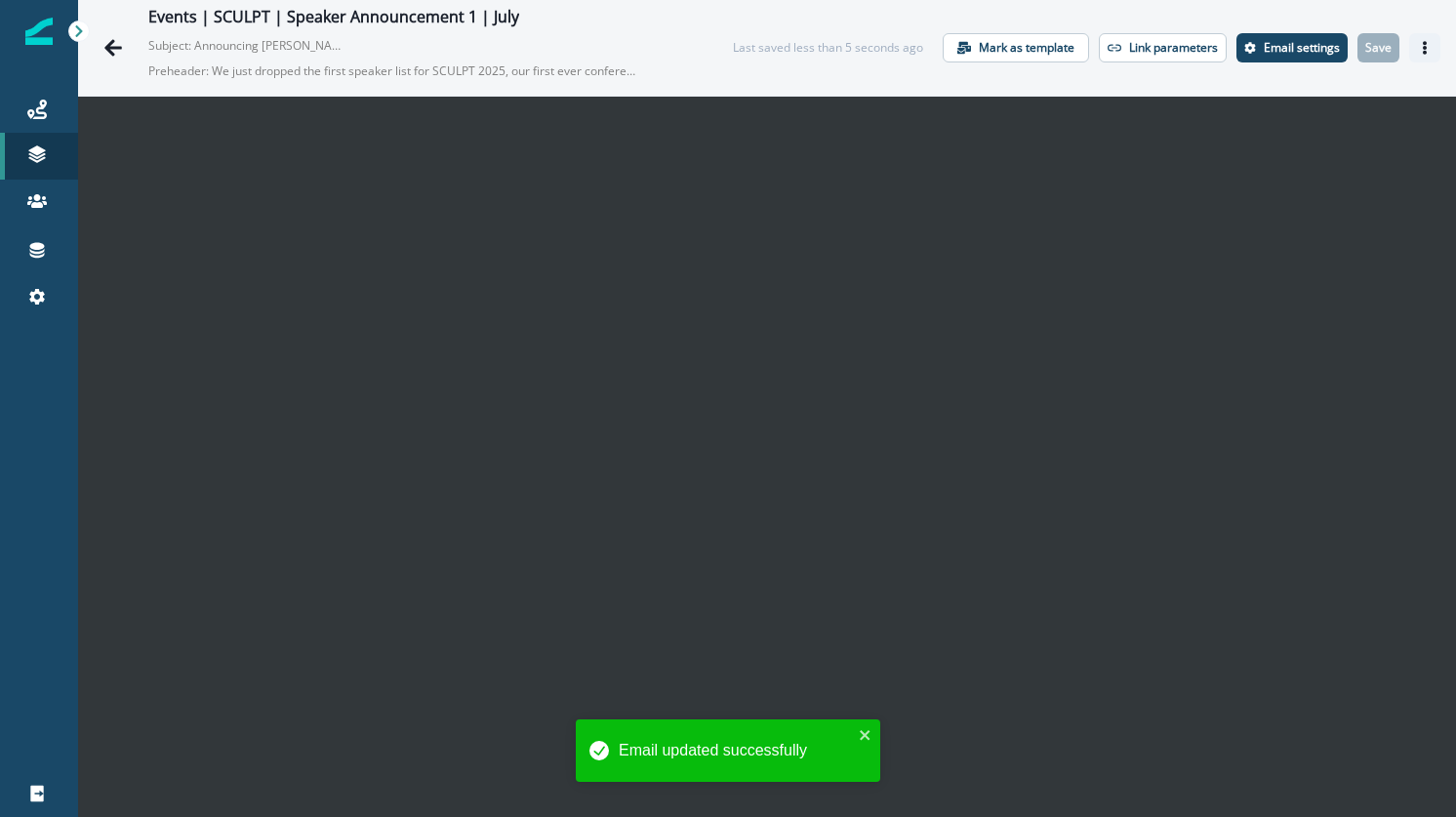 click at bounding box center [1425, 48] 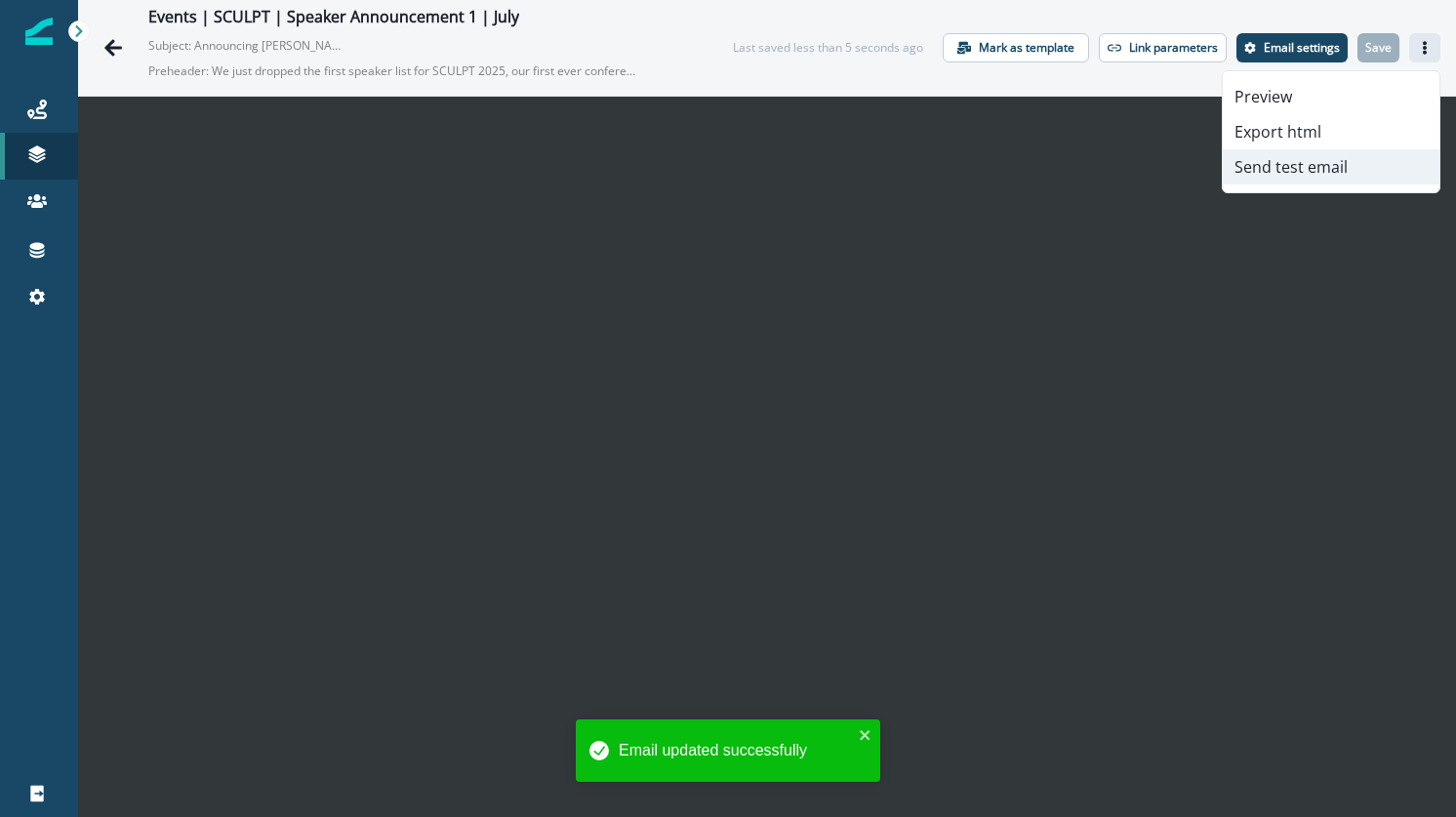 click on "Send test email" at bounding box center [1331, 167] 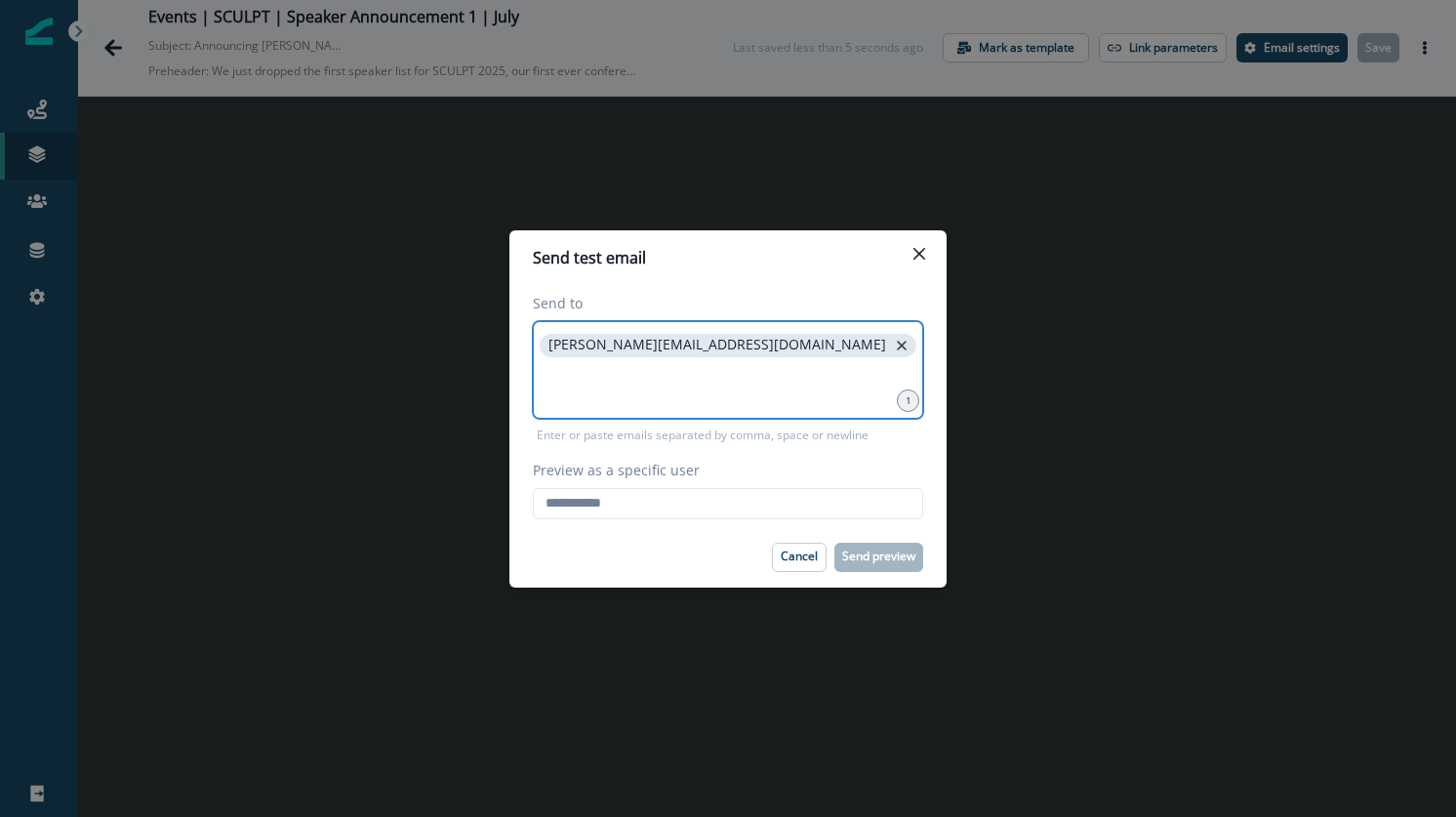 click 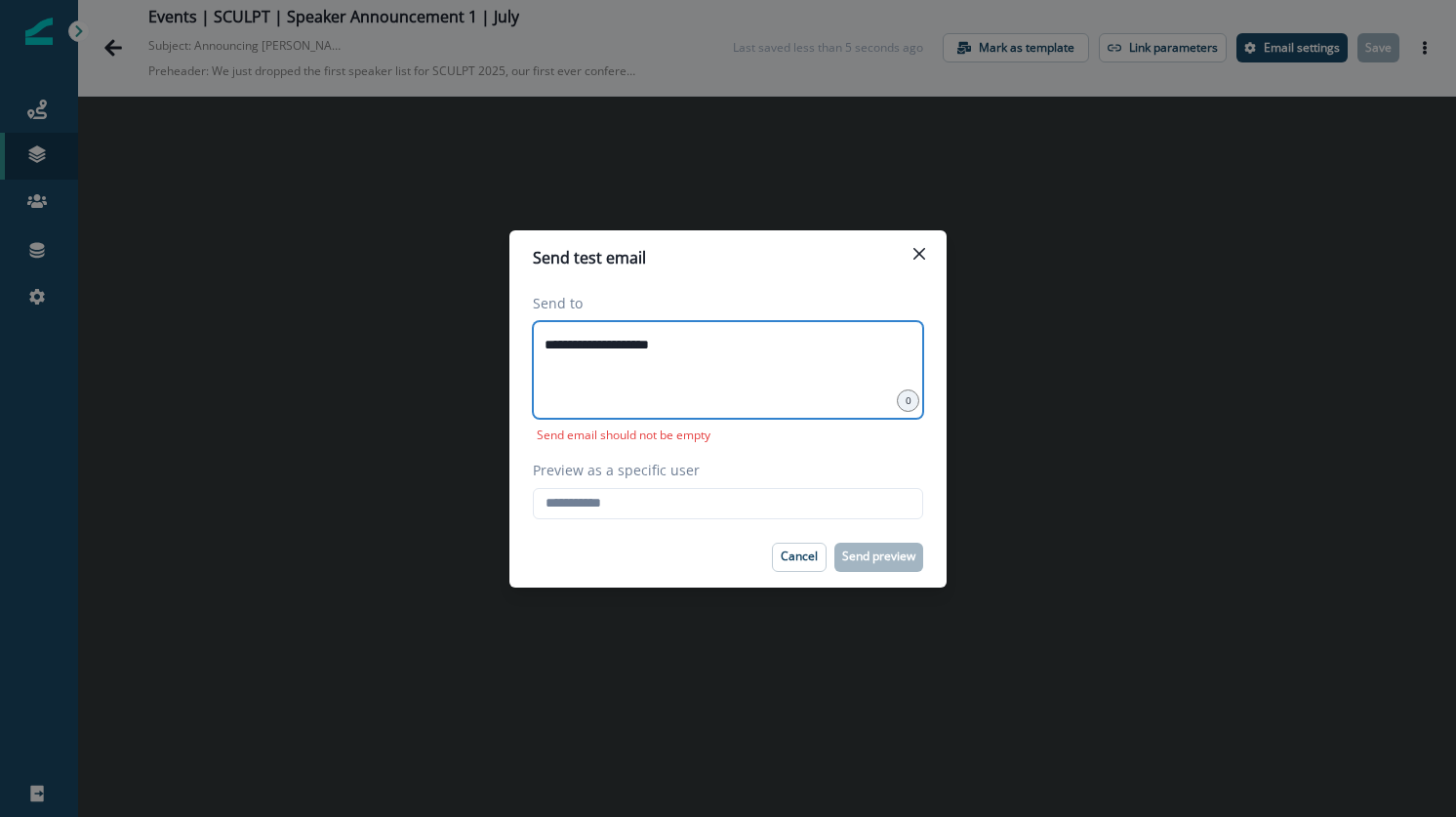 type on "**********" 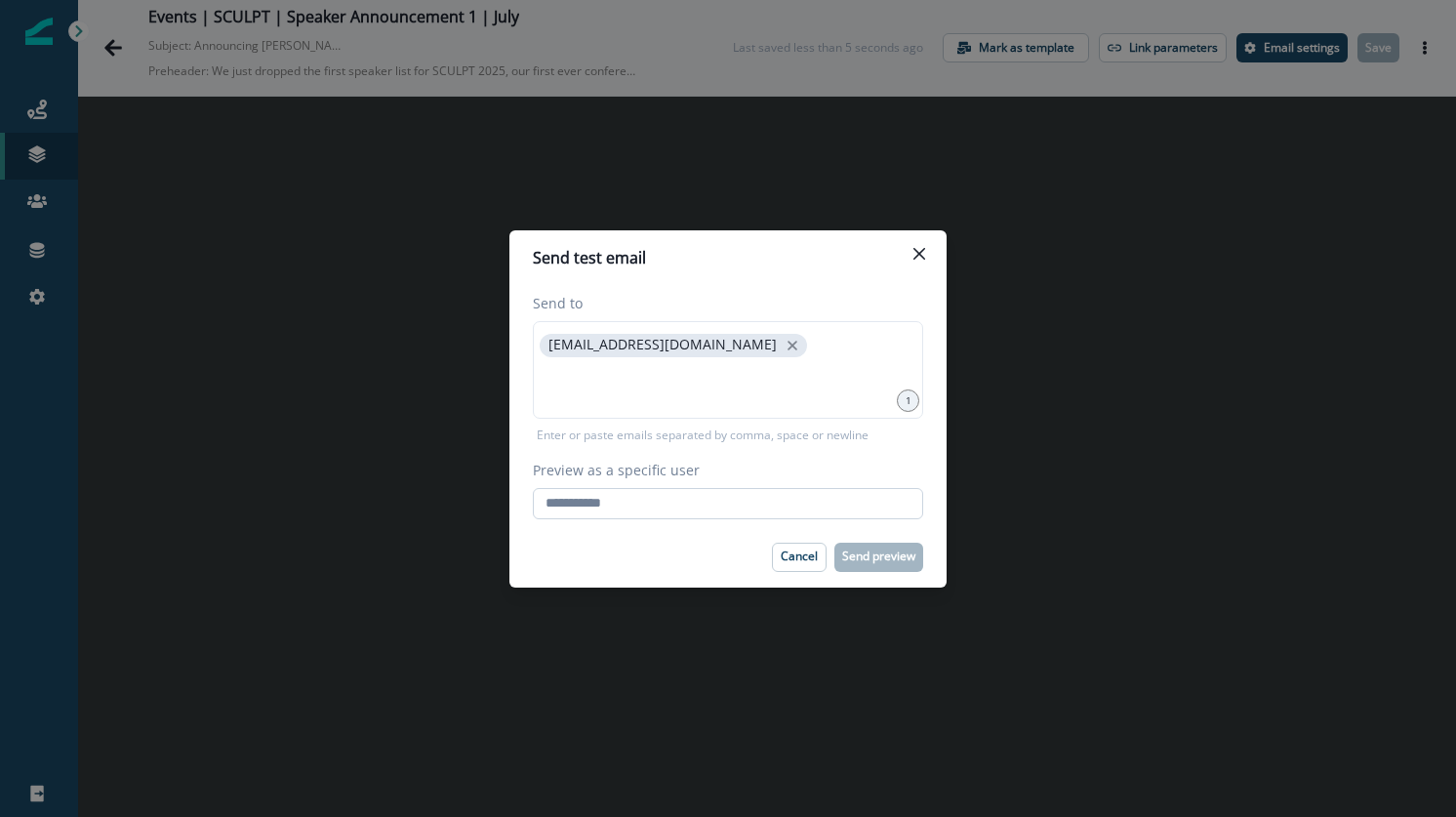 click on "Preview as a specific user" at bounding box center [728, 504] 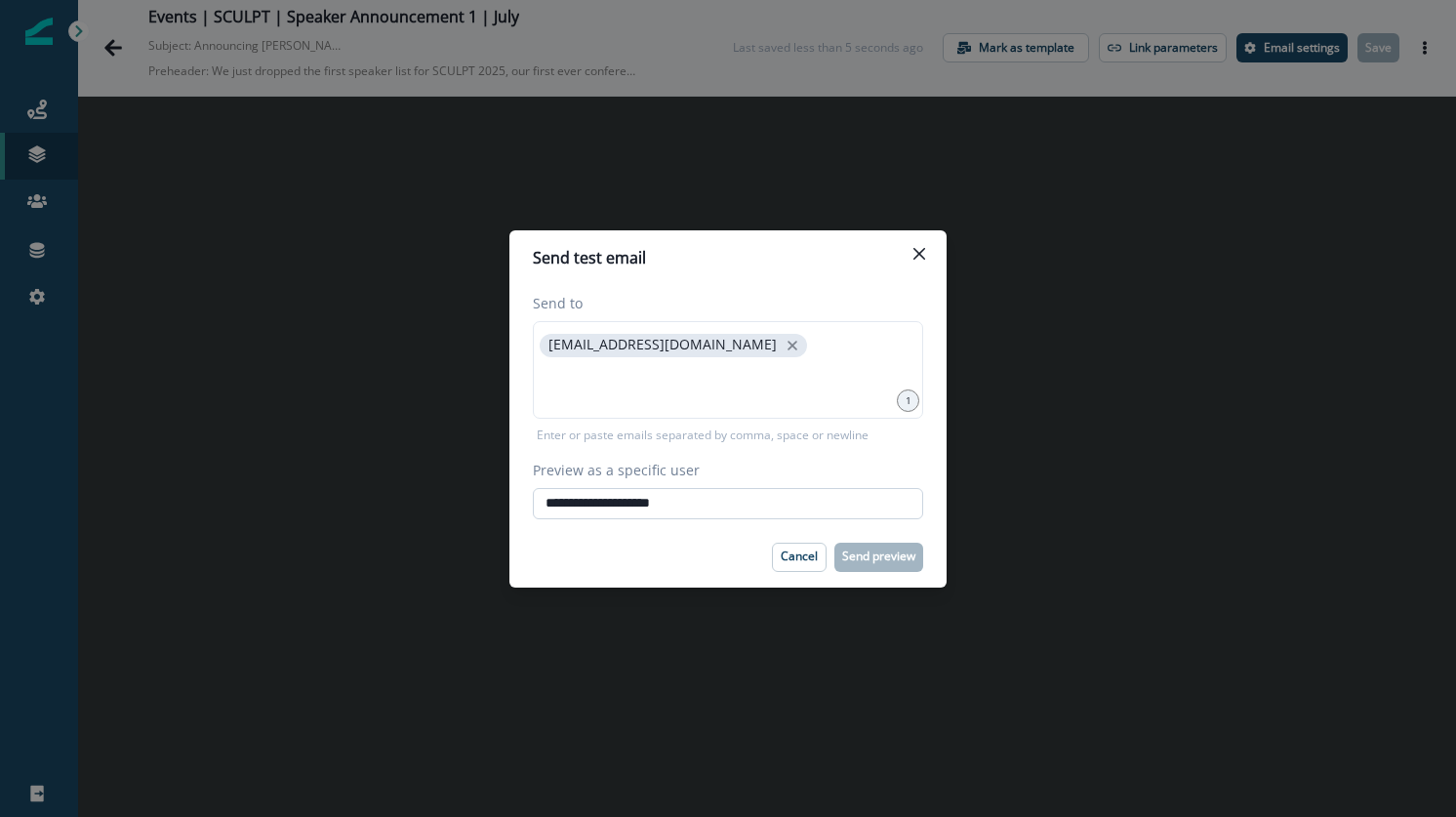 type on "**********" 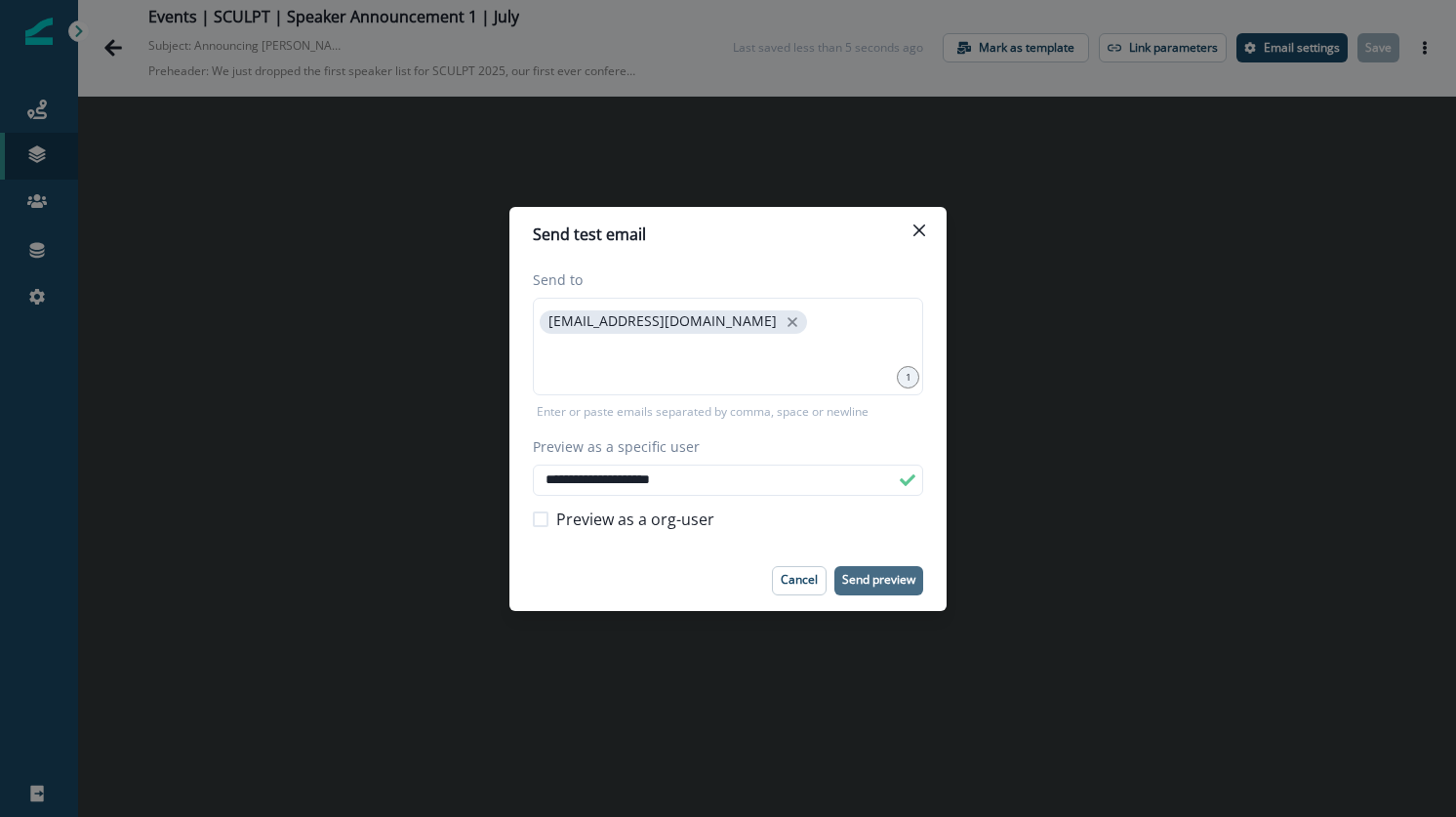 click on "Send preview" at bounding box center [878, 580] 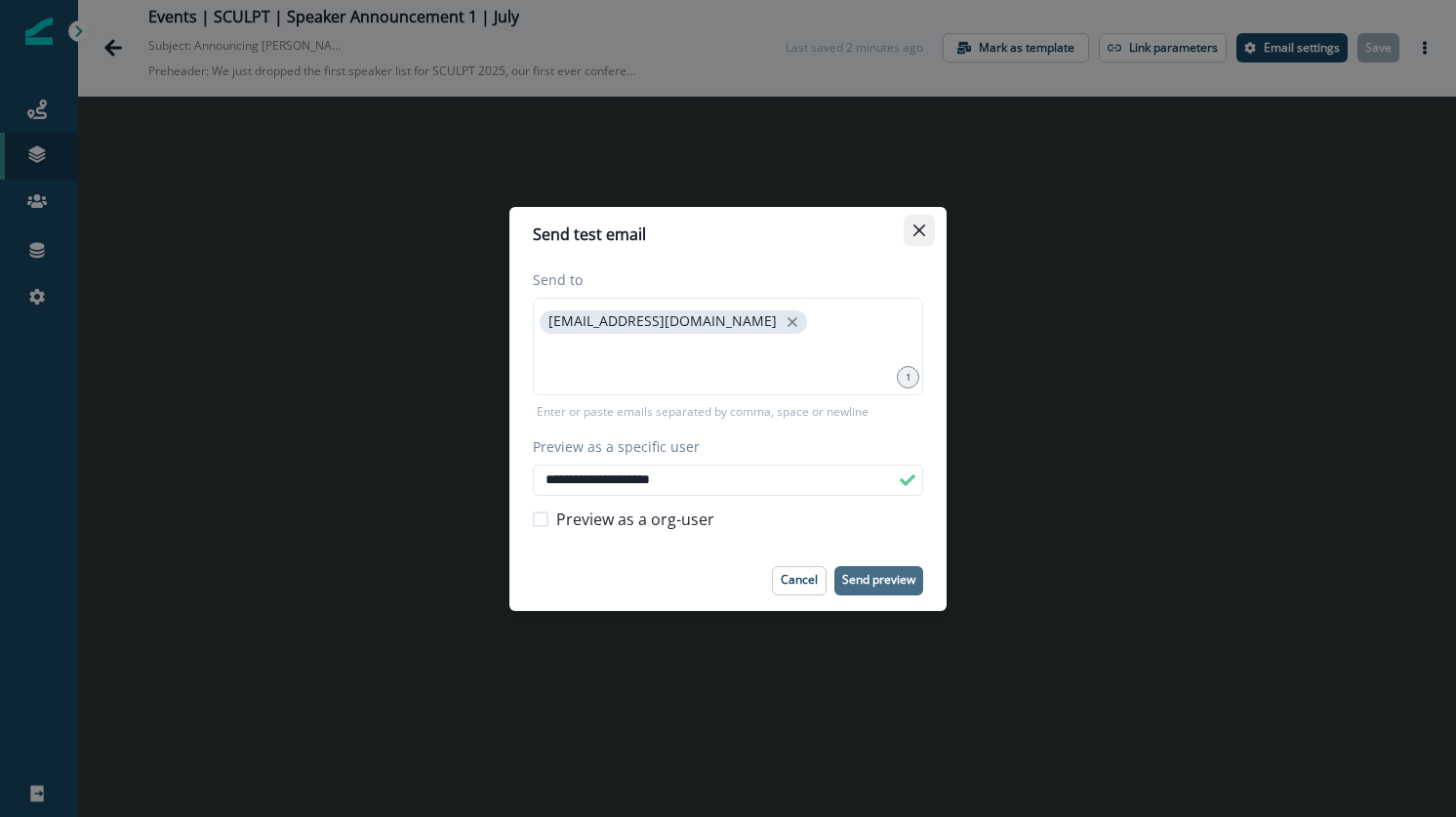 click at bounding box center [919, 230] 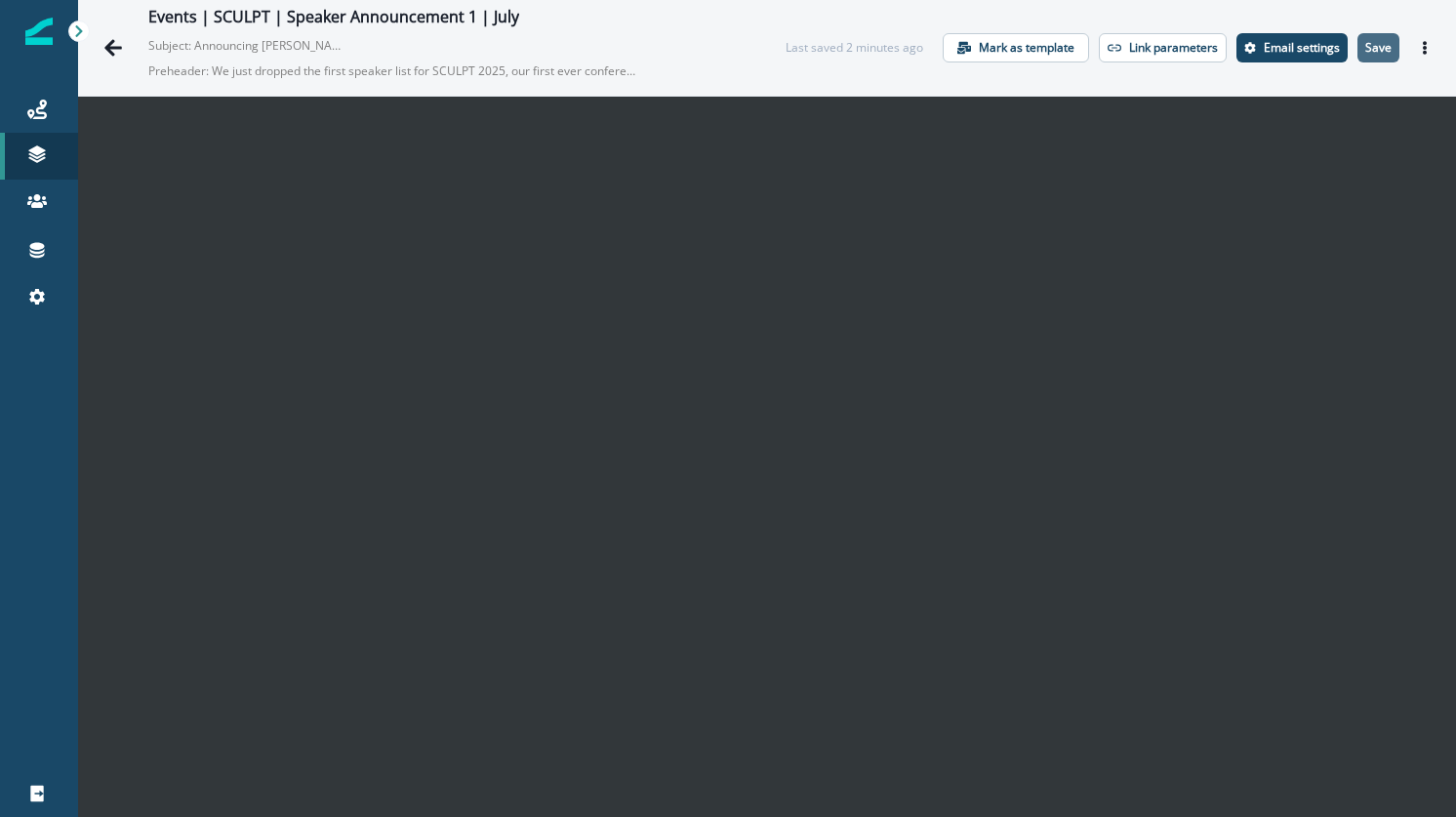 click on "Save" at bounding box center [1378, 48] 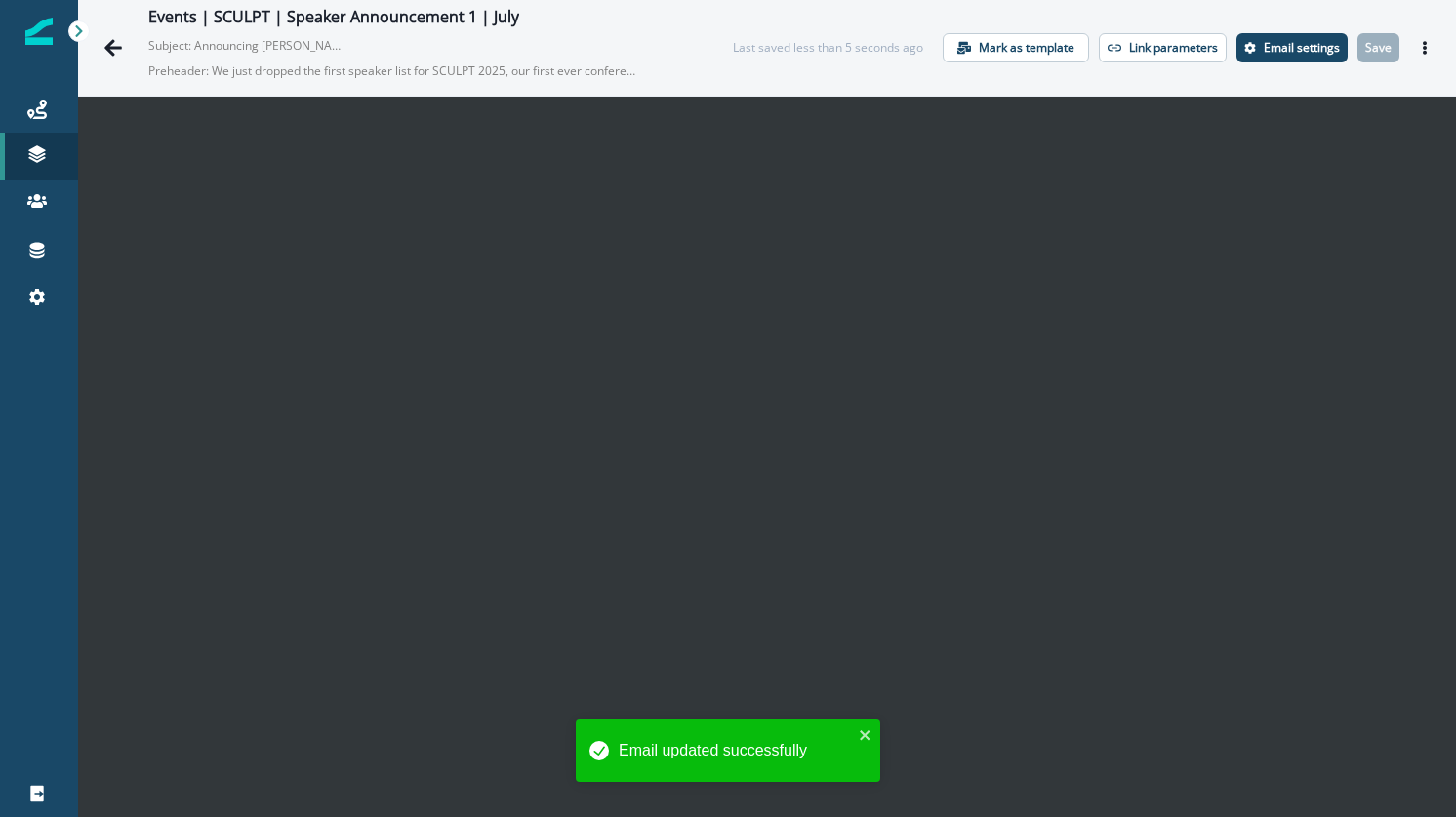 click 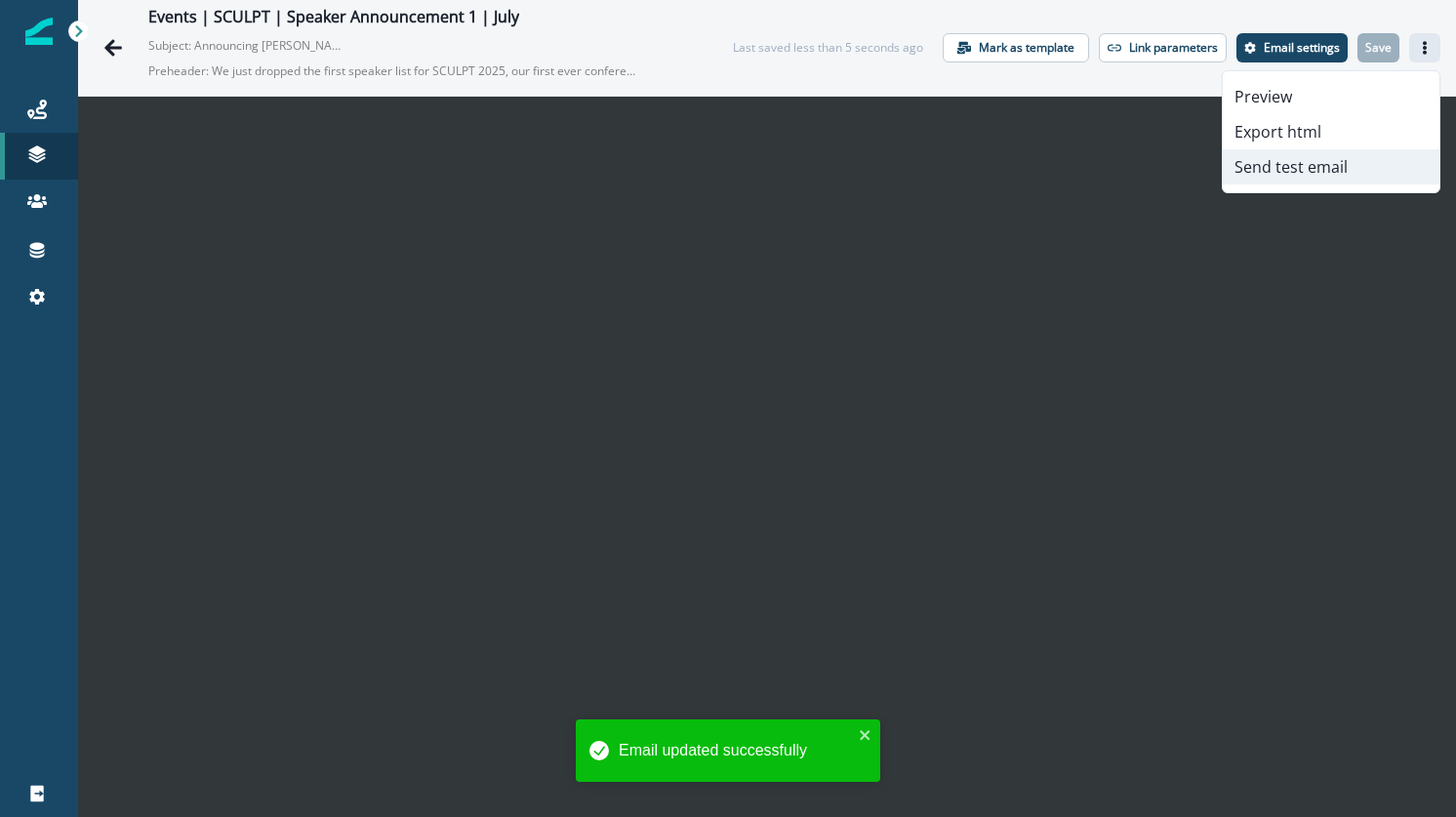 click on "Send test email" at bounding box center (1331, 167) 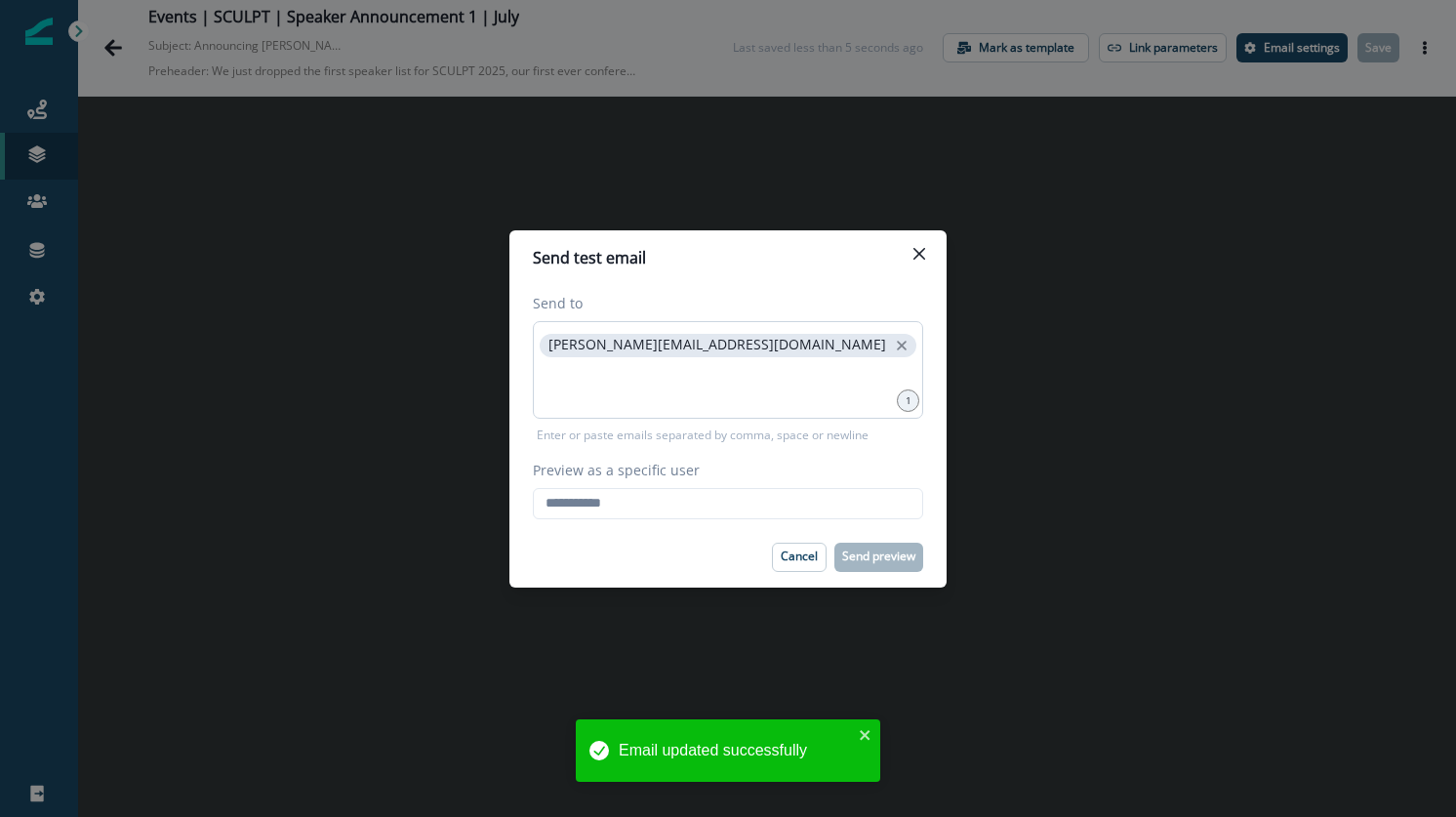click on "[PERSON_NAME][EMAIL_ADDRESS][DOMAIN_NAME]" at bounding box center [717, 345] 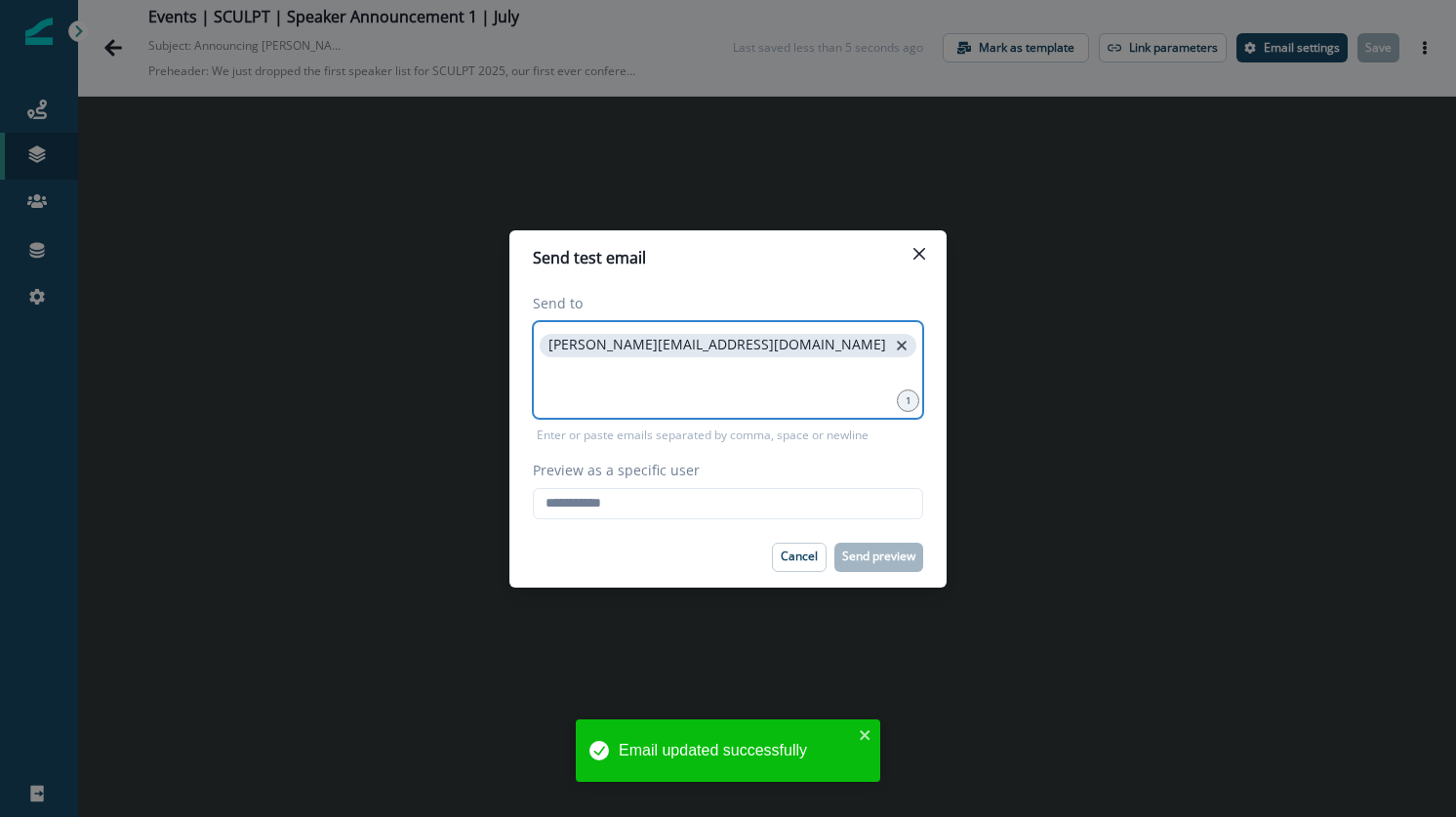click 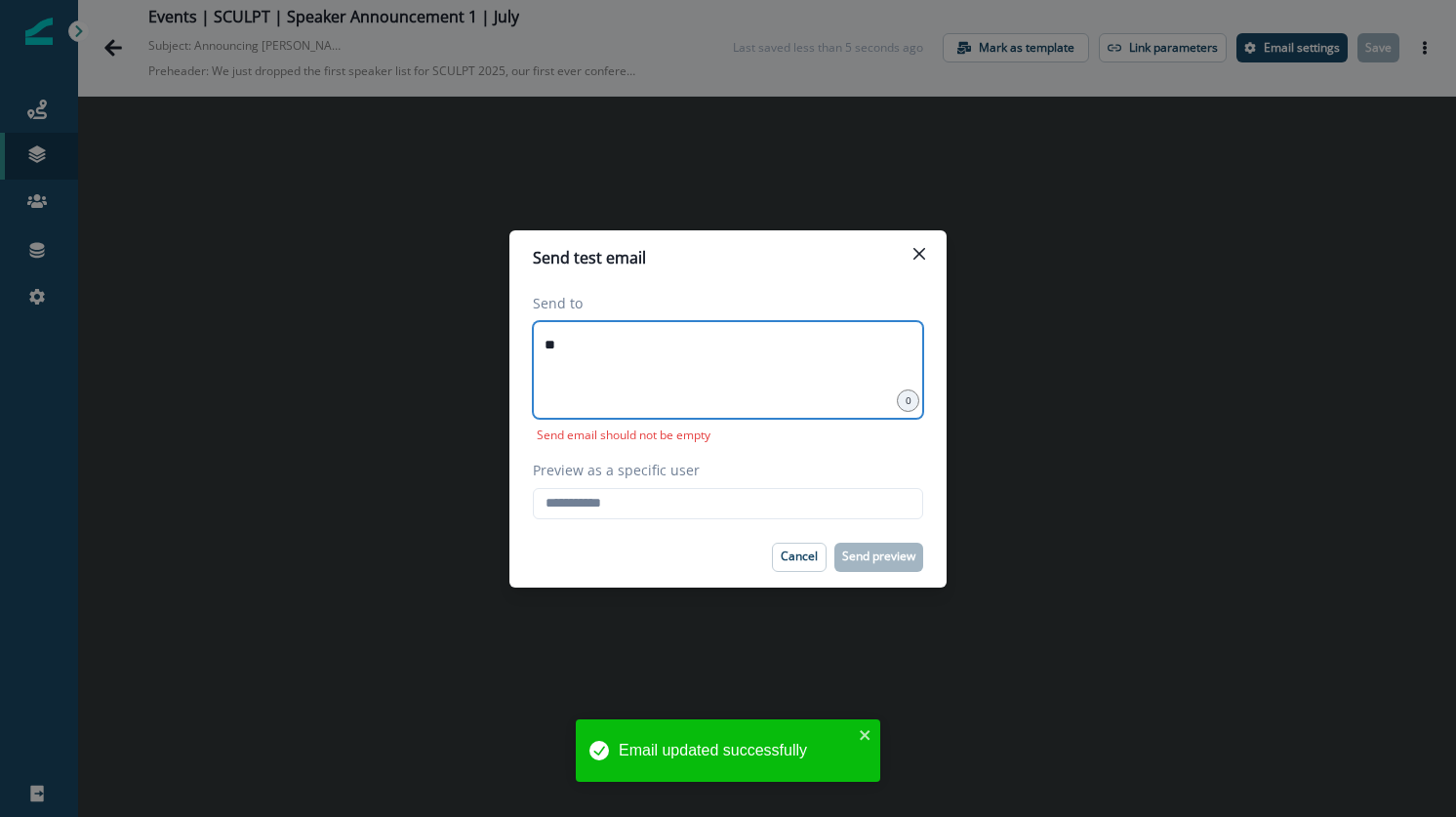 type on "**********" 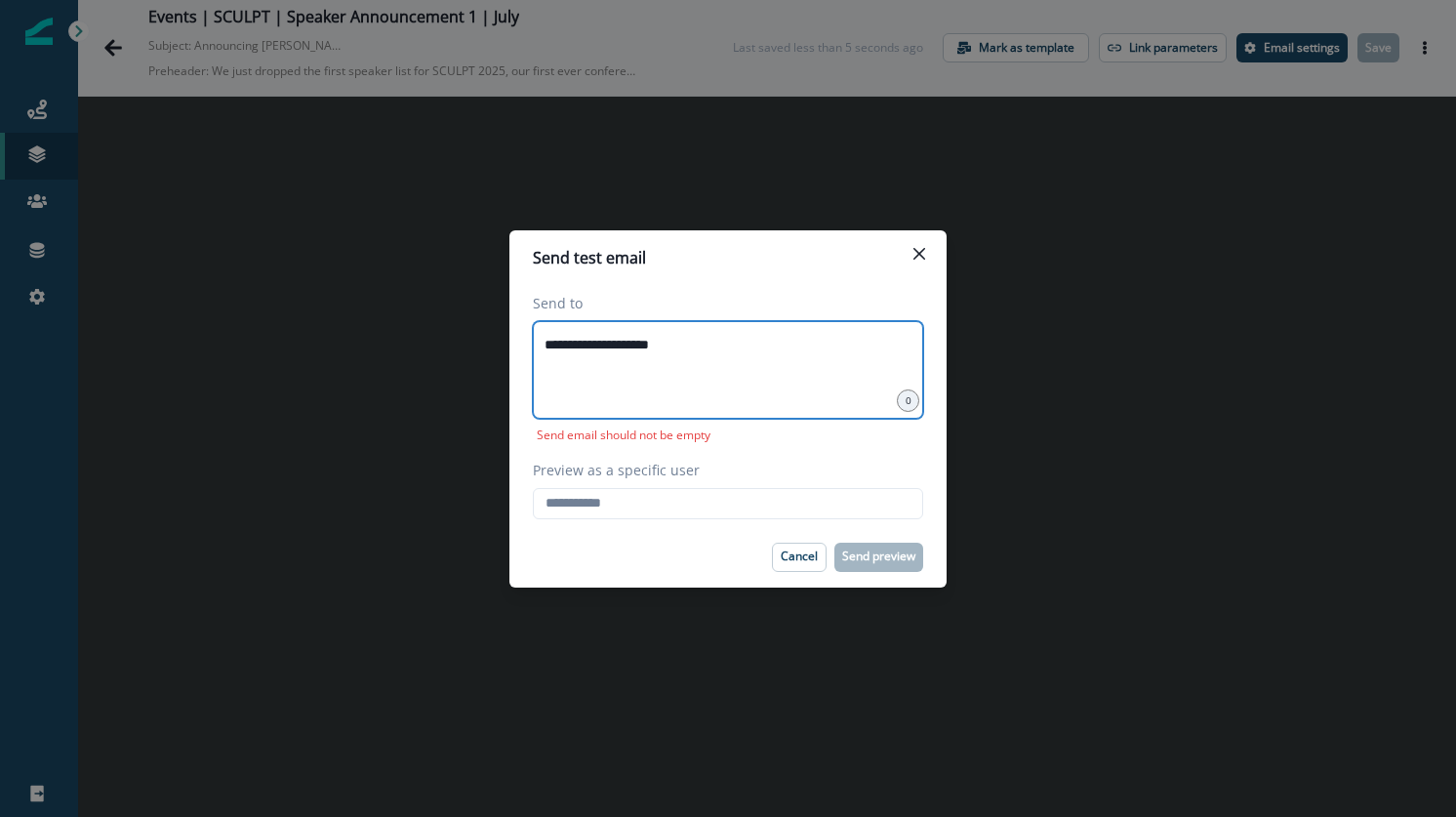 click on "**********" at bounding box center (728, 346) 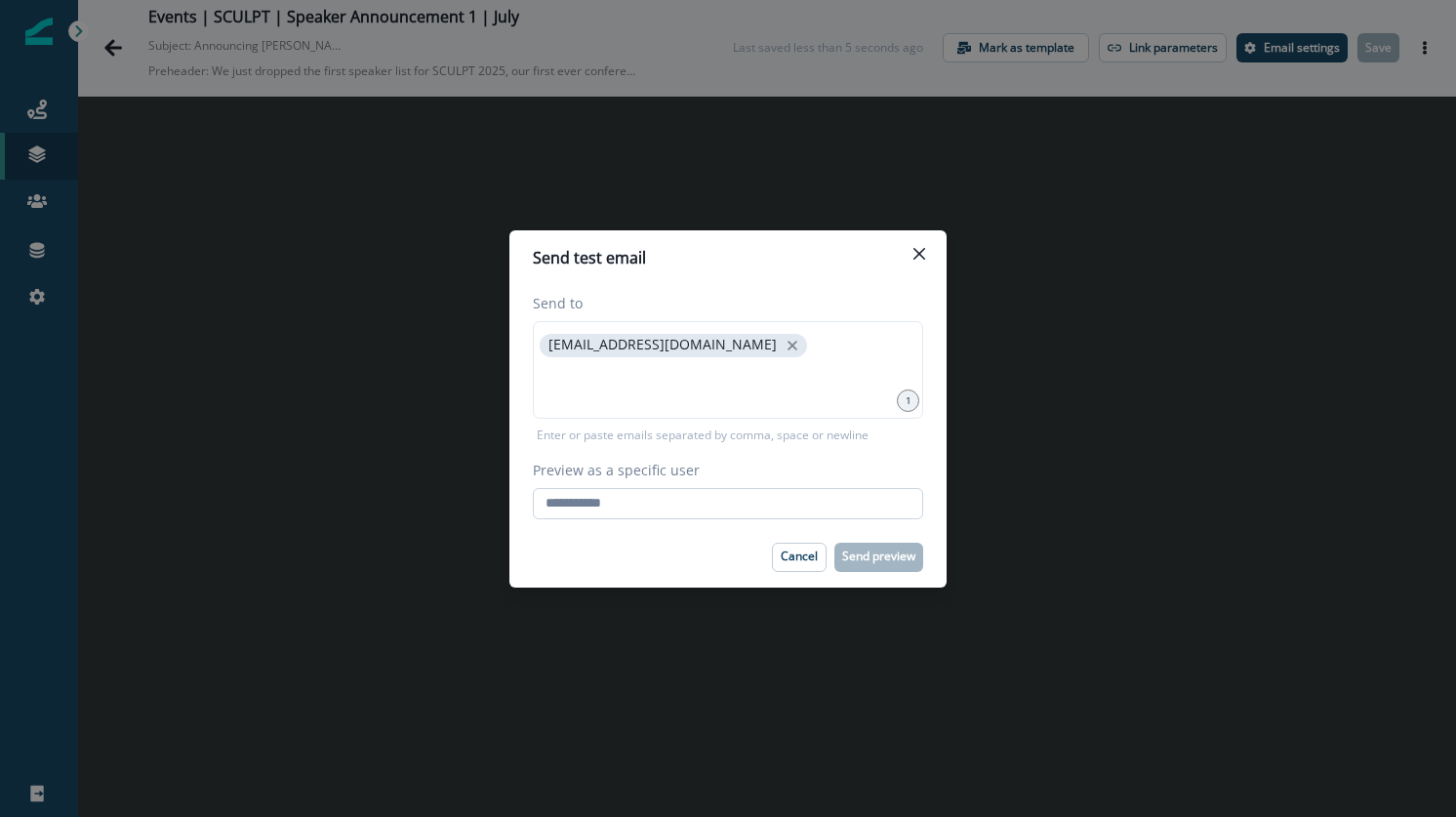 click on "Preview as a specific user" at bounding box center [728, 504] 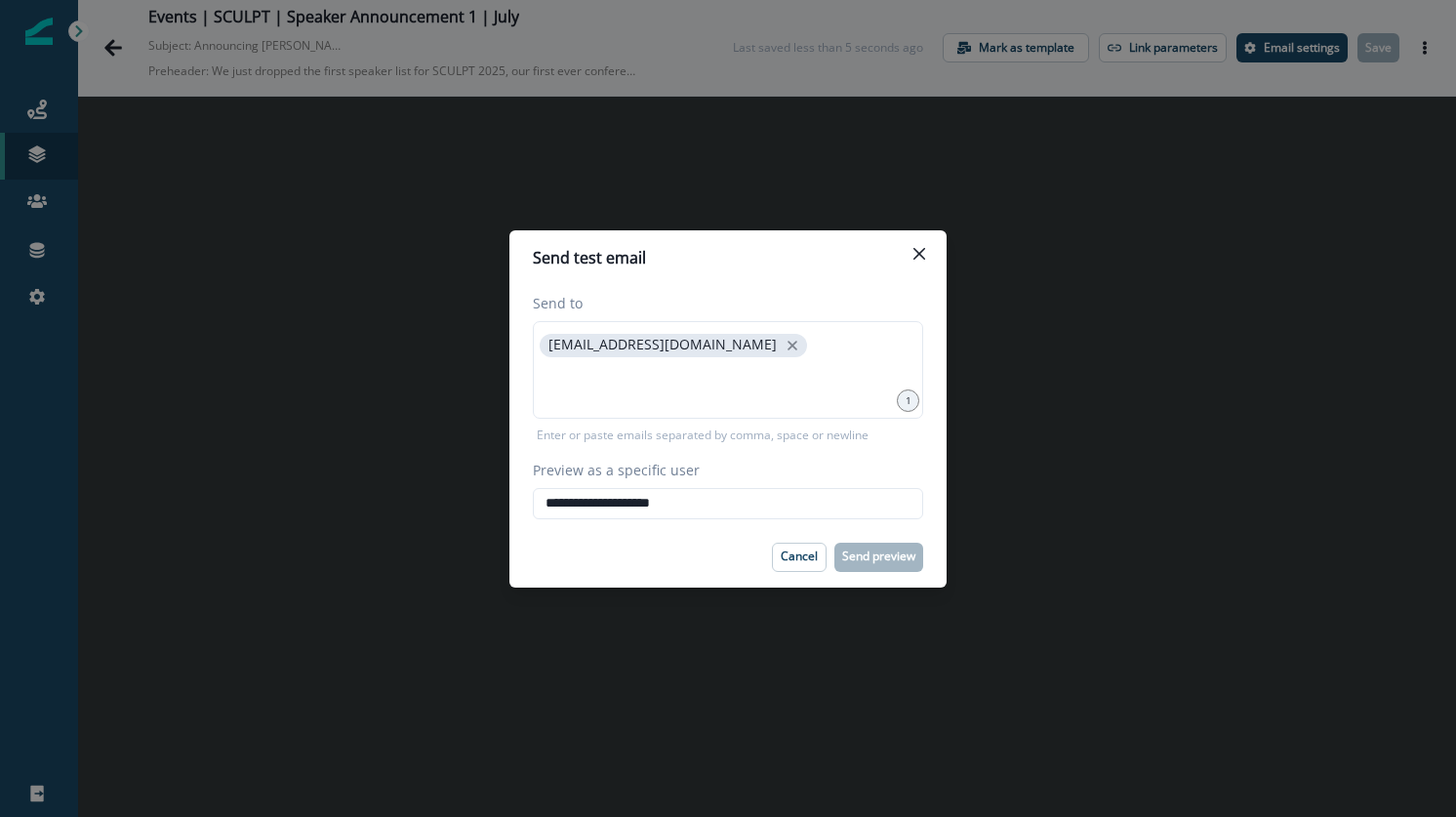 type on "**********" 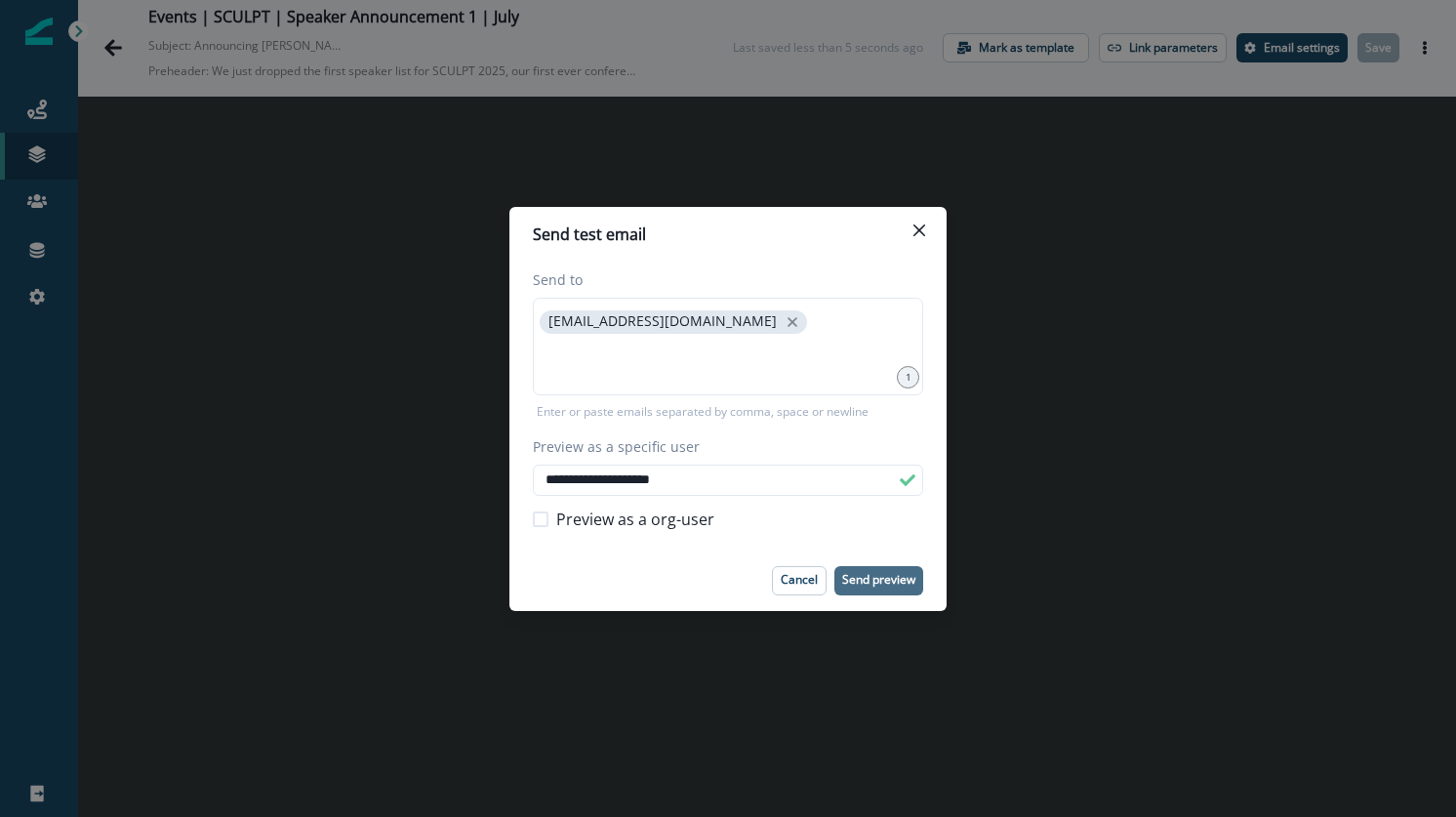 click on "Send preview" at bounding box center (878, 580) 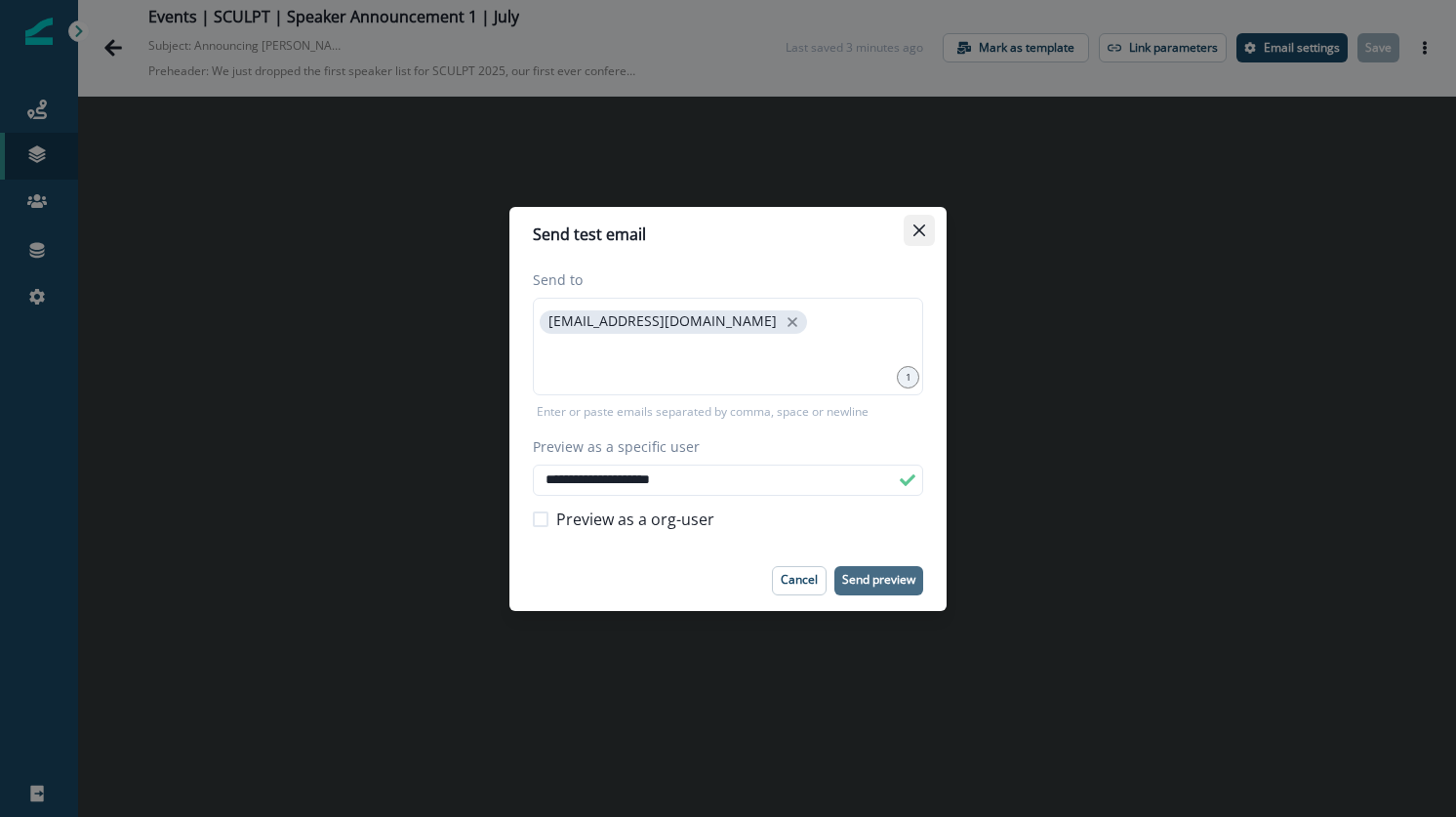 click 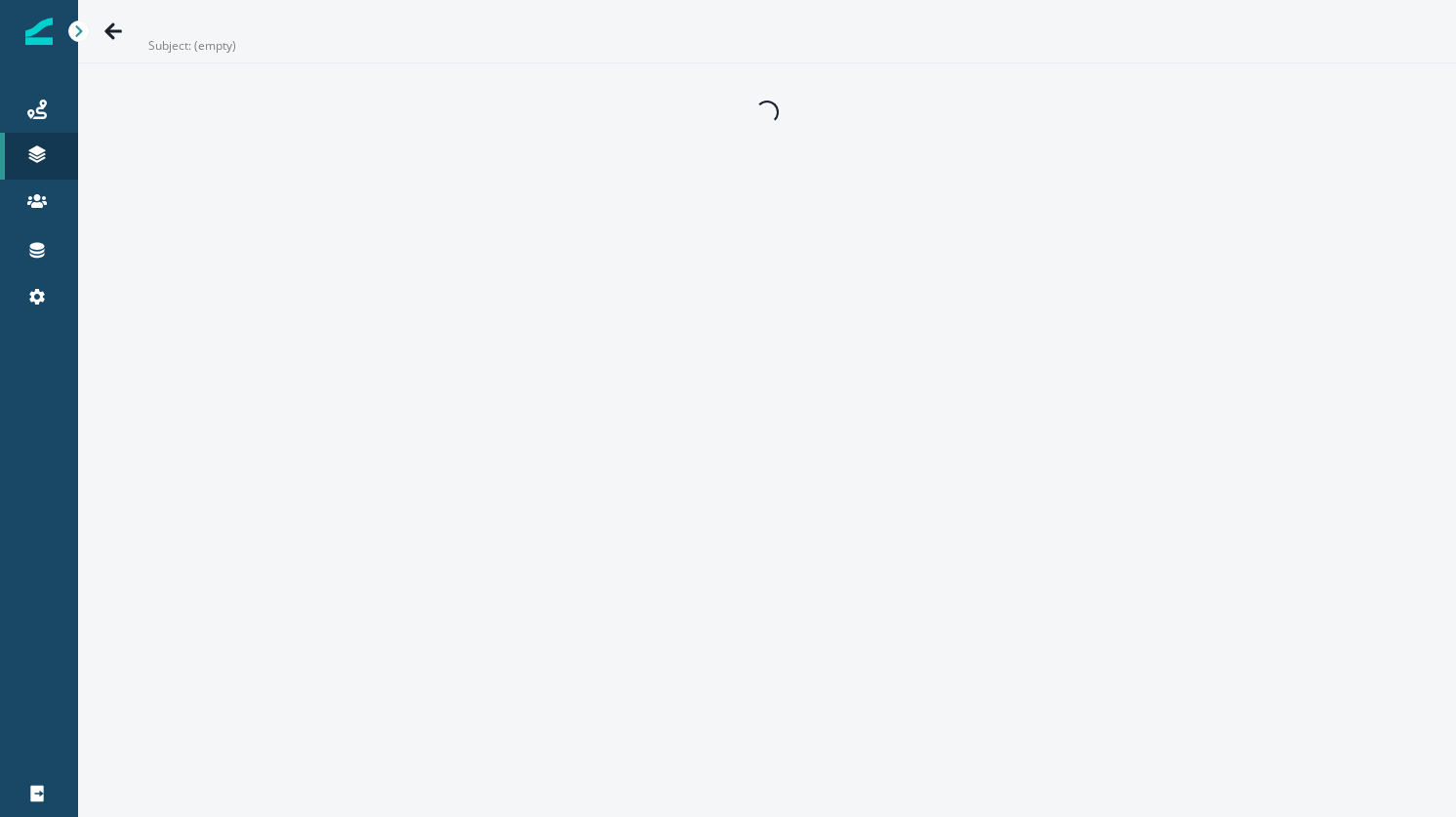 scroll, scrollTop: 0, scrollLeft: 0, axis: both 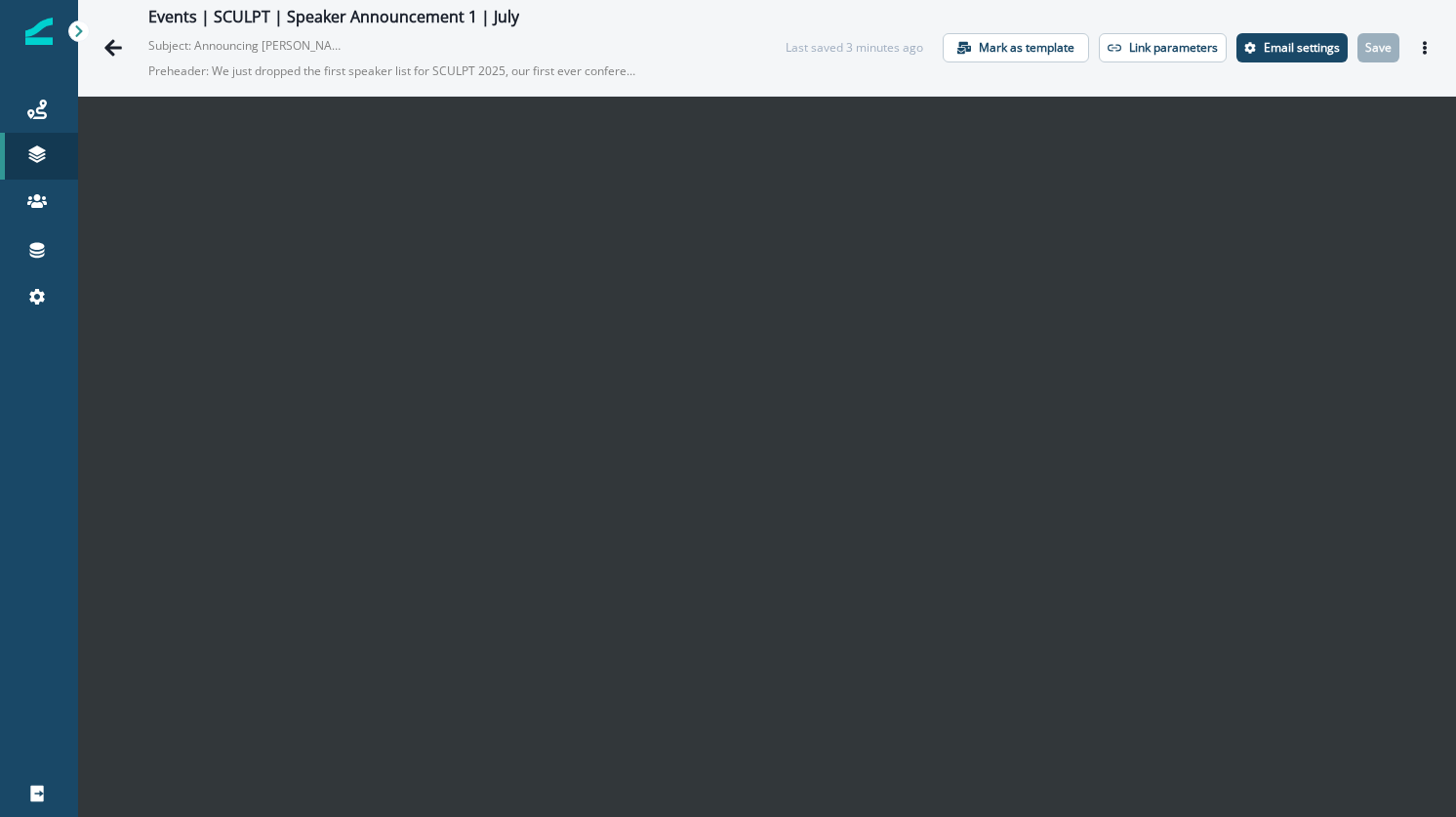 click on "Events | SCULPT | Speaker Announcement 1 | July  Subject: Announcing Cursor’s COO, [PERSON_NAME]’s CRO, and other all-star speakers at Sculpt Preheader: We just dropped the first speaker list for SCULPT 2025, our first ever conference. Join us in [GEOGRAPHIC_DATA] to learn from the best in GTM Last saved 3 minutes ago Mark as template Link parameters Email settings Save Preview Export html Send test email" at bounding box center [767, 48] 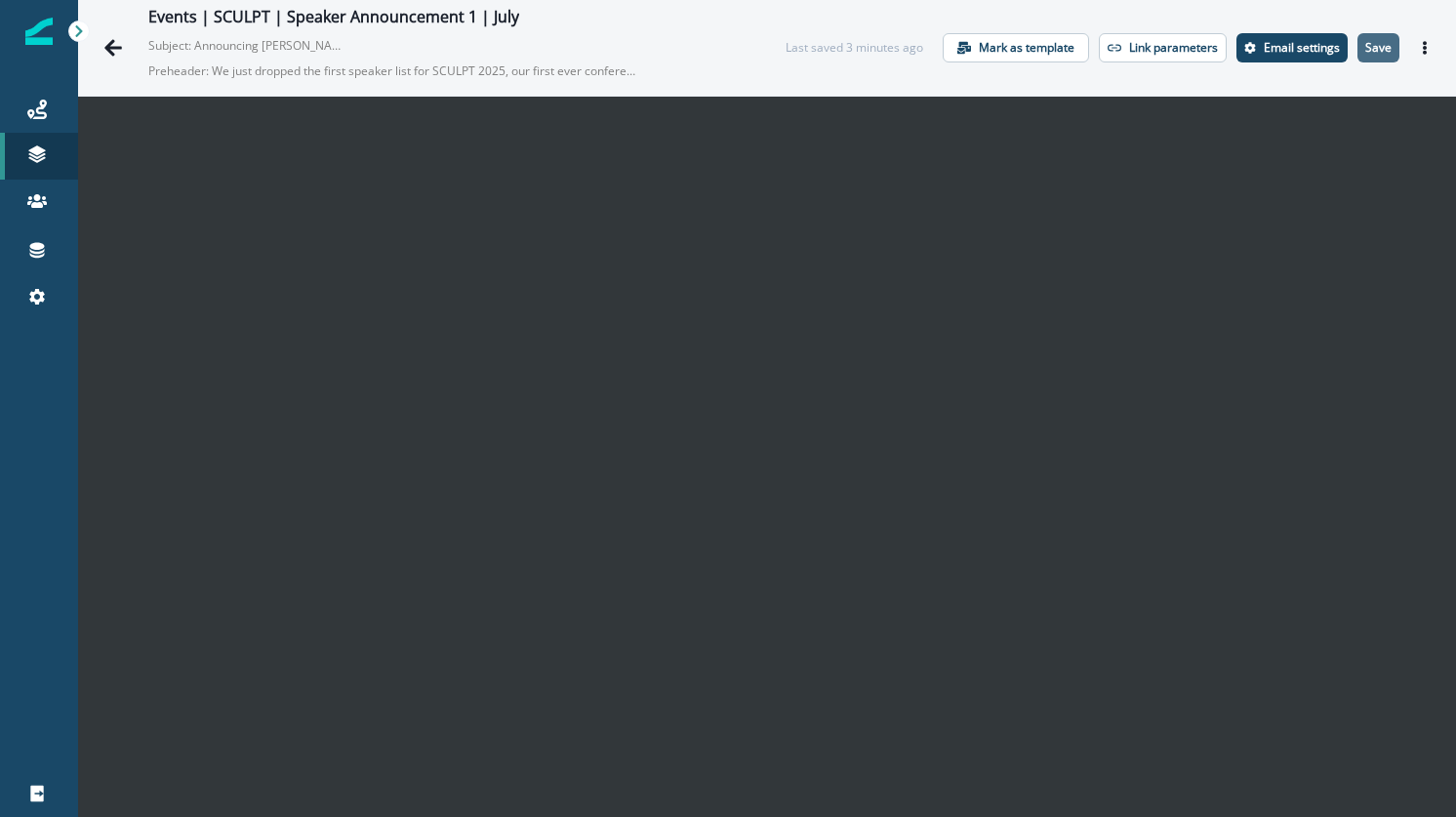 click on "Save" at bounding box center (1378, 48) 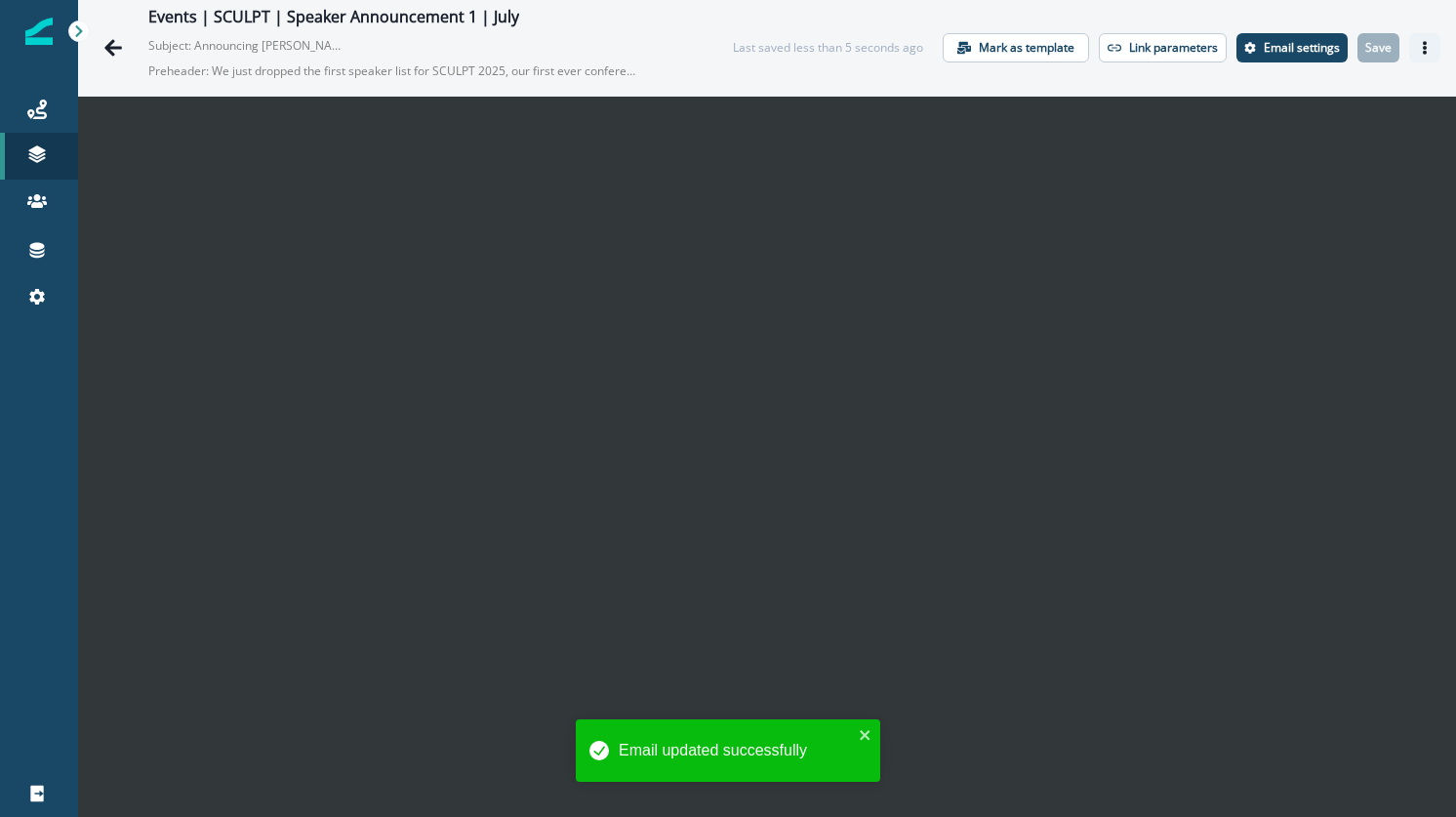 click 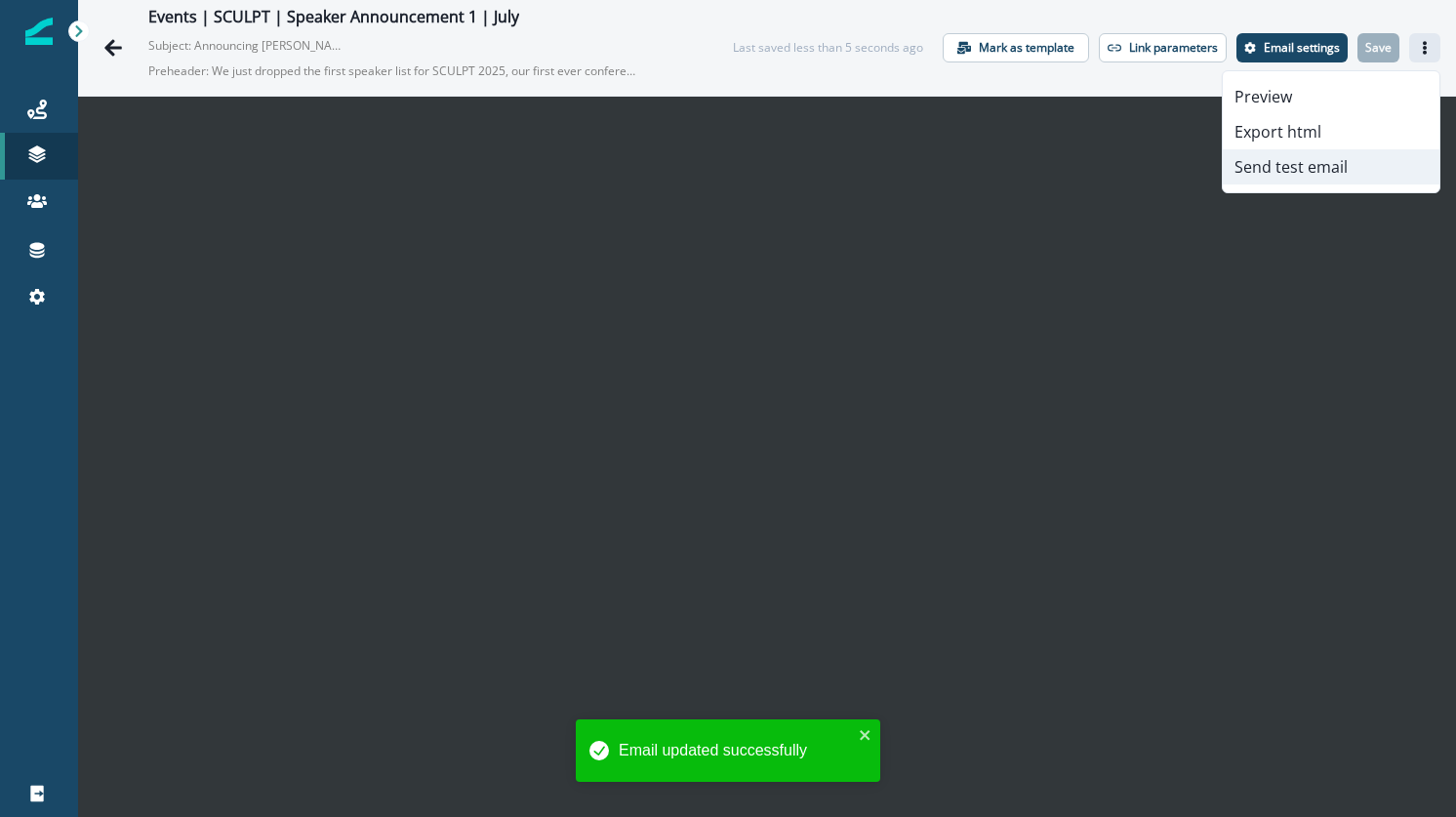 click on "Send test email" at bounding box center (1331, 167) 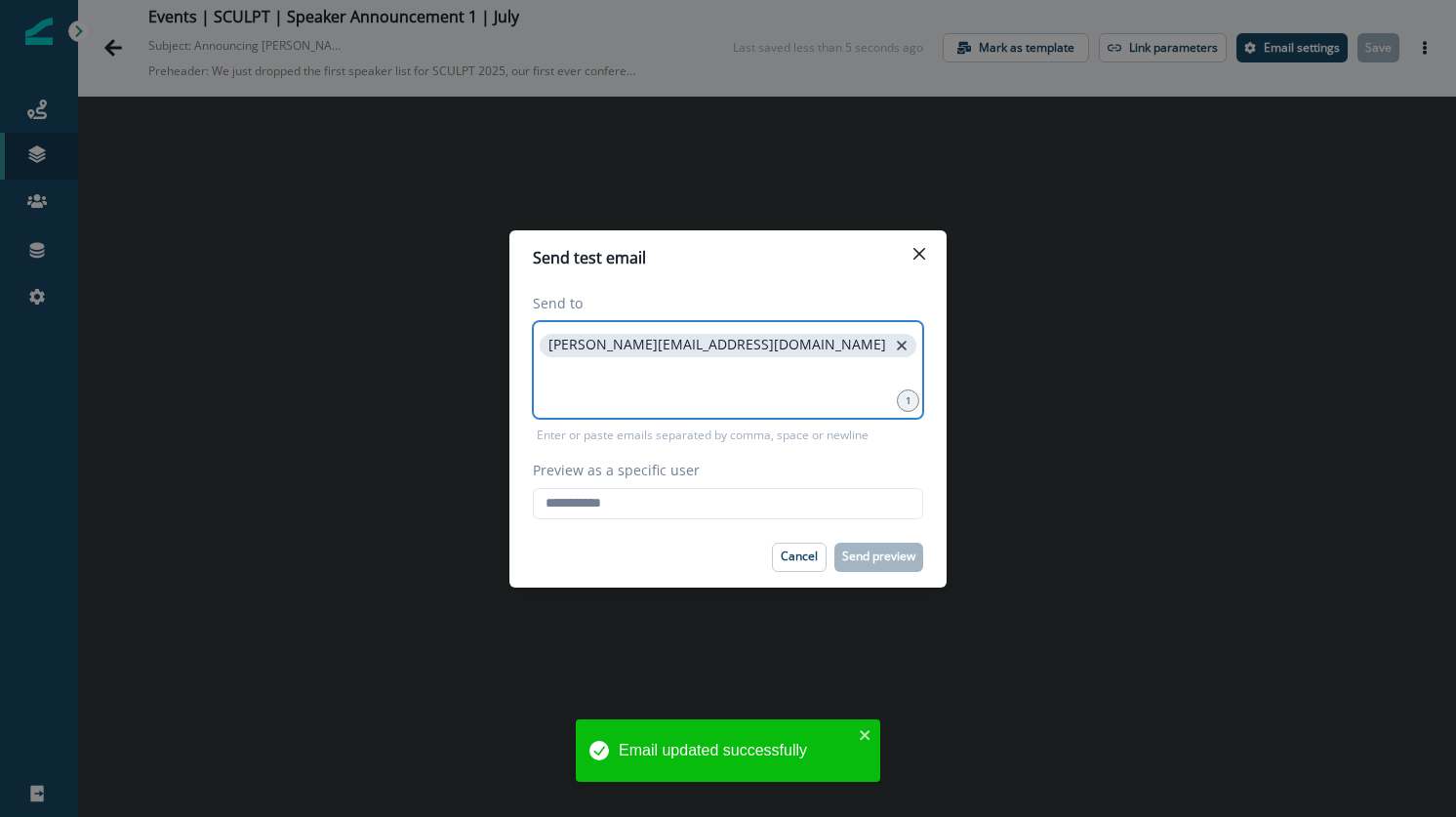 click 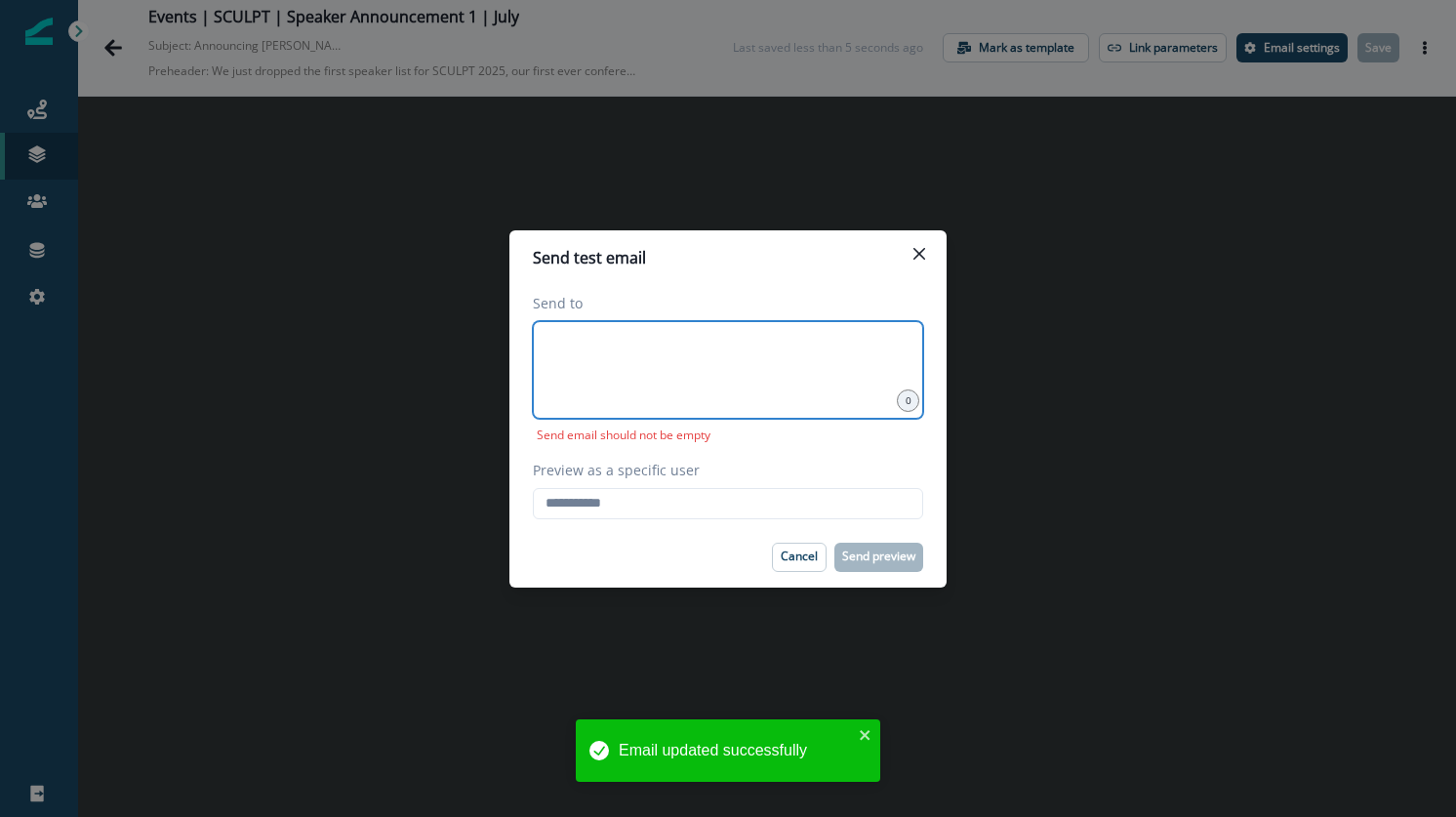 click at bounding box center [728, 346] 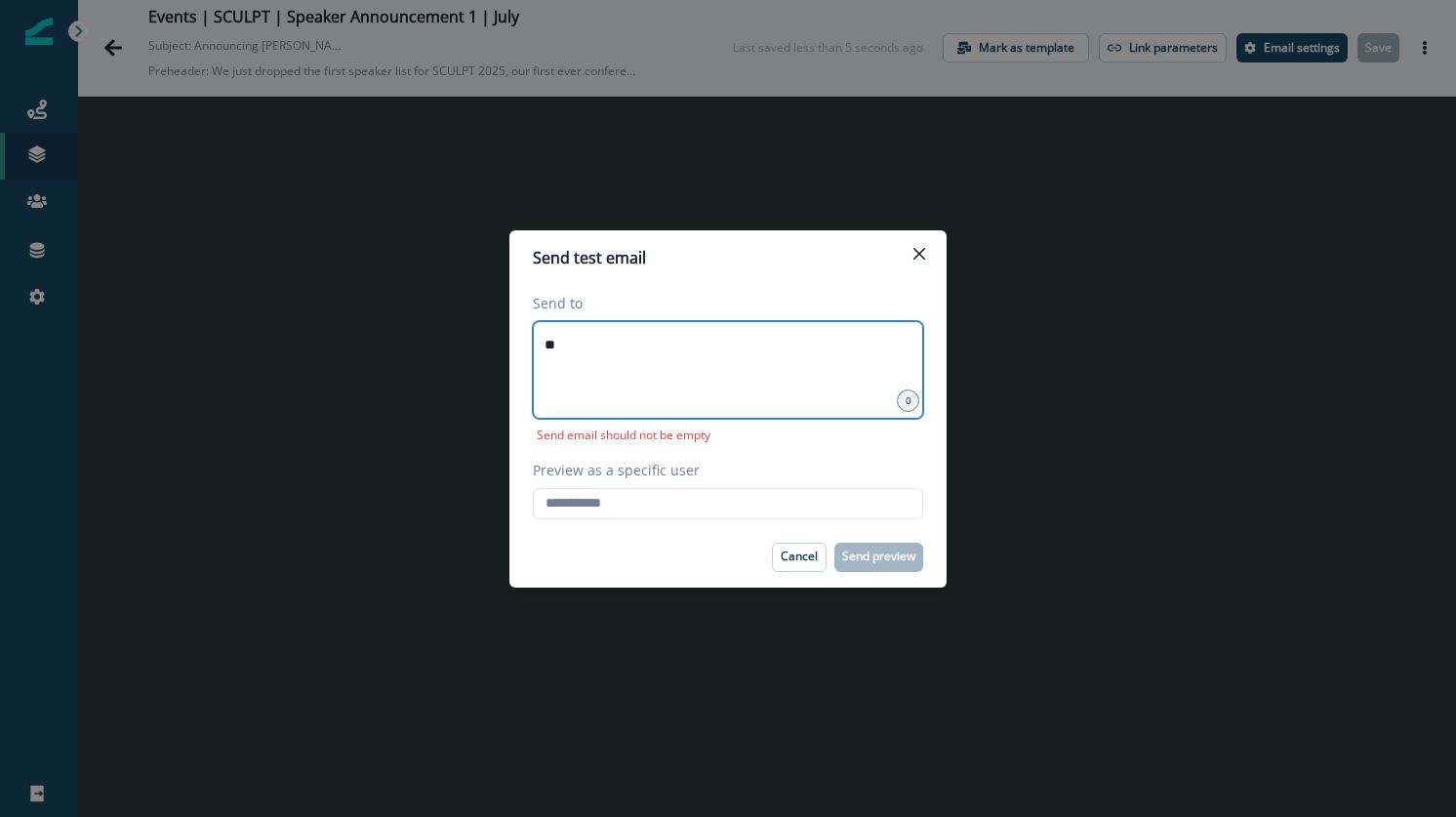 type on "**********" 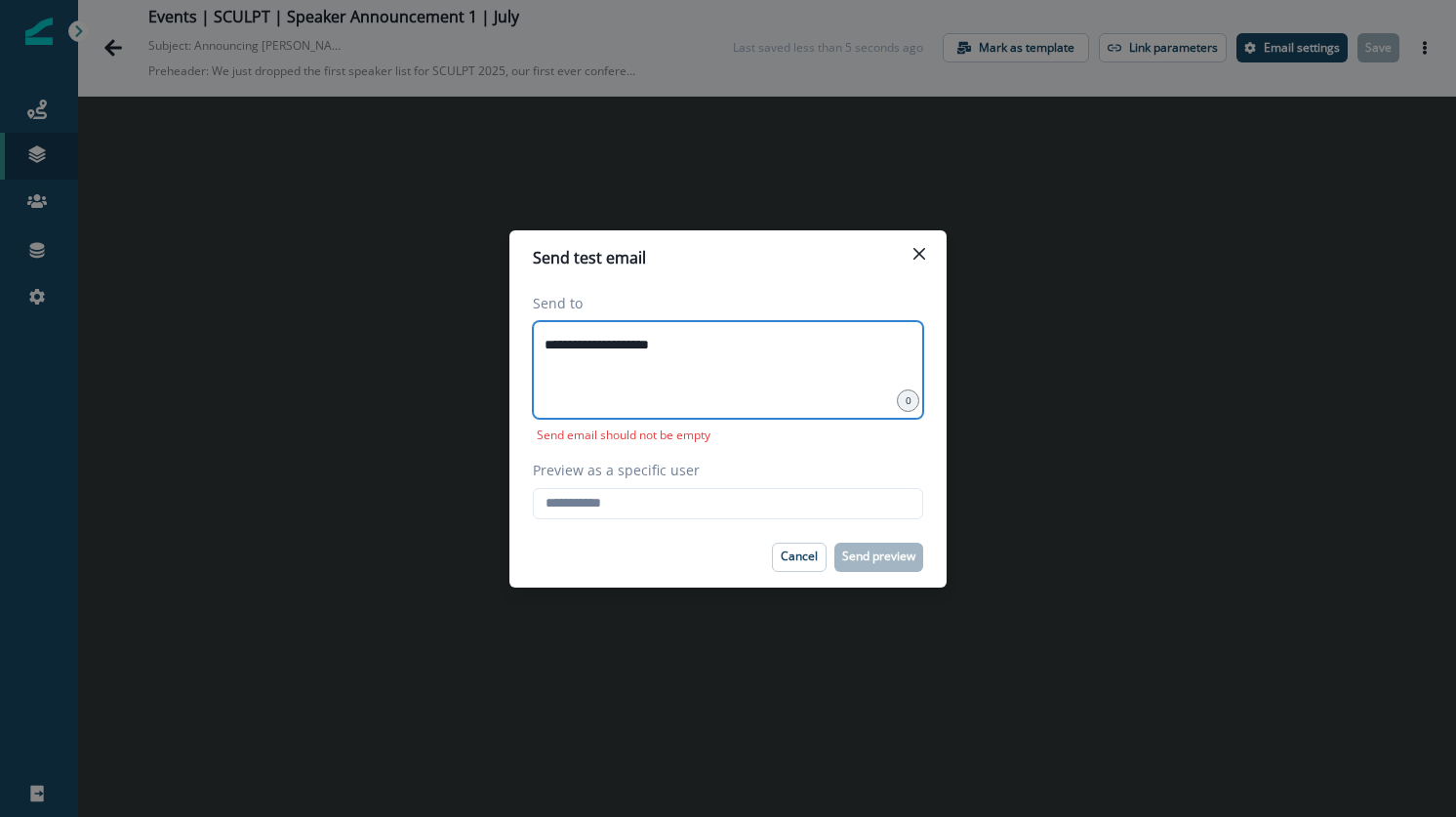 type 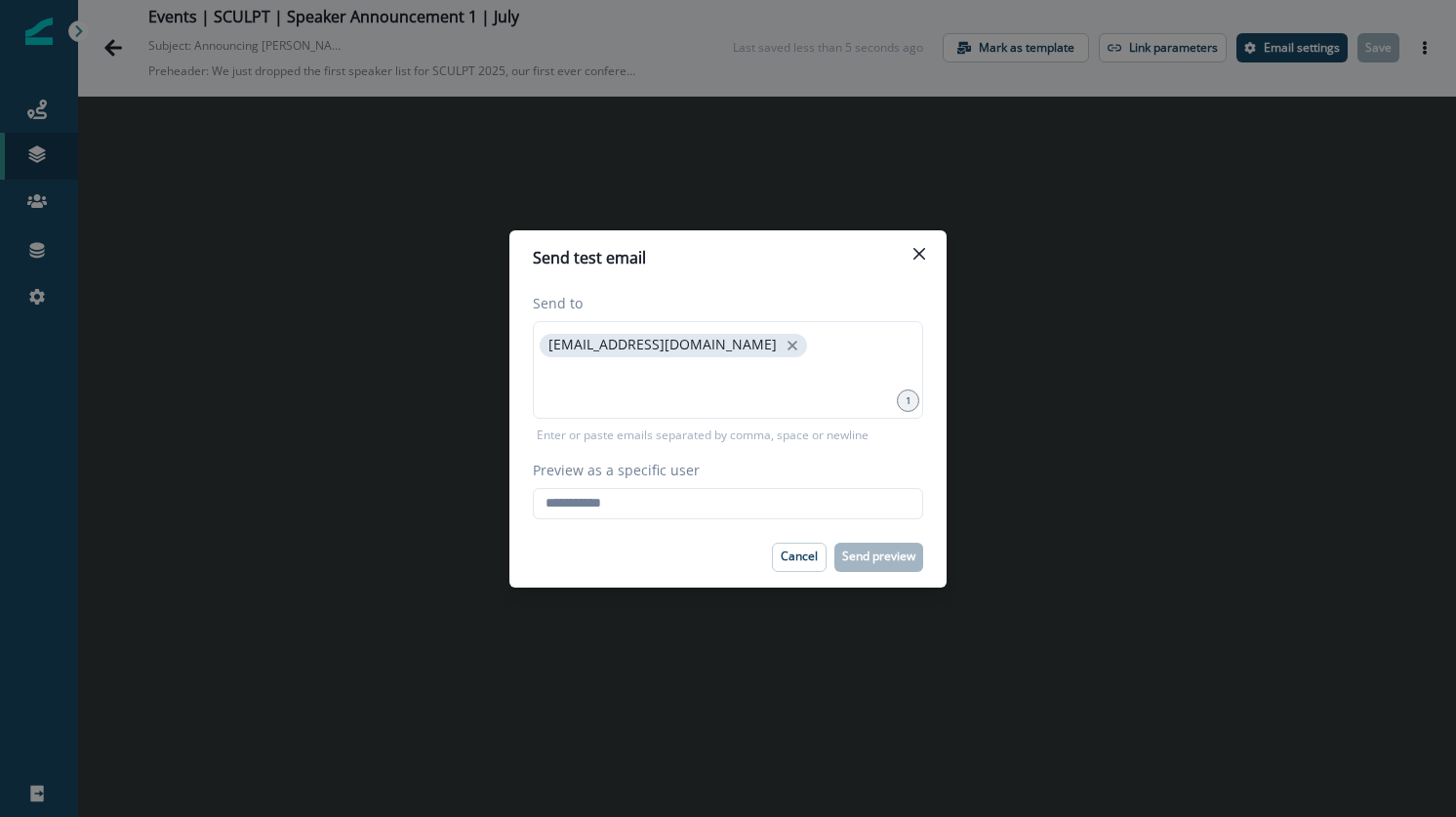 click on "Preview as a specific user Loading... Person data unavailable" at bounding box center (728, 489) 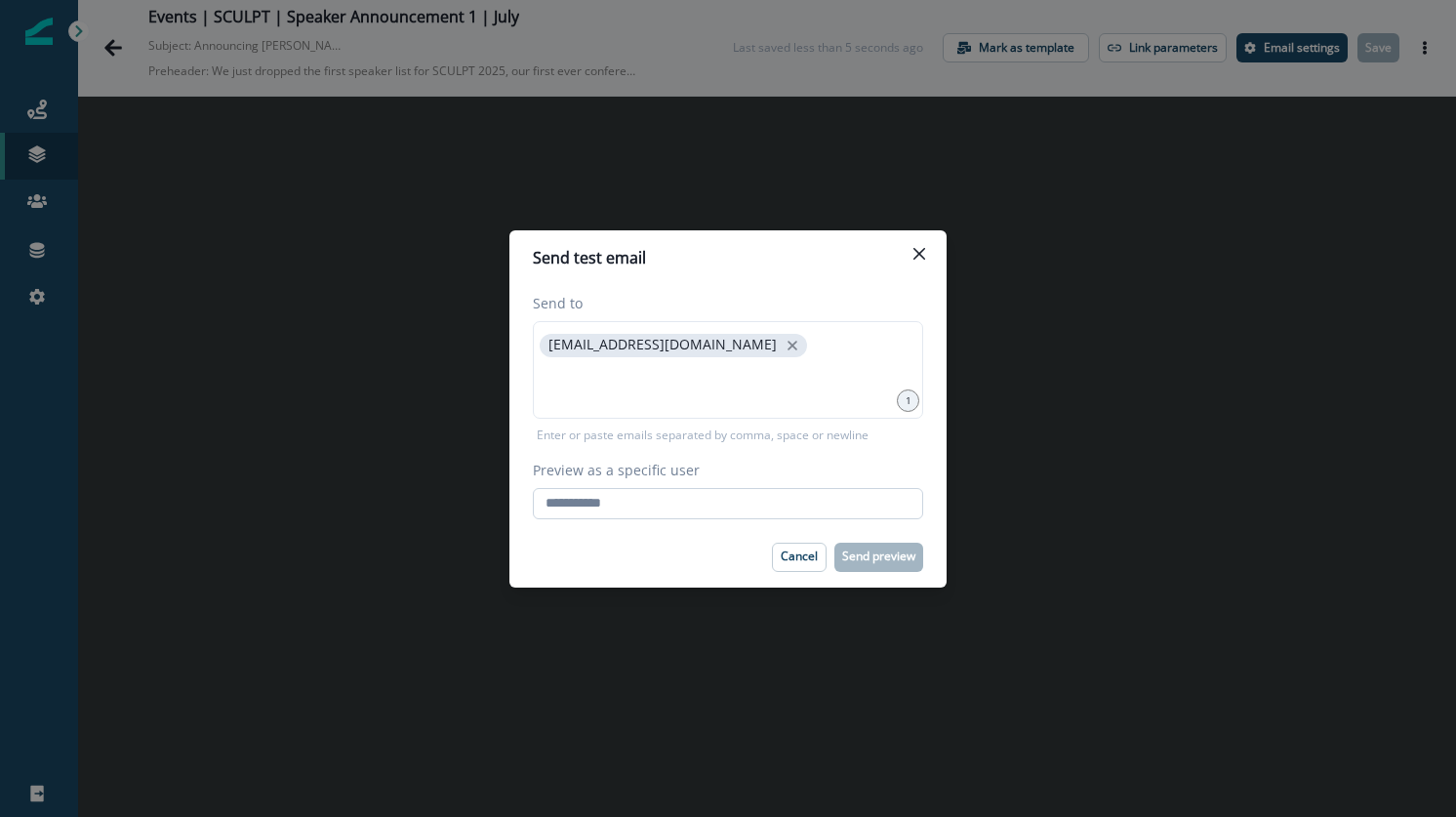 click on "Preview as a specific user" at bounding box center [728, 504] 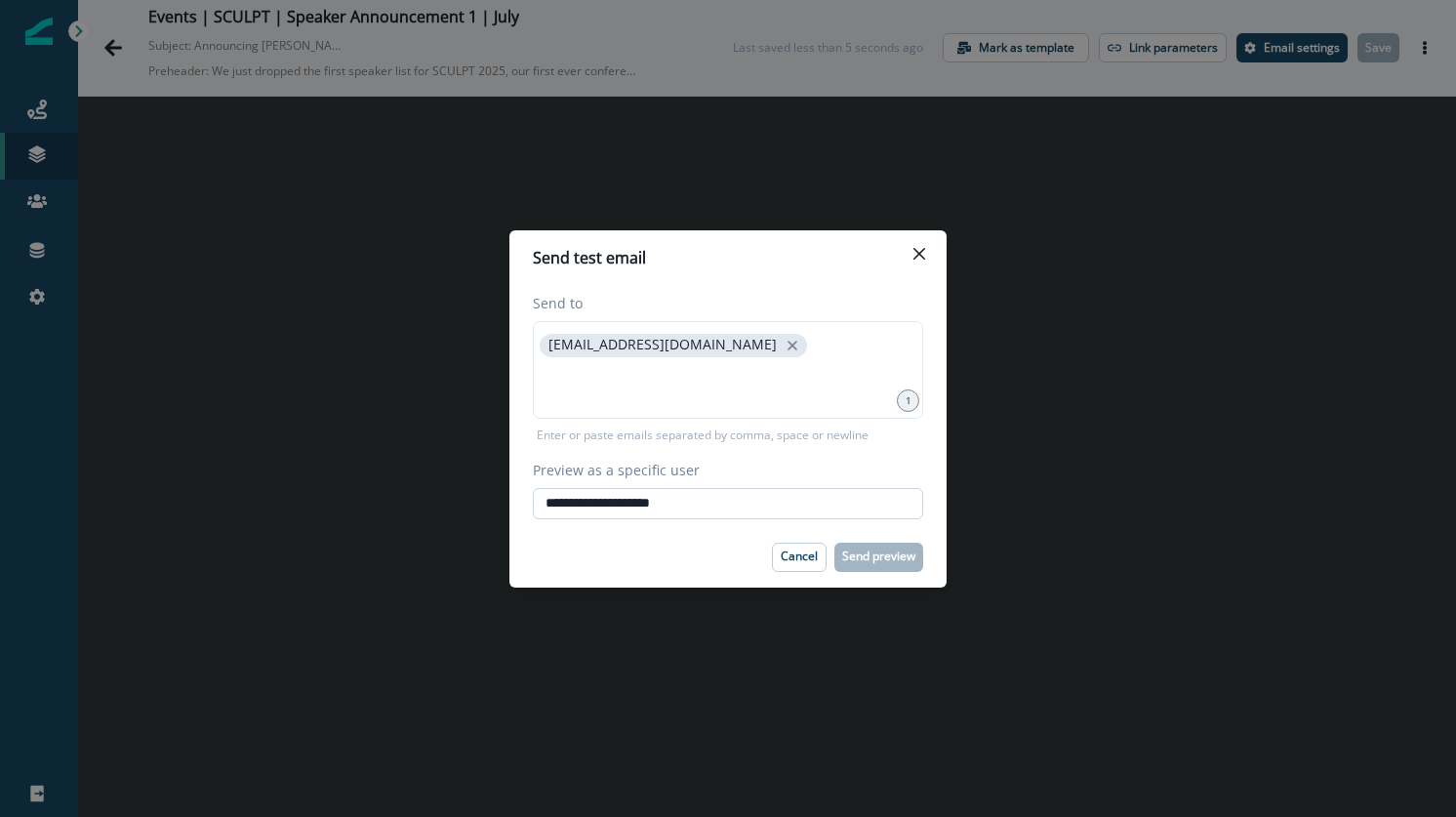 type on "**********" 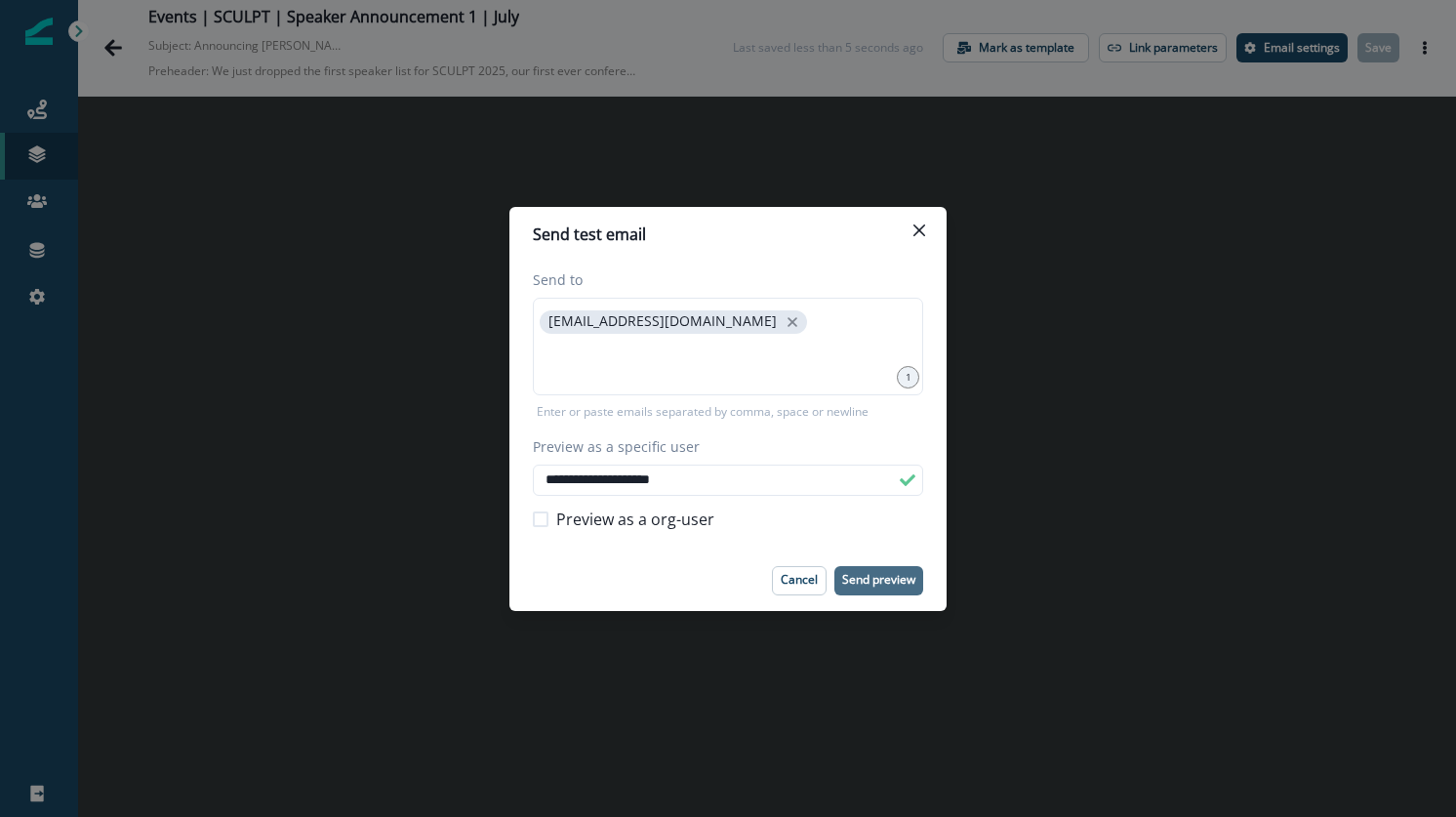click on "Send preview" at bounding box center (878, 580) 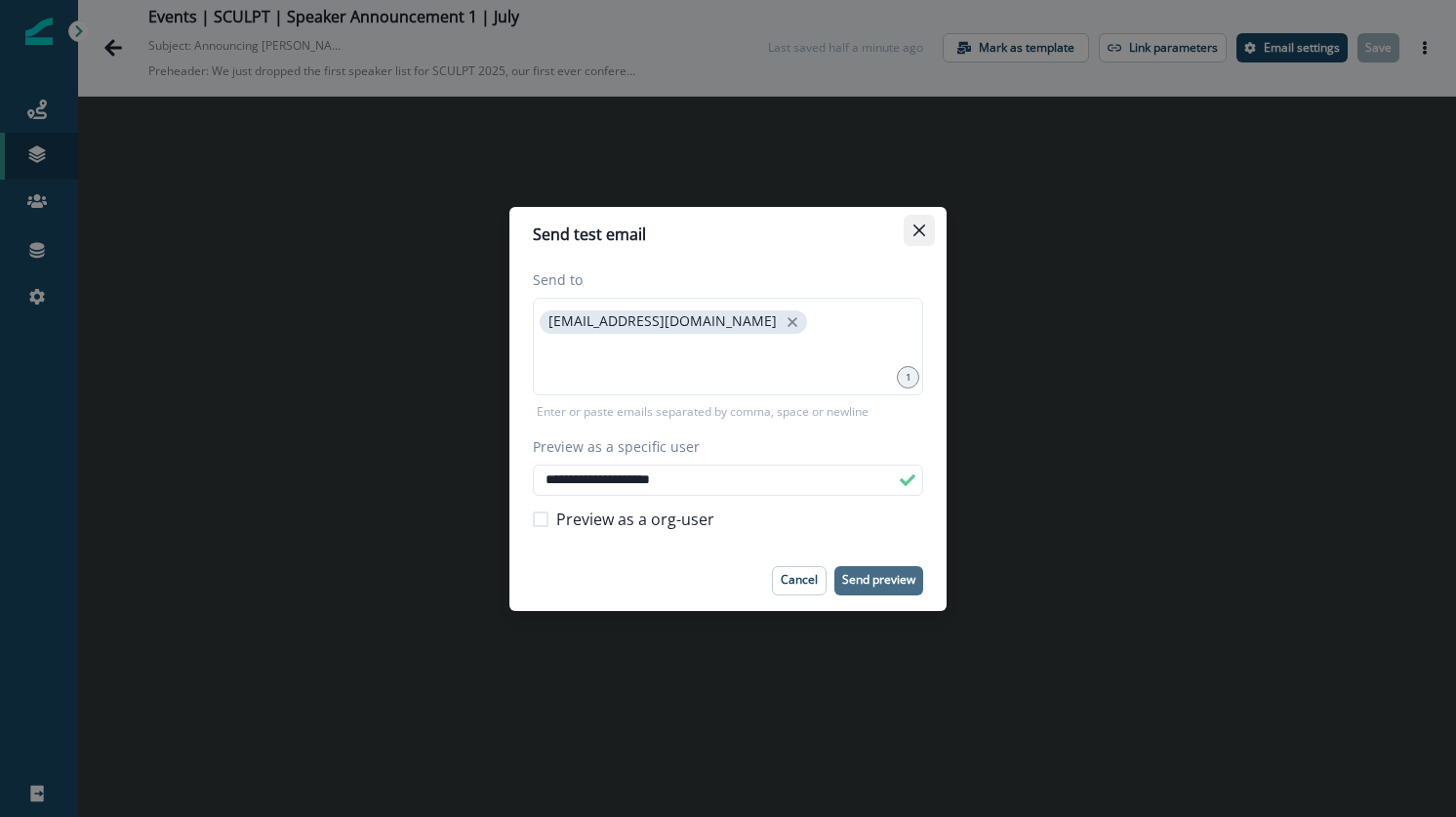 click 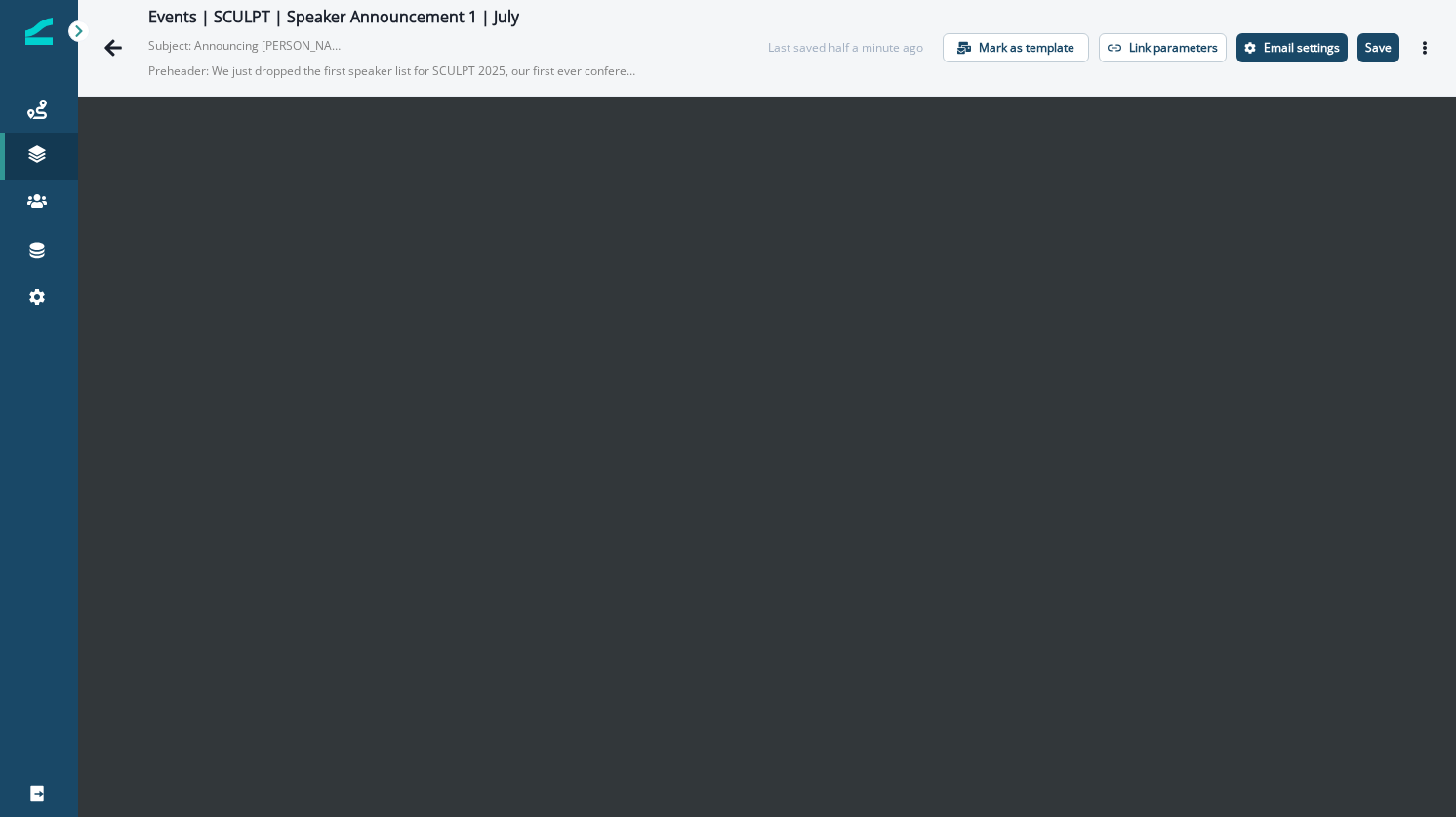 click on "Events | SCULPT | Speaker Announcement 1 | July  Subject: Announcing Cursor’s COO, [PERSON_NAME]’s CRO, and other all-star speakers at Sculpt Preheader: We just dropped the first speaker list for SCULPT 2025, our first ever conference. Join us in [GEOGRAPHIC_DATA] to learn from the best in GTM Last saved half a minute ago Mark as template Link parameters Email settings Save Preview Export html Send test email" at bounding box center [767, 48] 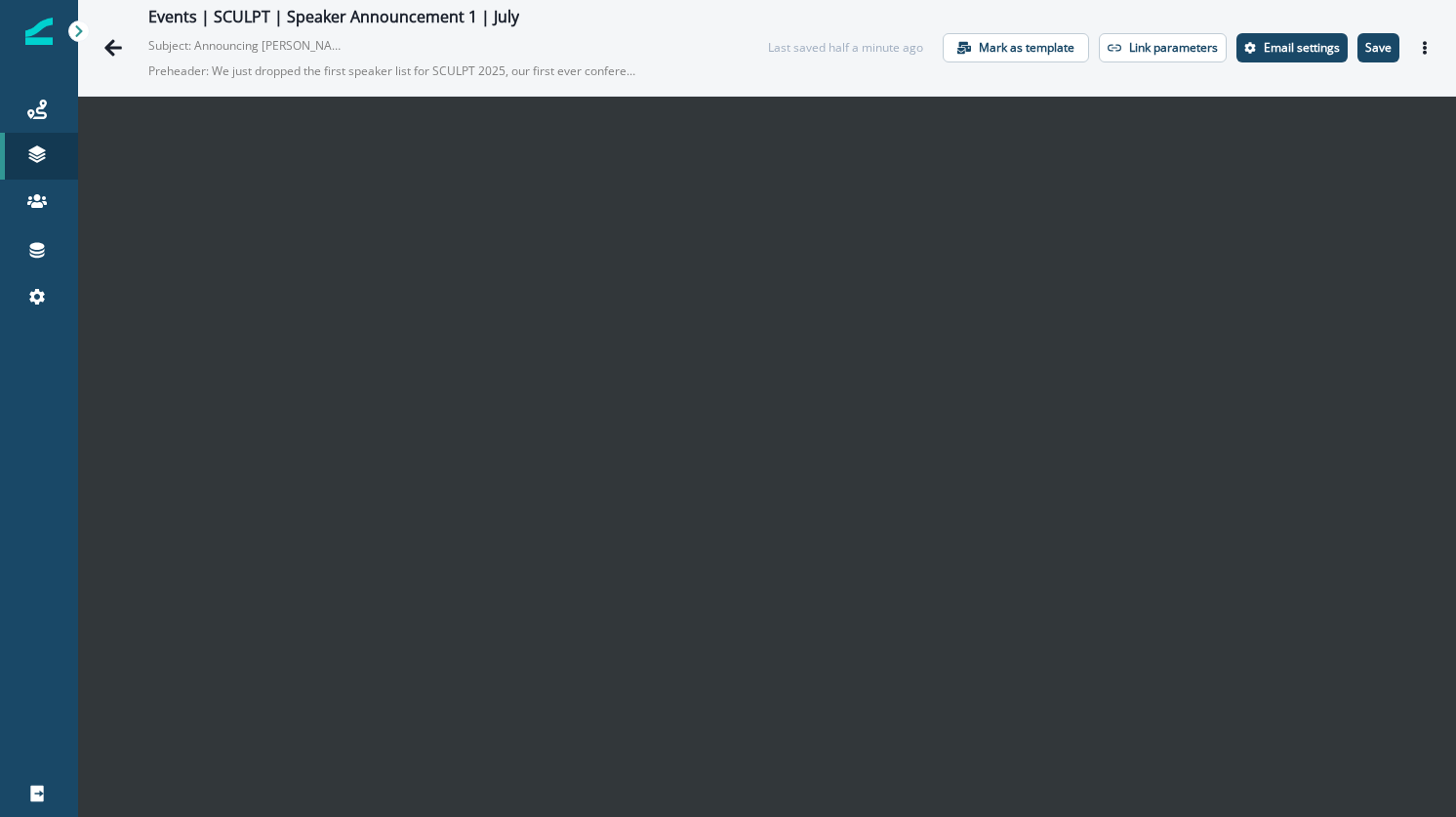 click on "Save" at bounding box center (1378, 48) 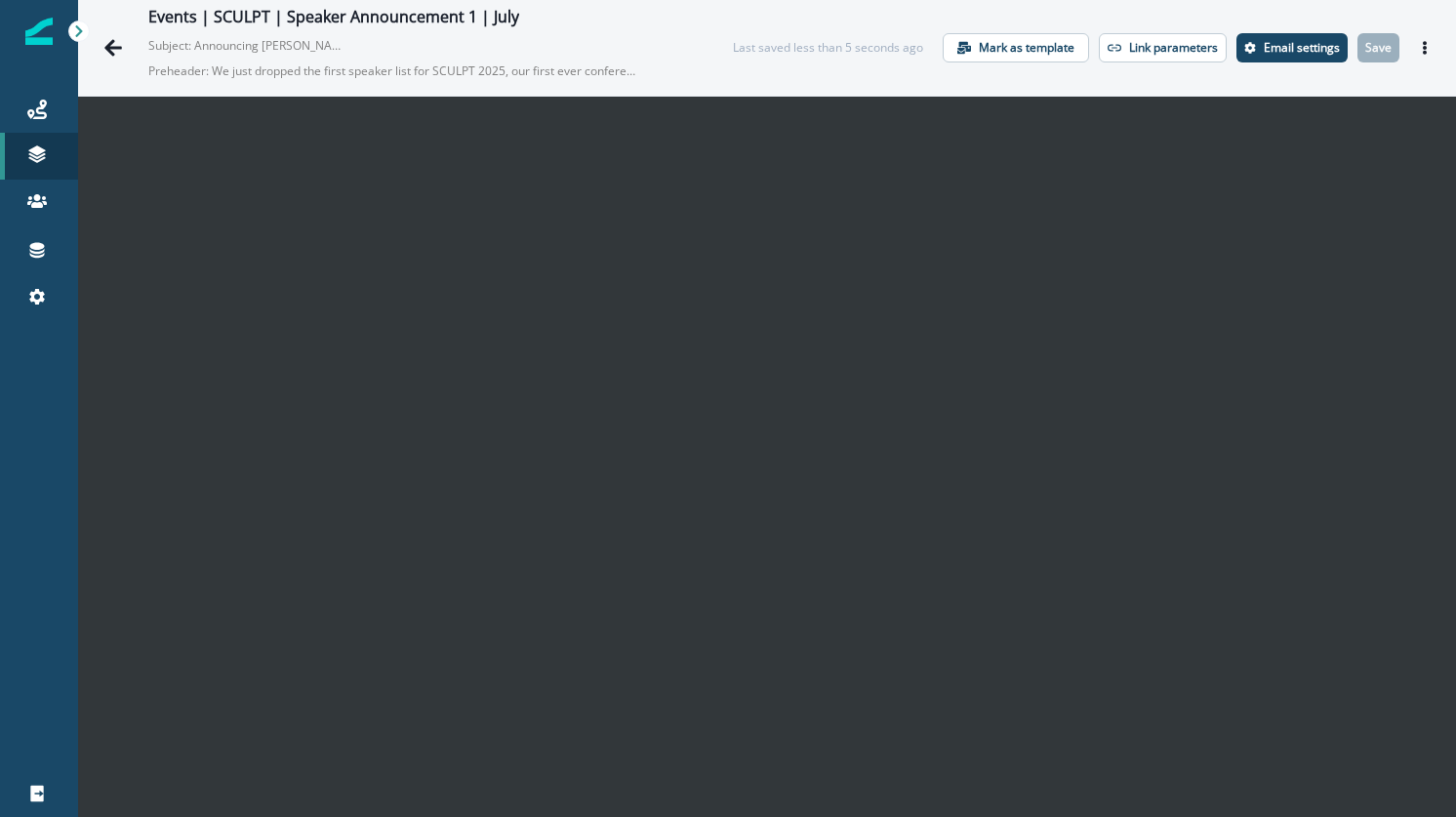 click 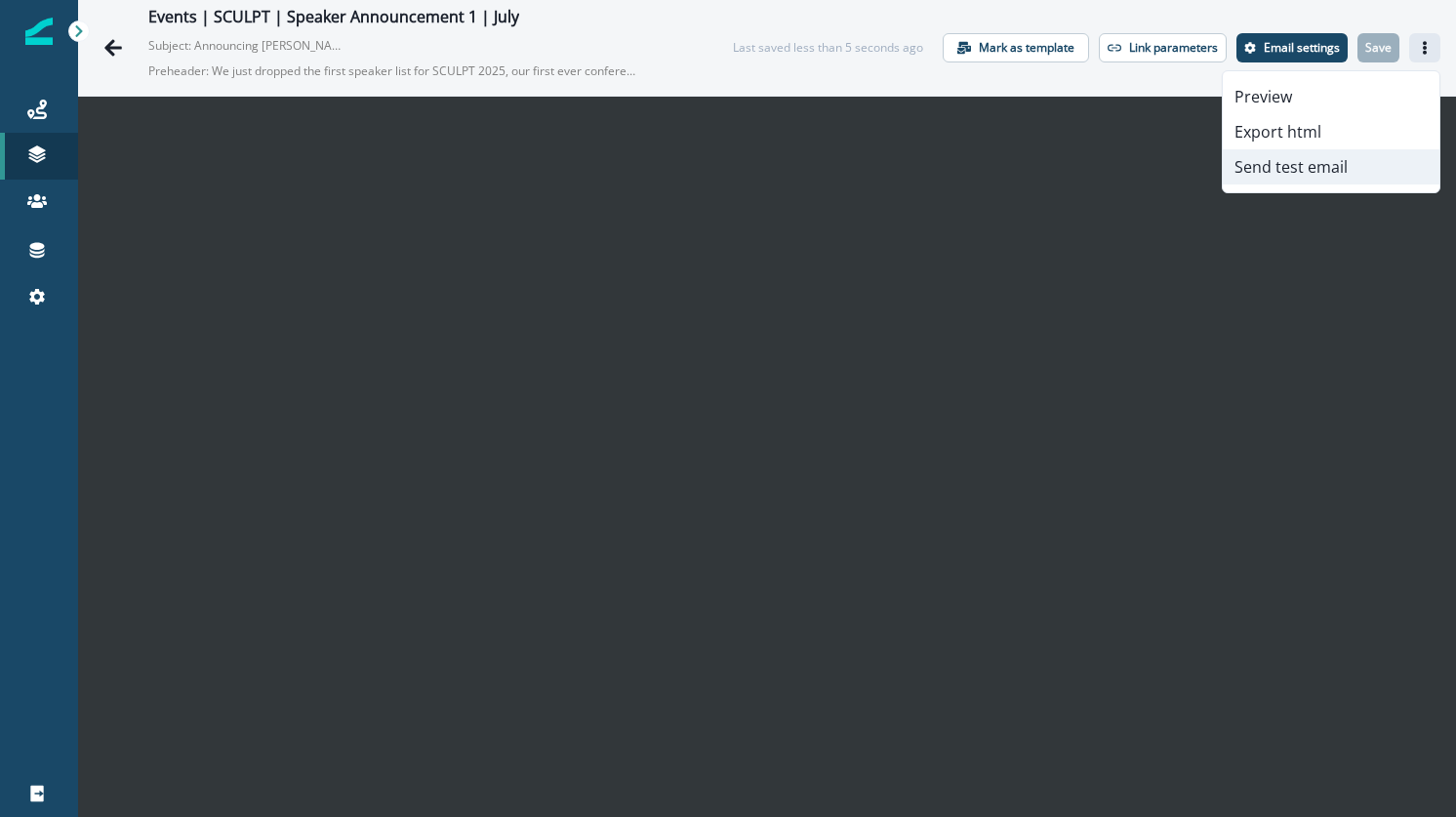click on "Send test email" at bounding box center [1331, 167] 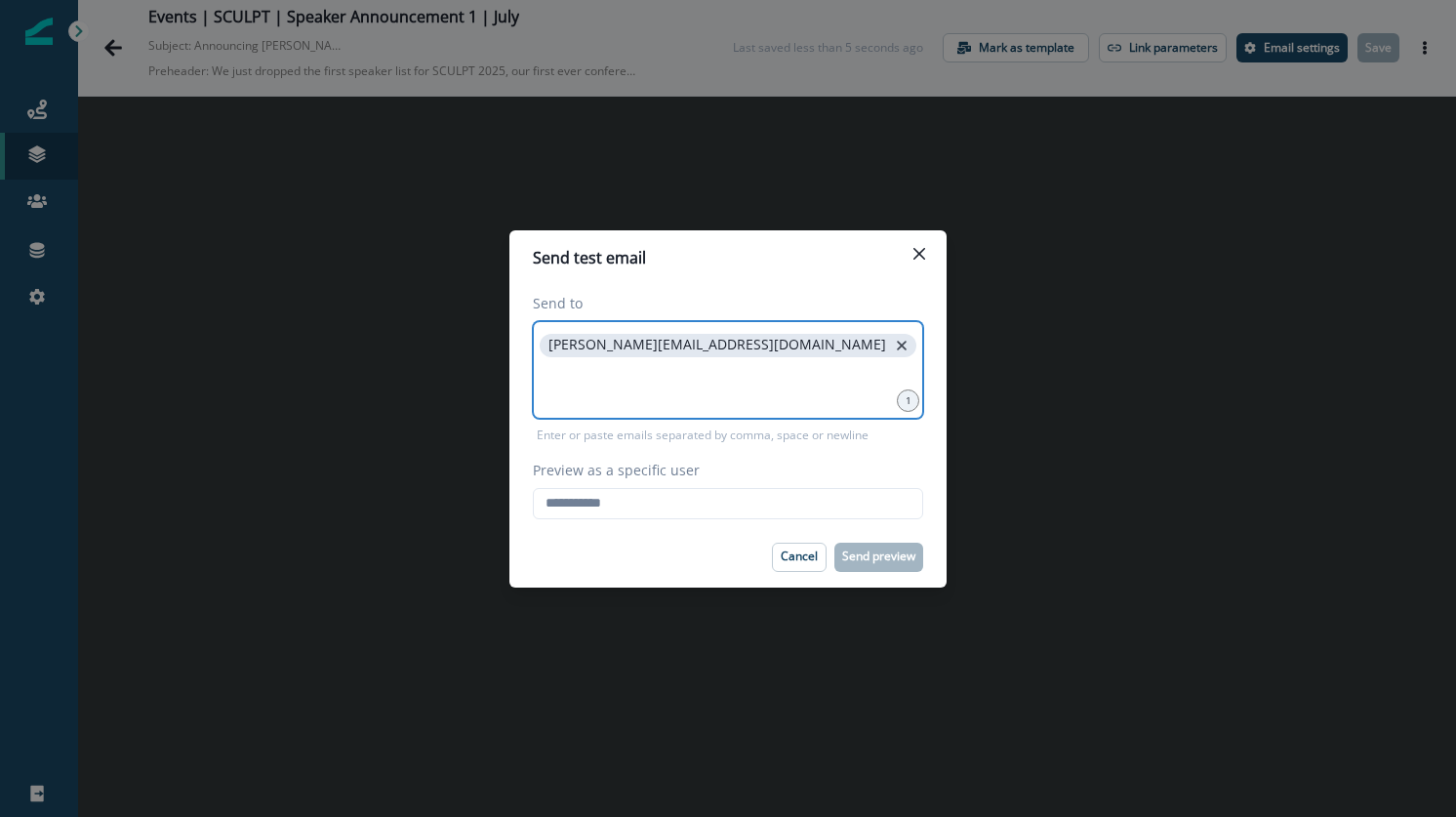 click 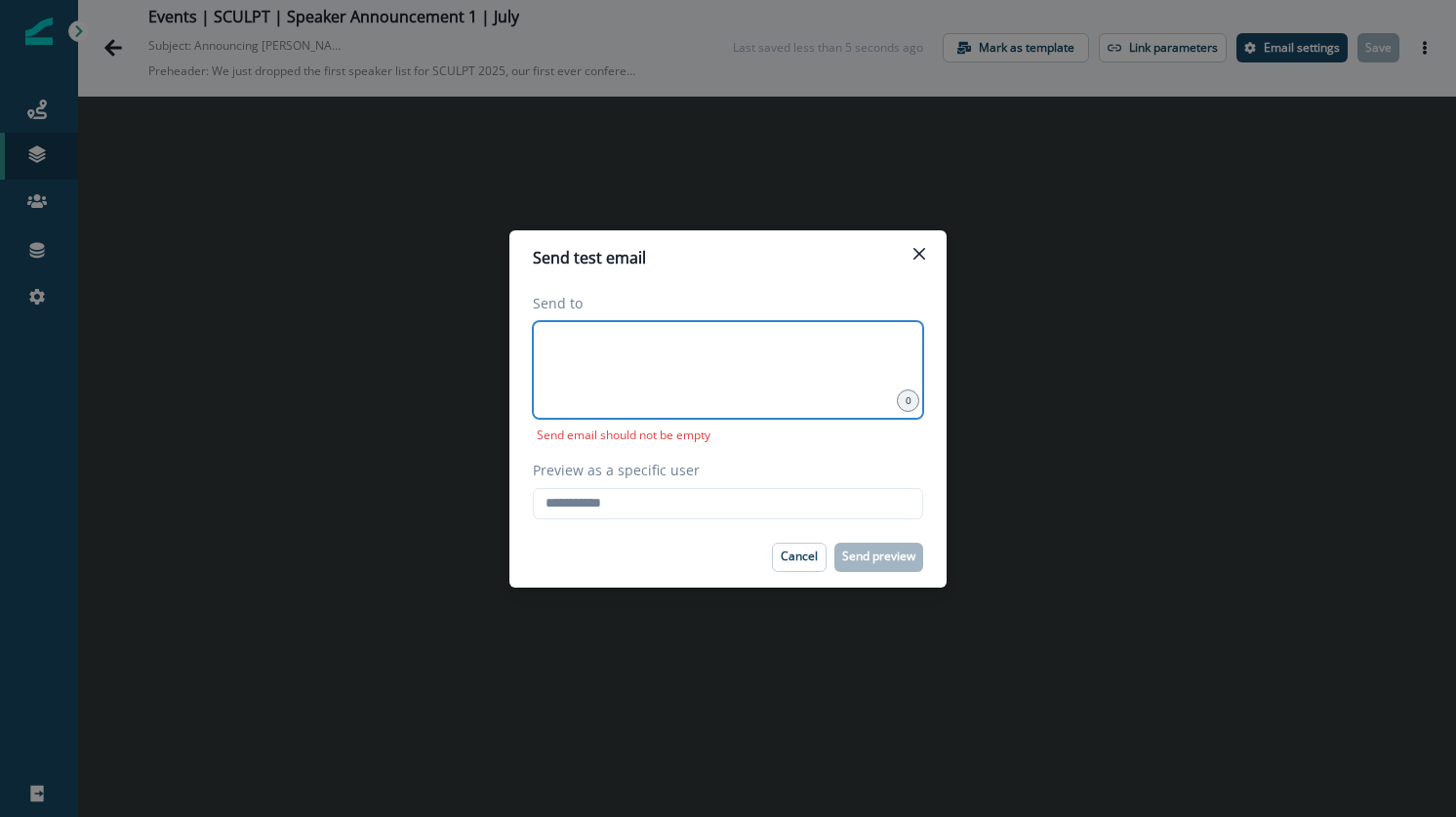 click at bounding box center (728, 346) 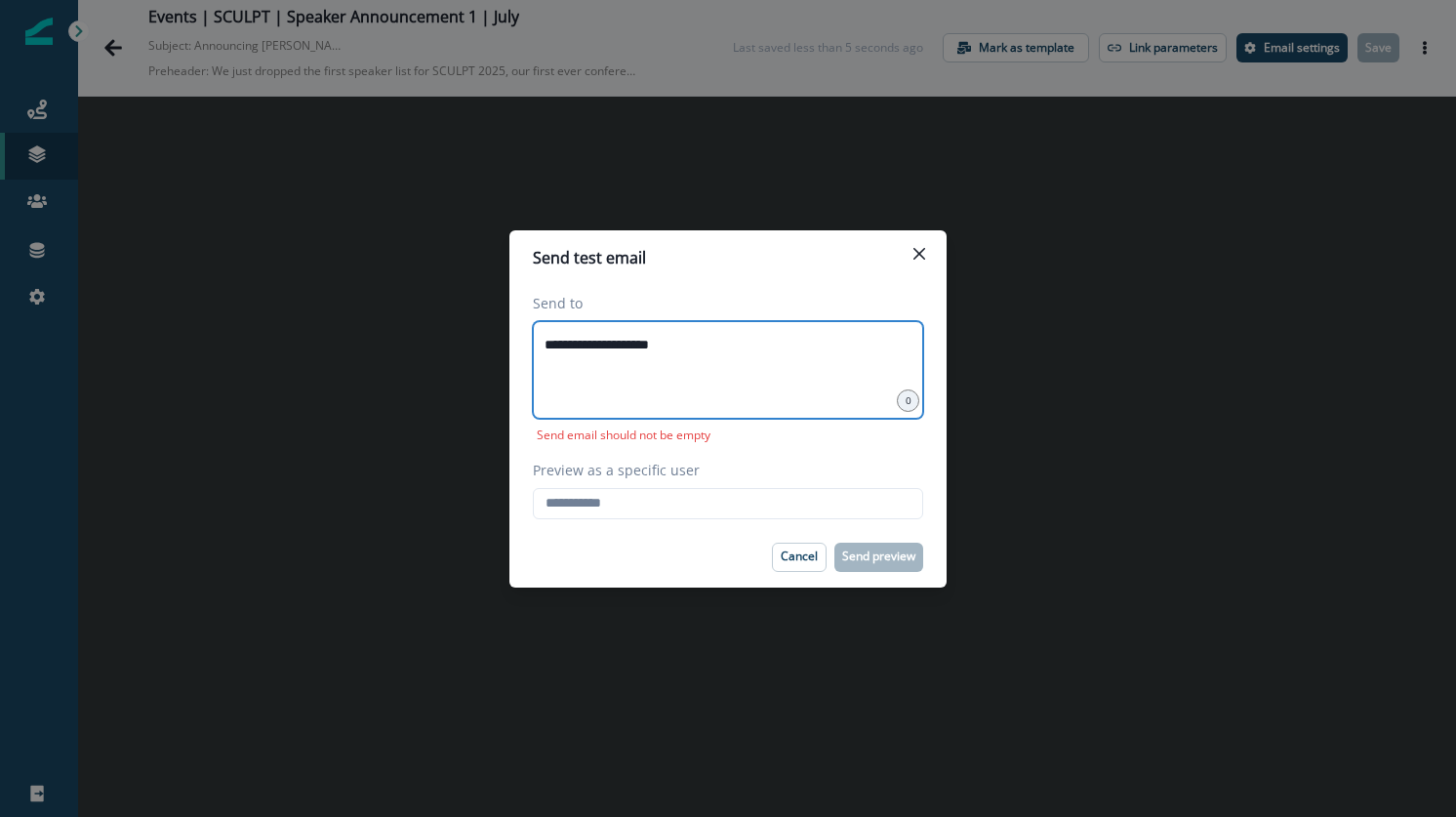 type on "**********" 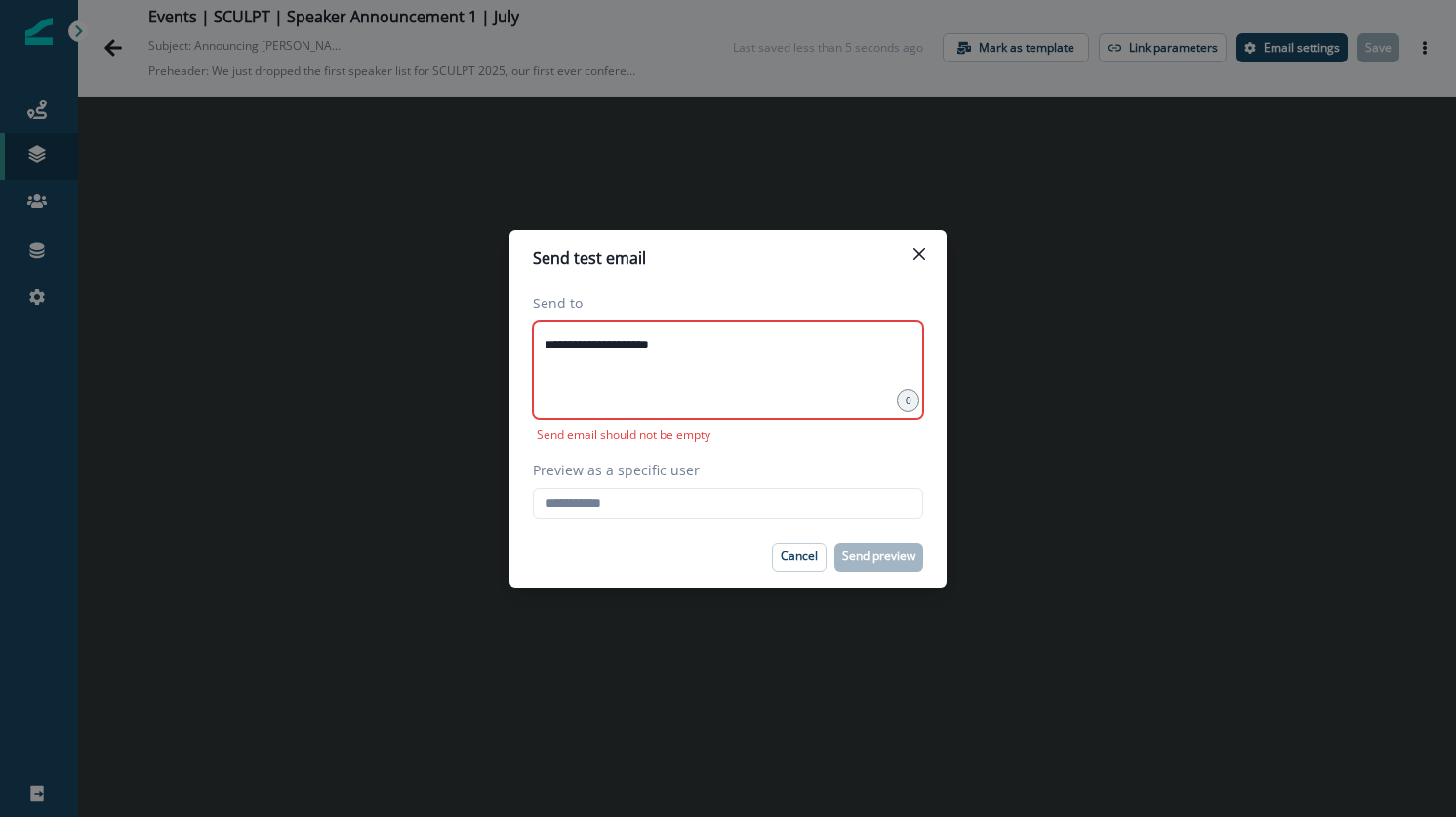 click on "Send to" at bounding box center (722, 303) 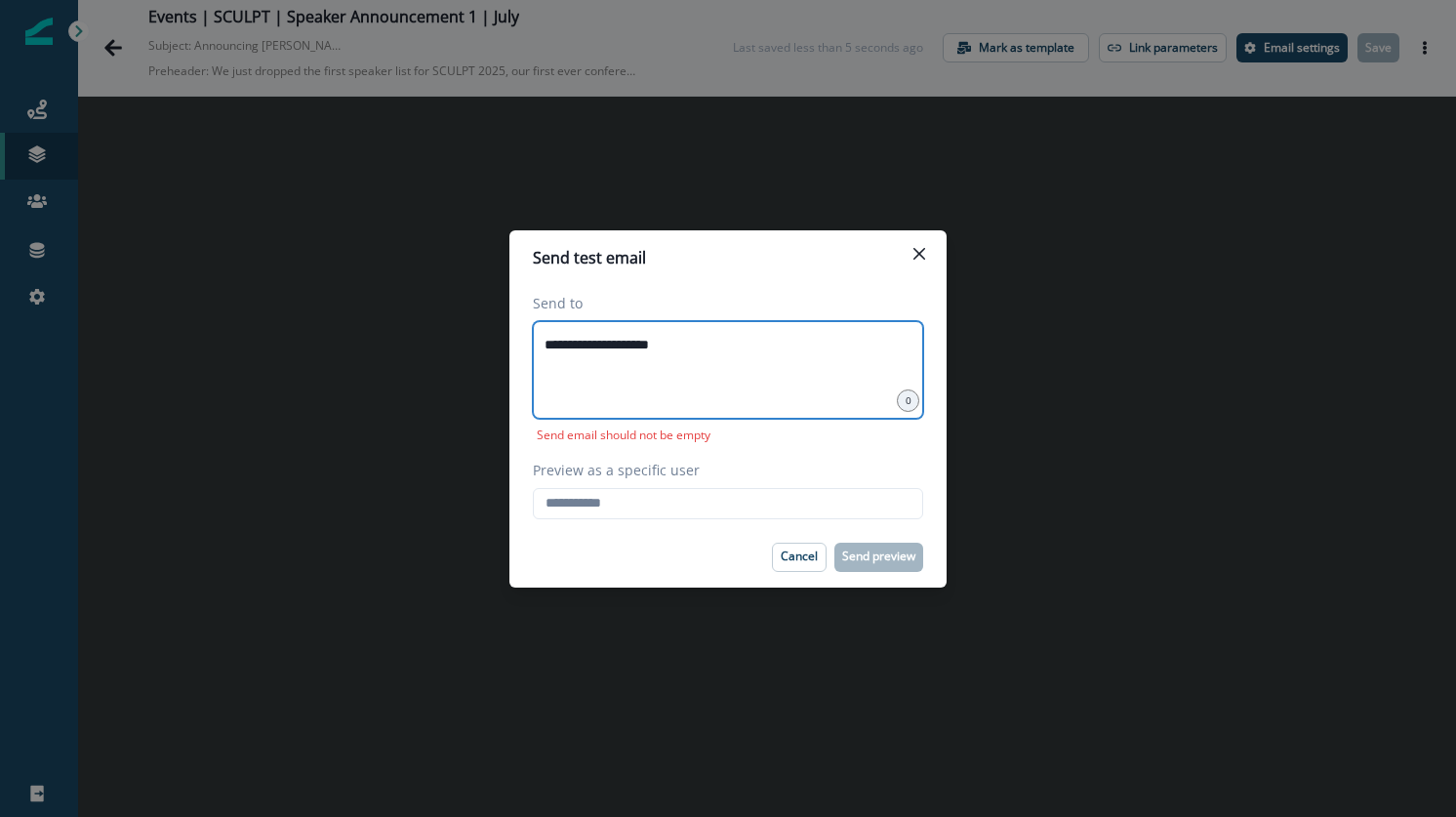 click on "**********" at bounding box center (728, 346) 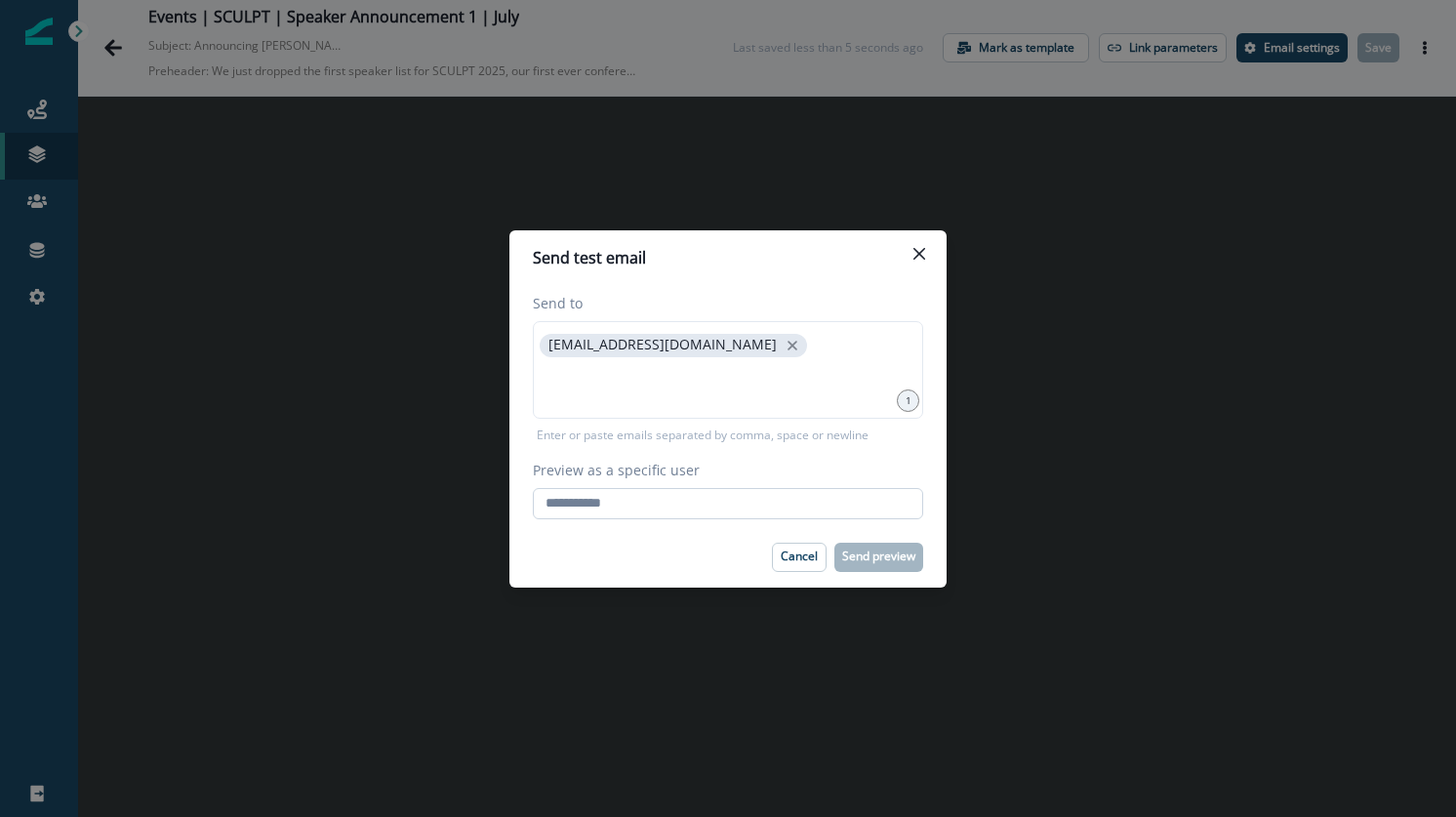 click on "Preview as a specific user" at bounding box center (728, 504) 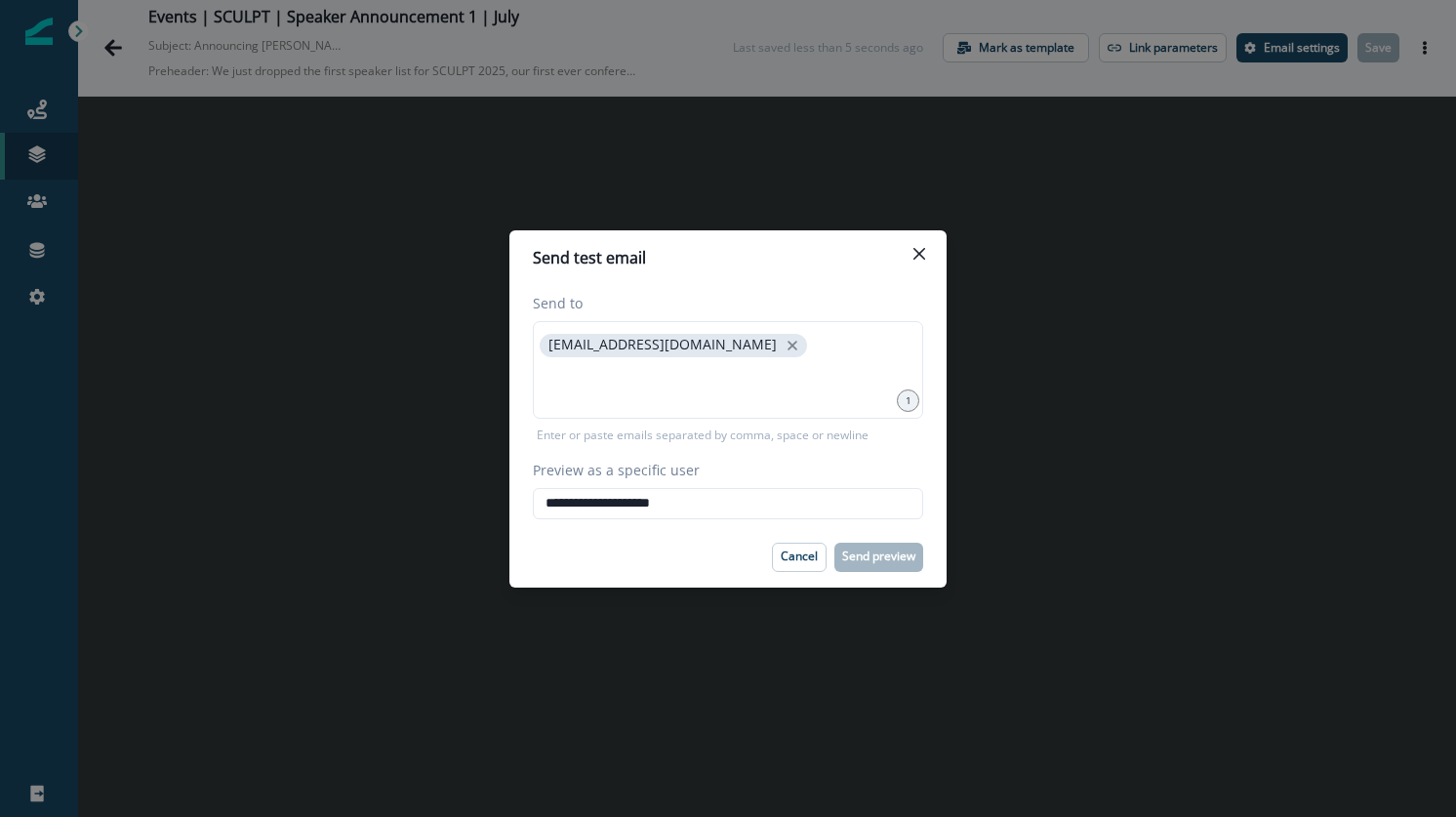 type on "**********" 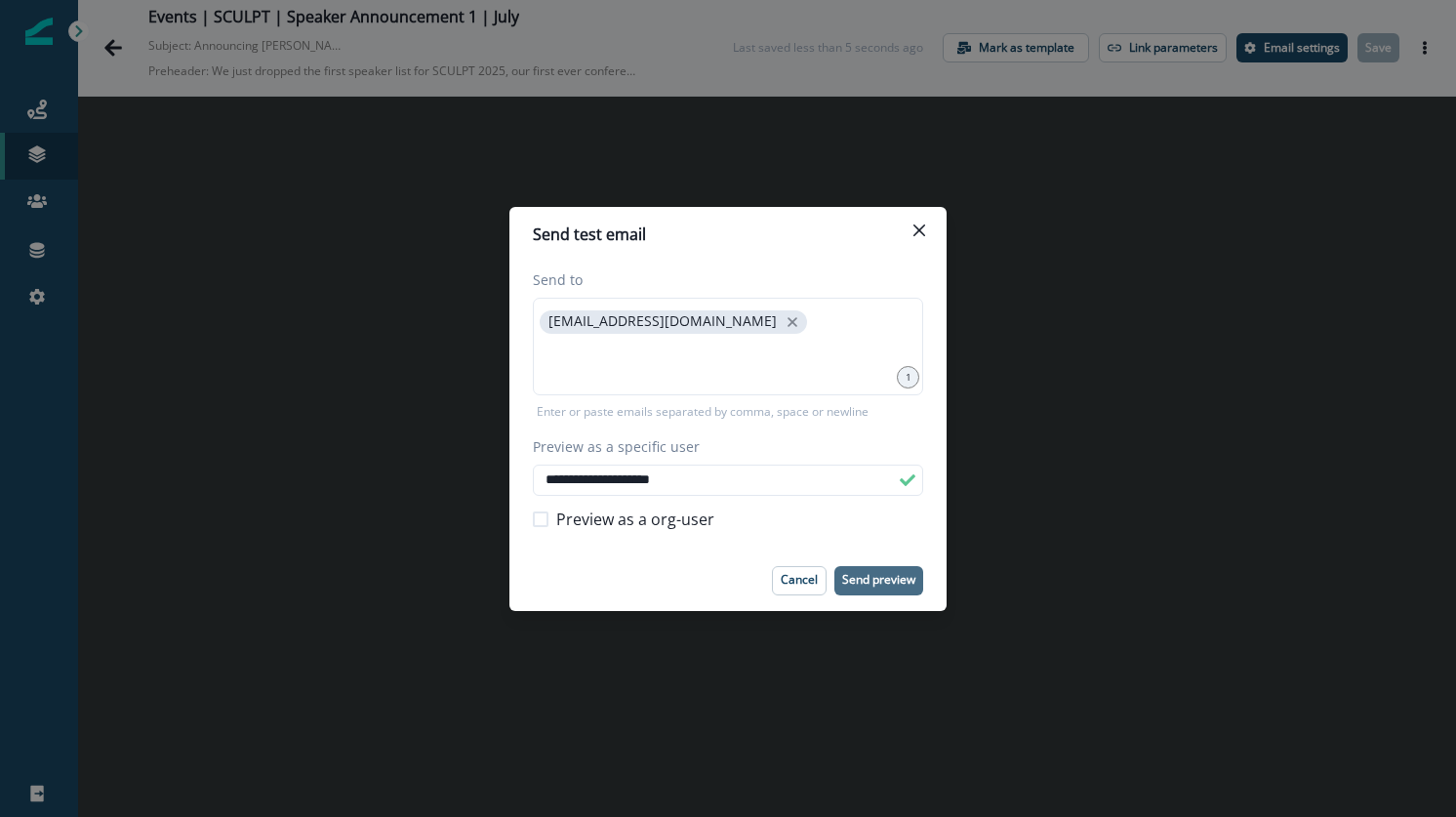 click on "Send preview" at bounding box center [878, 580] 